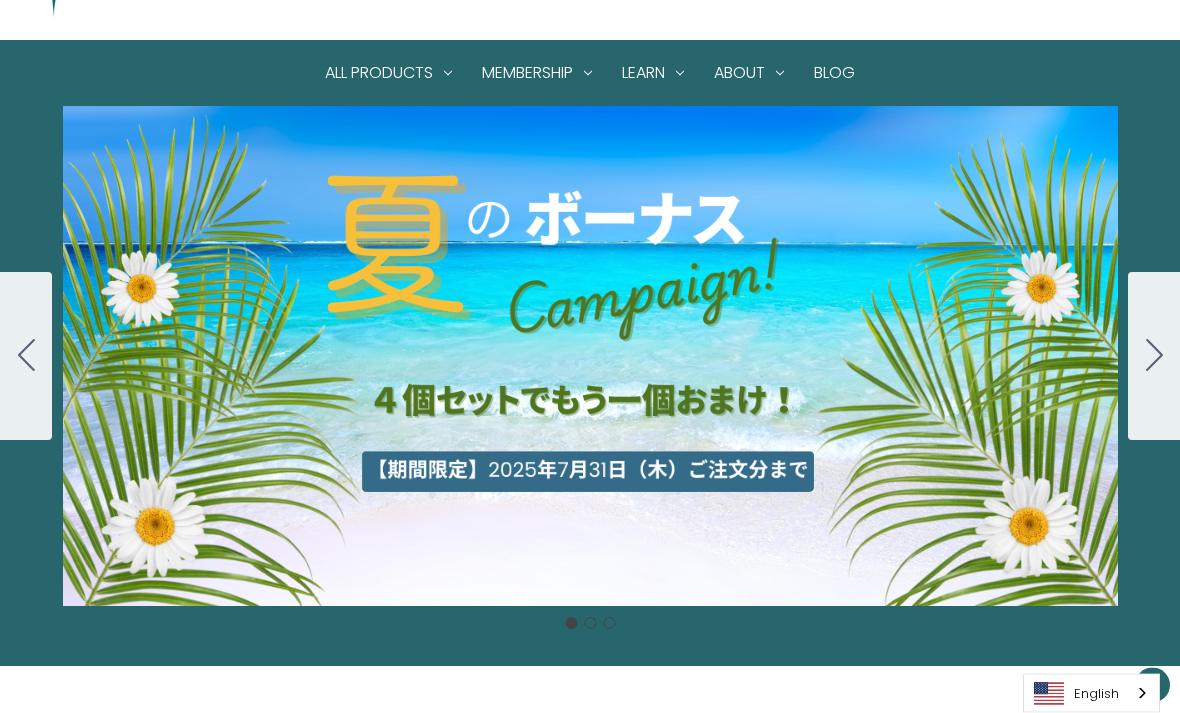 scroll, scrollTop: 151, scrollLeft: 0, axis: vertical 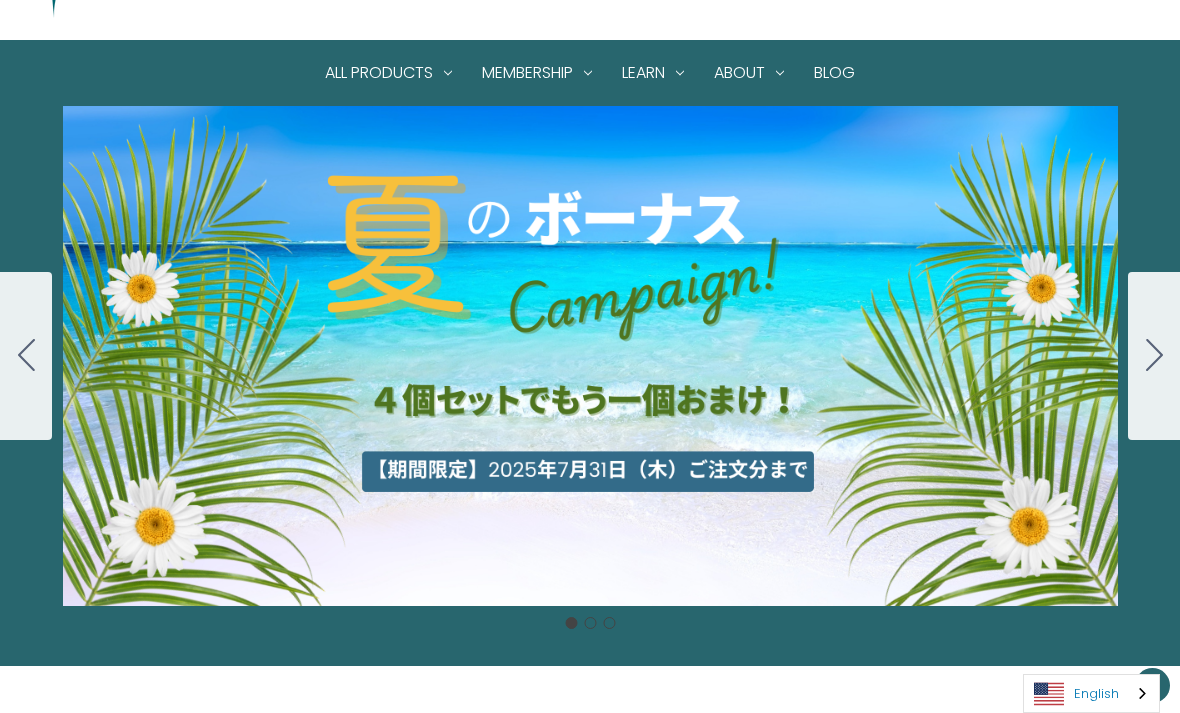 click on "English" at bounding box center (1091, 693) 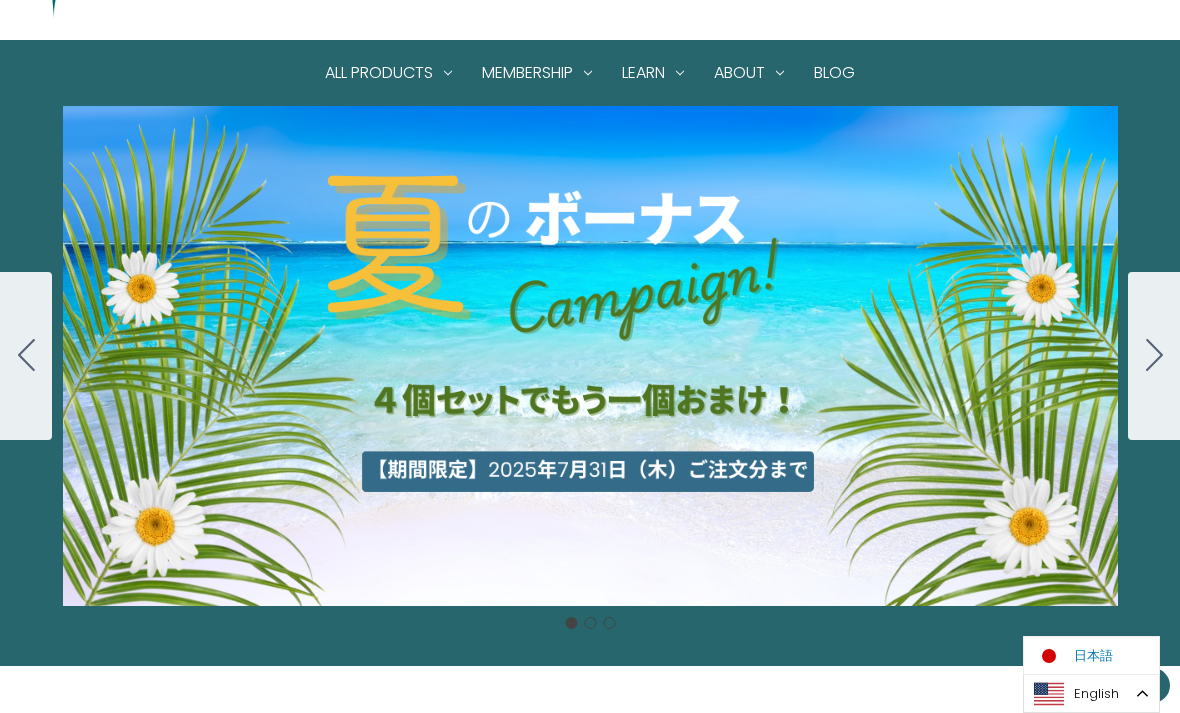 click at bounding box center [1049, 656] 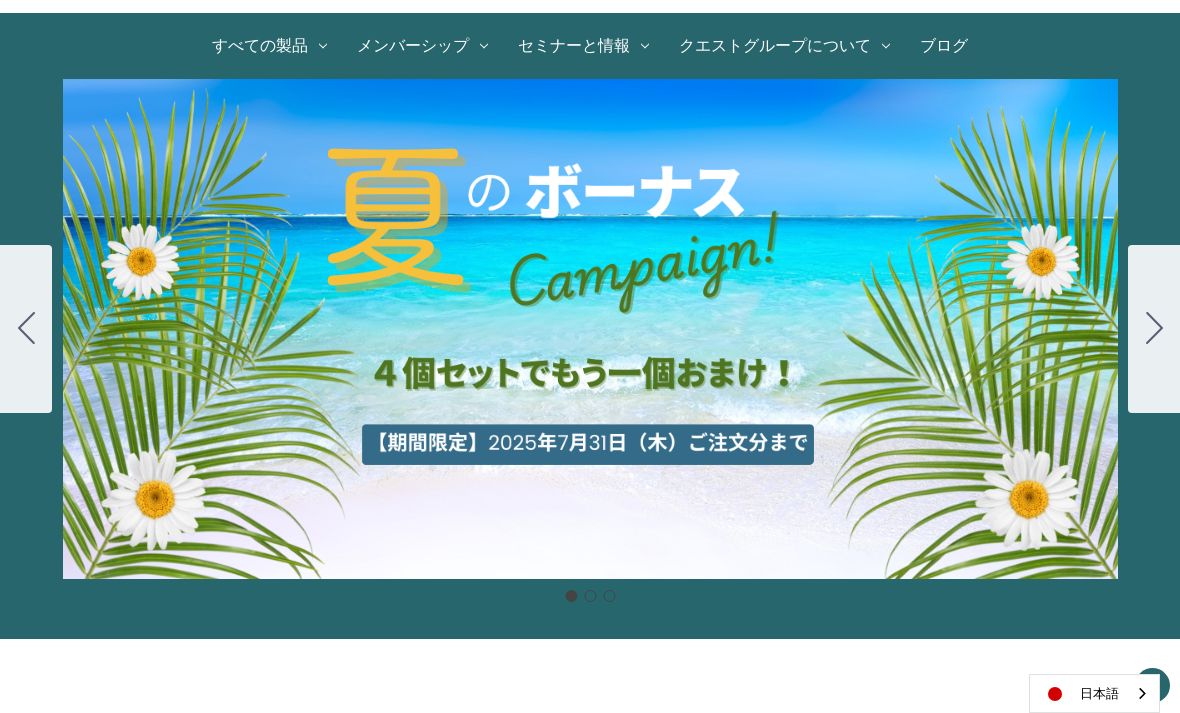 scroll, scrollTop: 0, scrollLeft: 0, axis: both 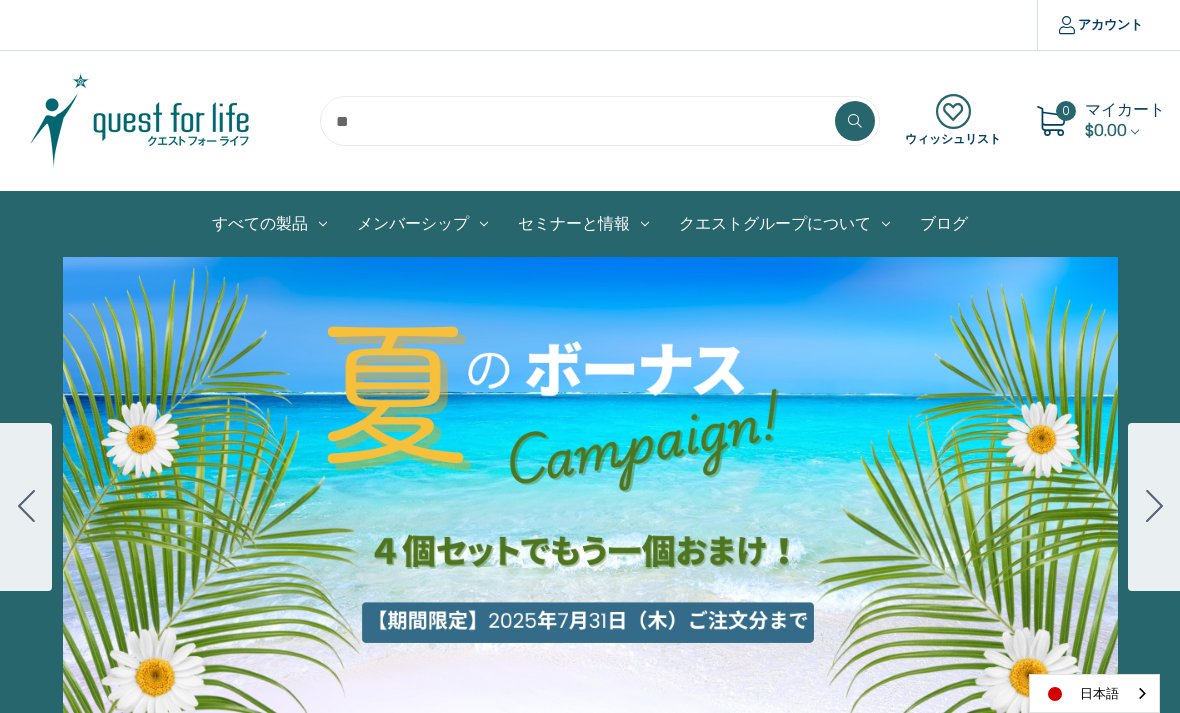 click on "$0.00" at bounding box center [1106, 130] 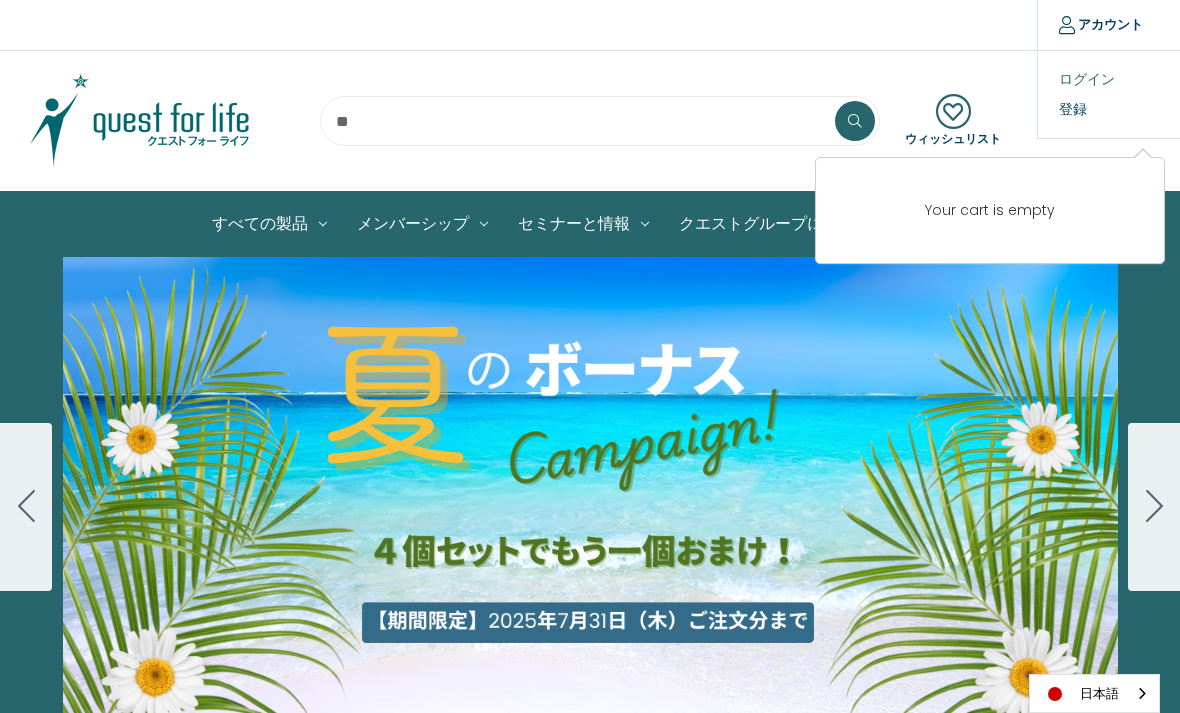 click on "ログイン" at bounding box center [1137, 79] 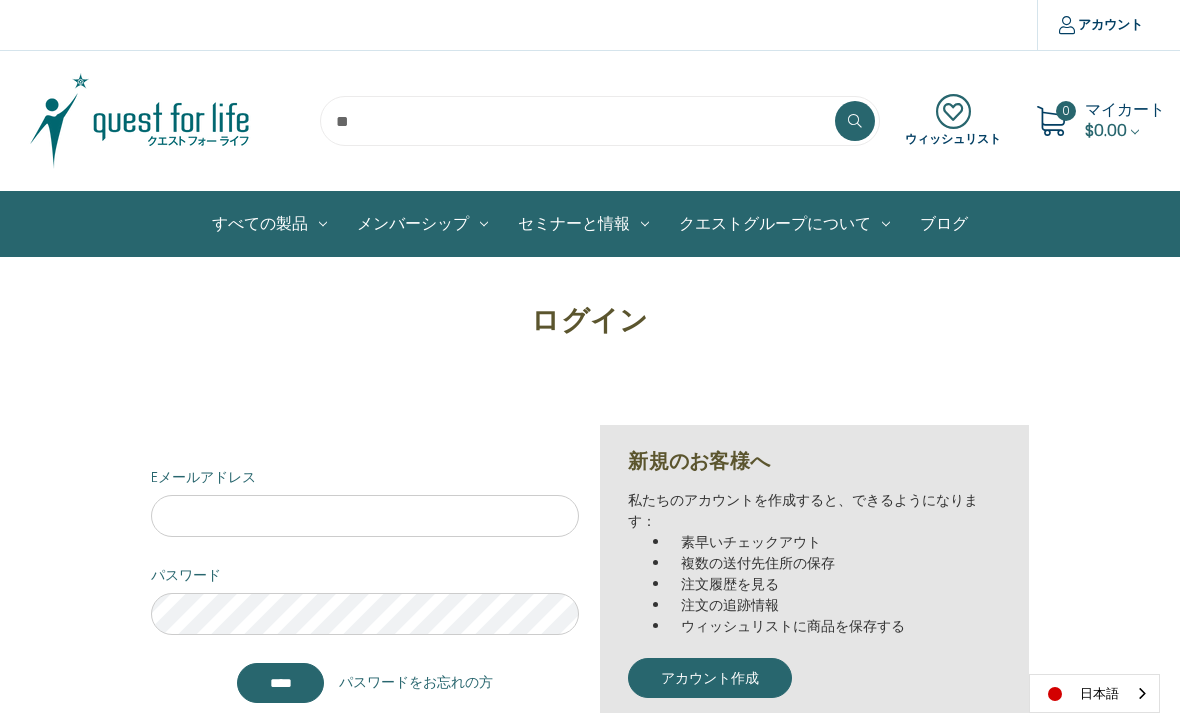 scroll, scrollTop: 0, scrollLeft: 0, axis: both 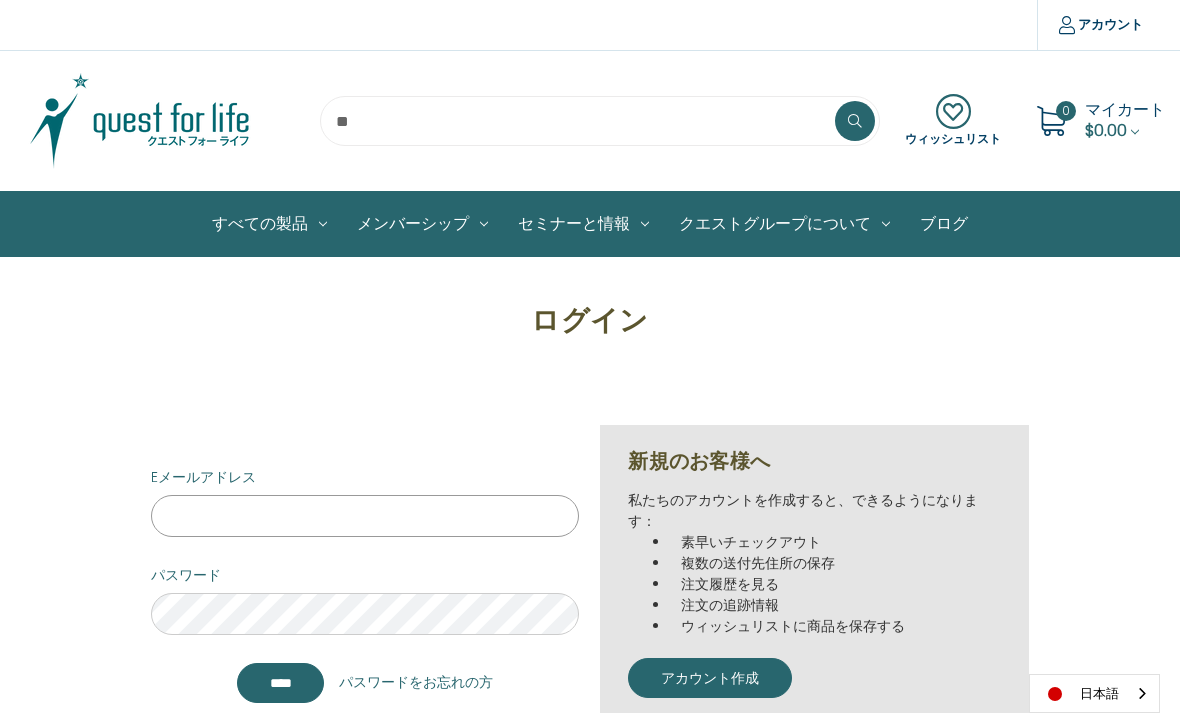 click on "Eメールアドレス" at bounding box center (365, 516) 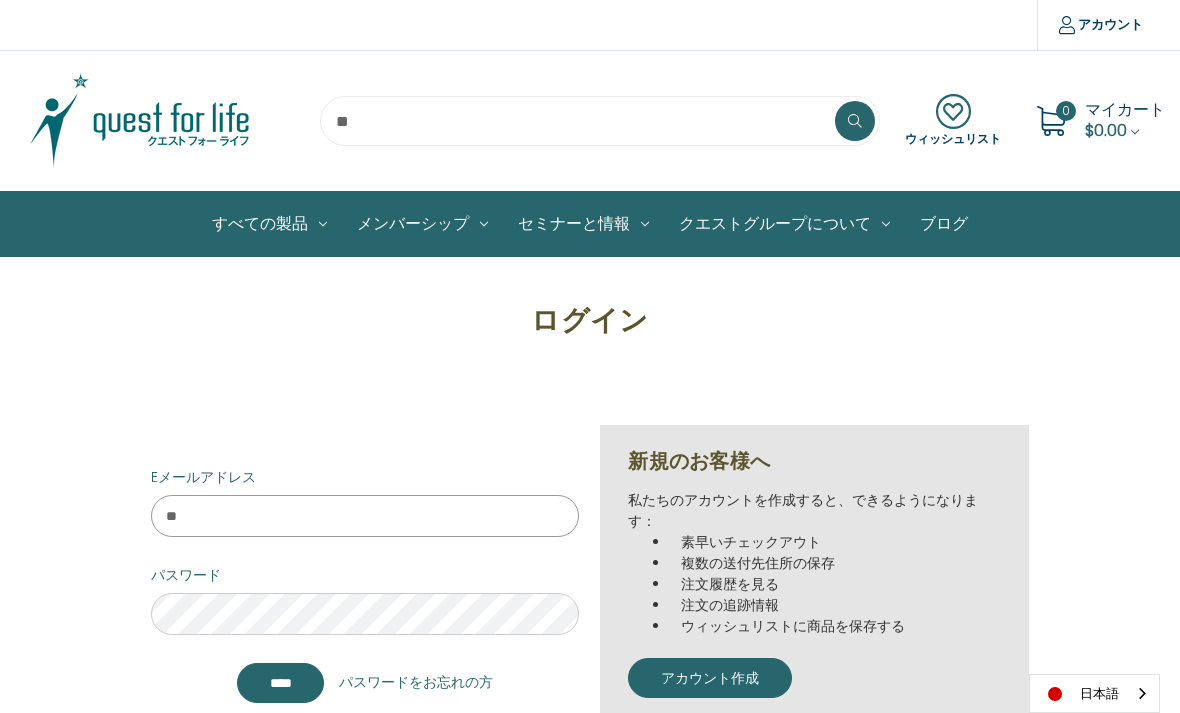 type on "*" 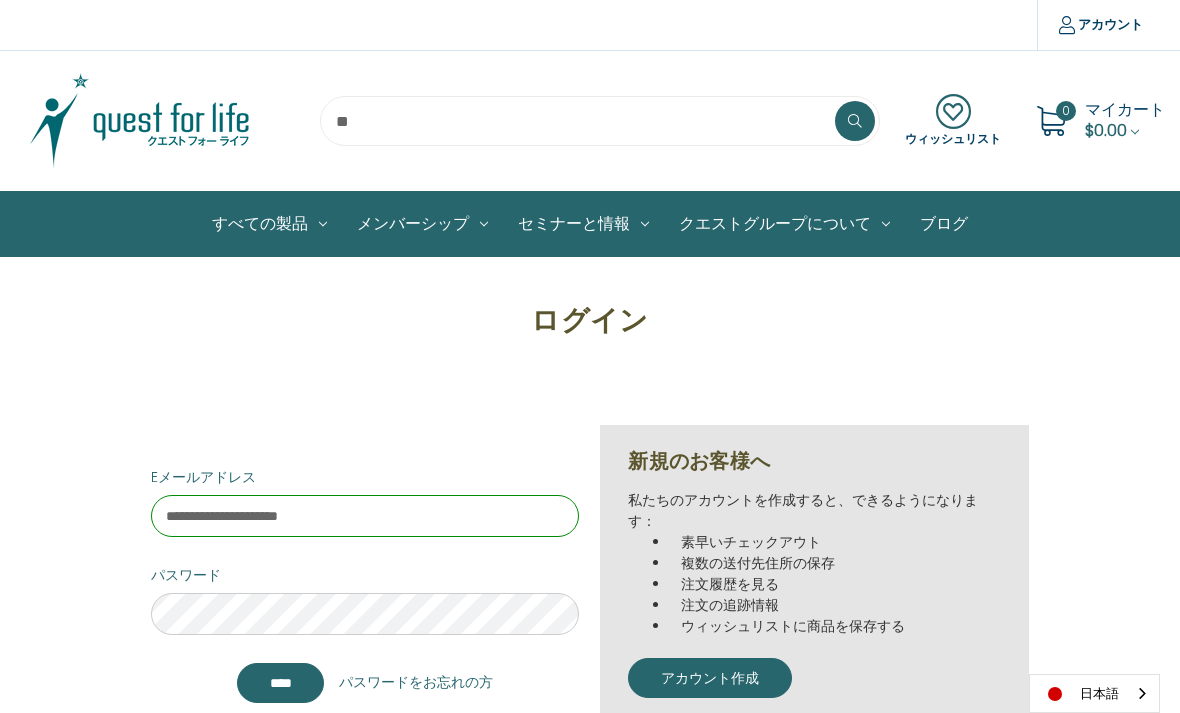 type on "**********" 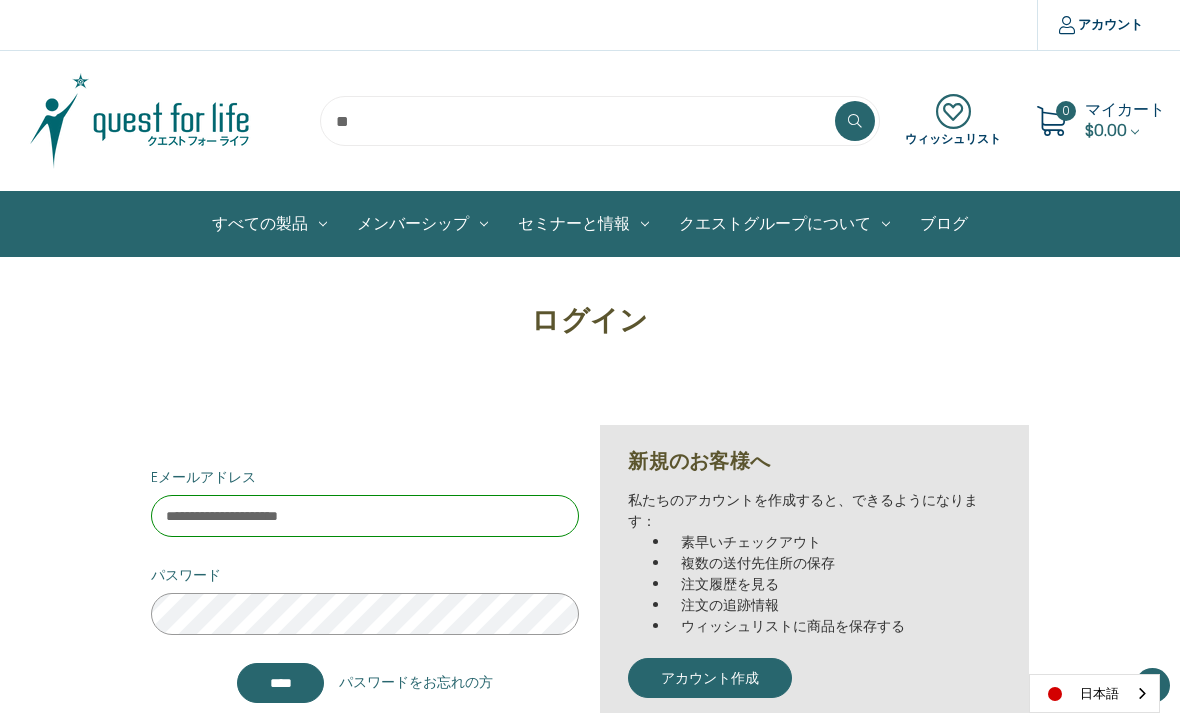 scroll, scrollTop: 223, scrollLeft: 0, axis: vertical 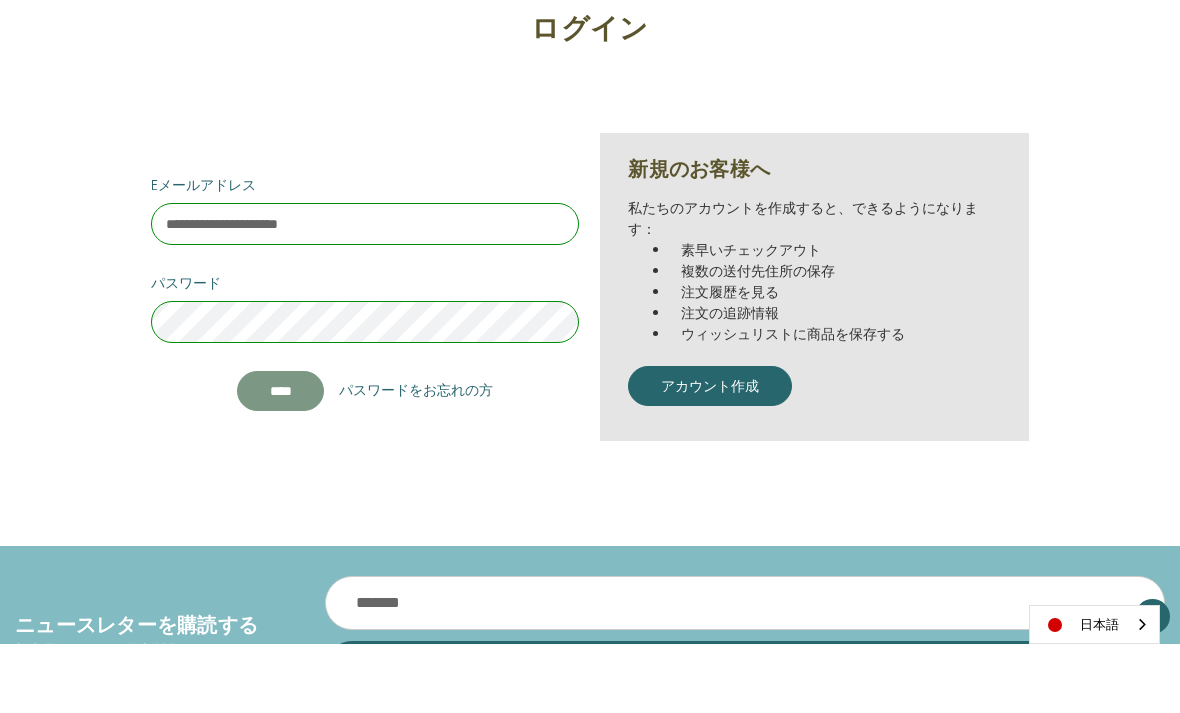 click on "****" at bounding box center (281, 460) 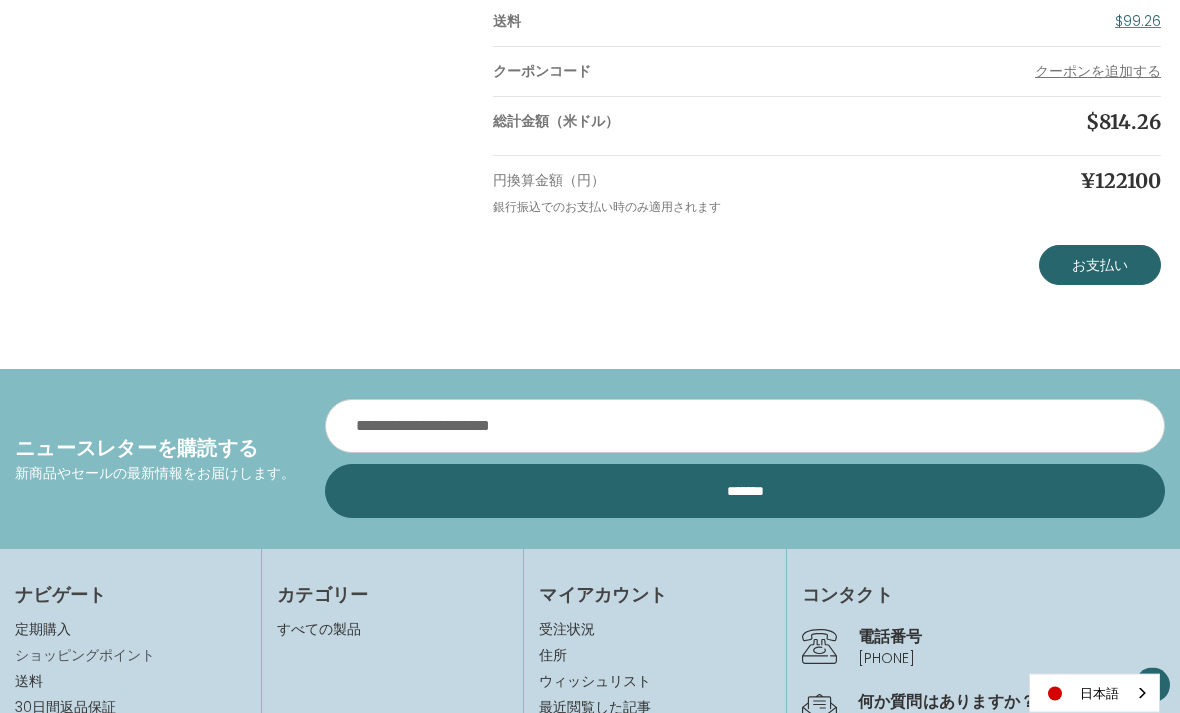 scroll, scrollTop: 895, scrollLeft: 0, axis: vertical 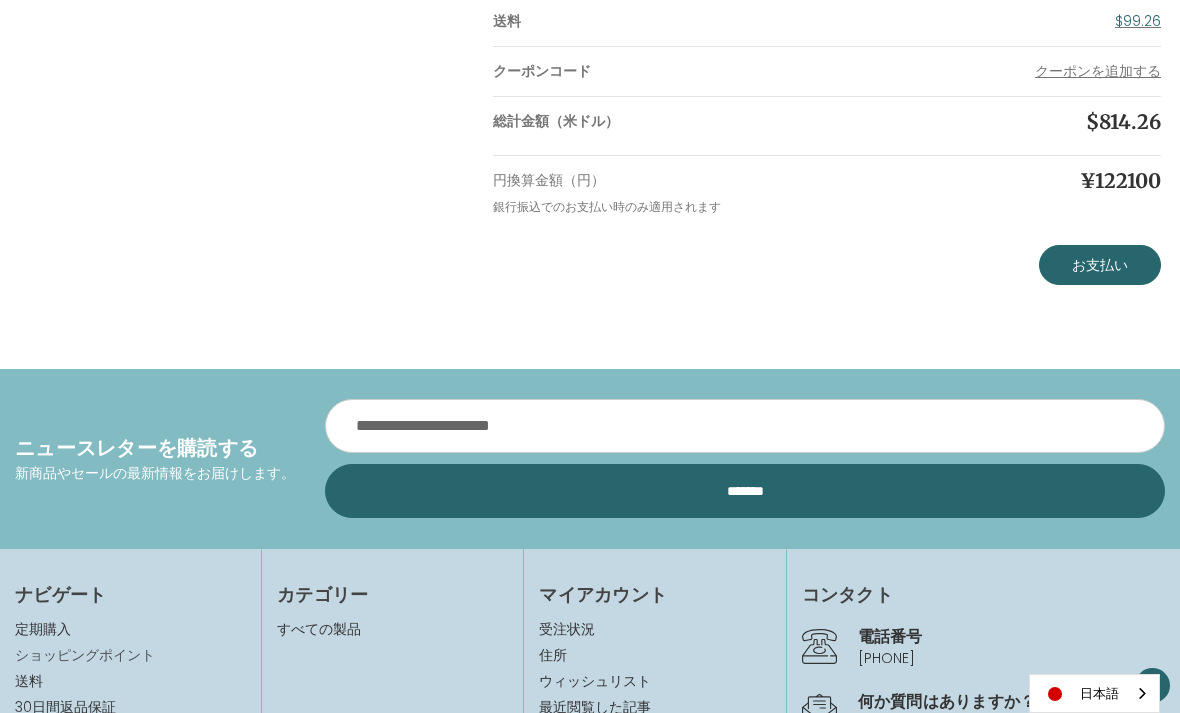 click on "ショッピングポイント" at bounding box center [85, 655] 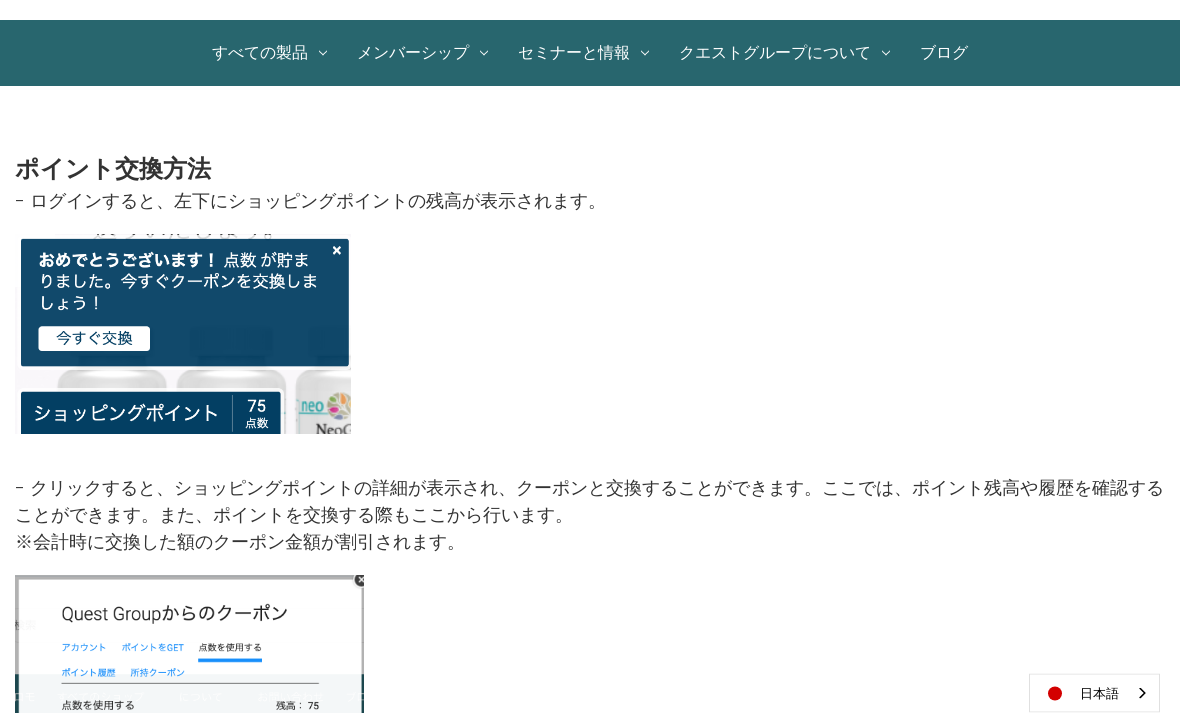 scroll, scrollTop: 173, scrollLeft: 0, axis: vertical 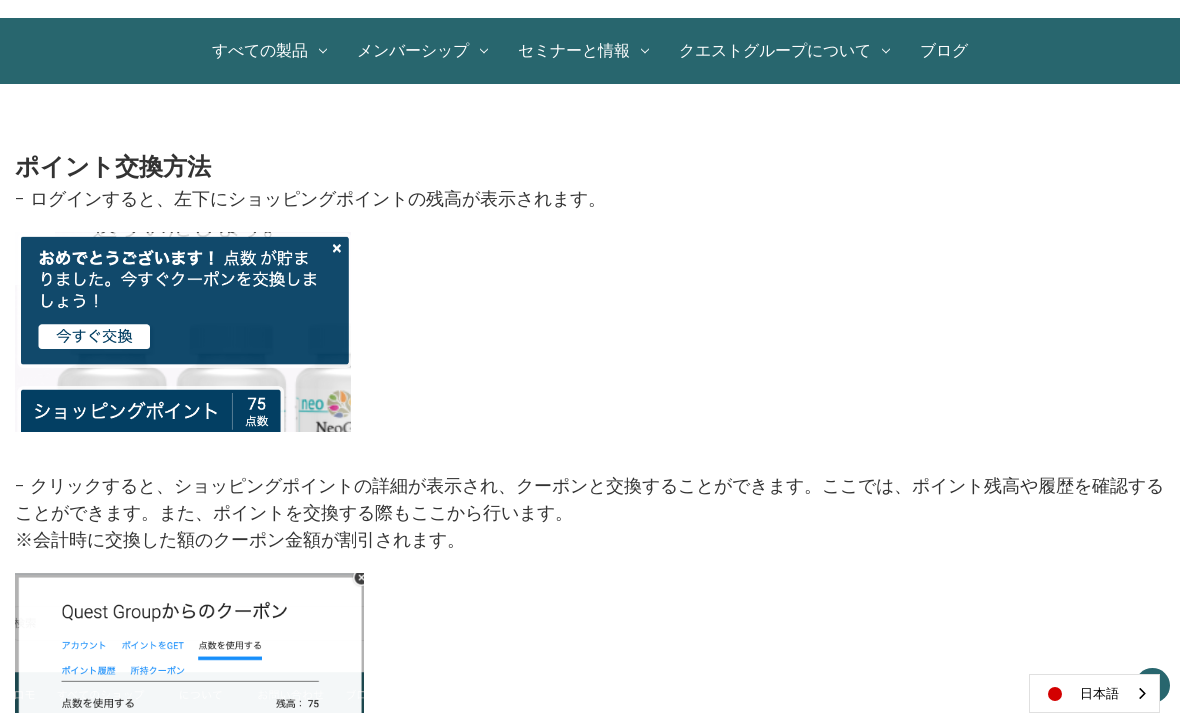 click at bounding box center [141, 357] 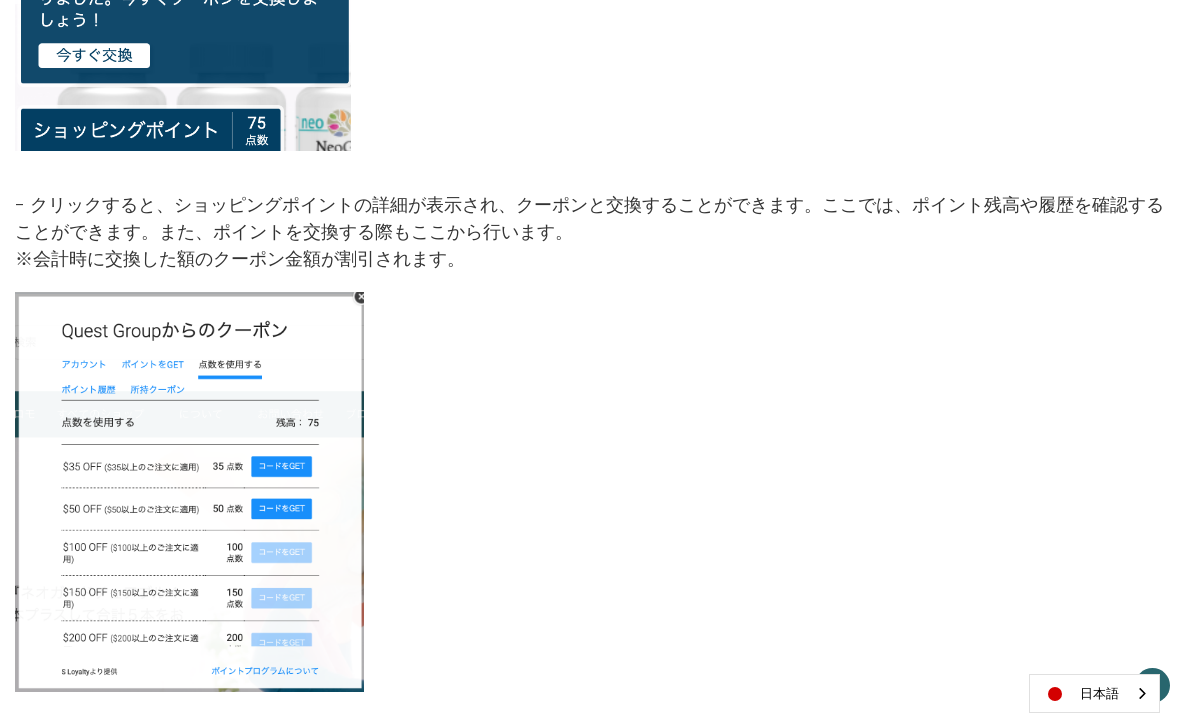 scroll, scrollTop: 466, scrollLeft: 0, axis: vertical 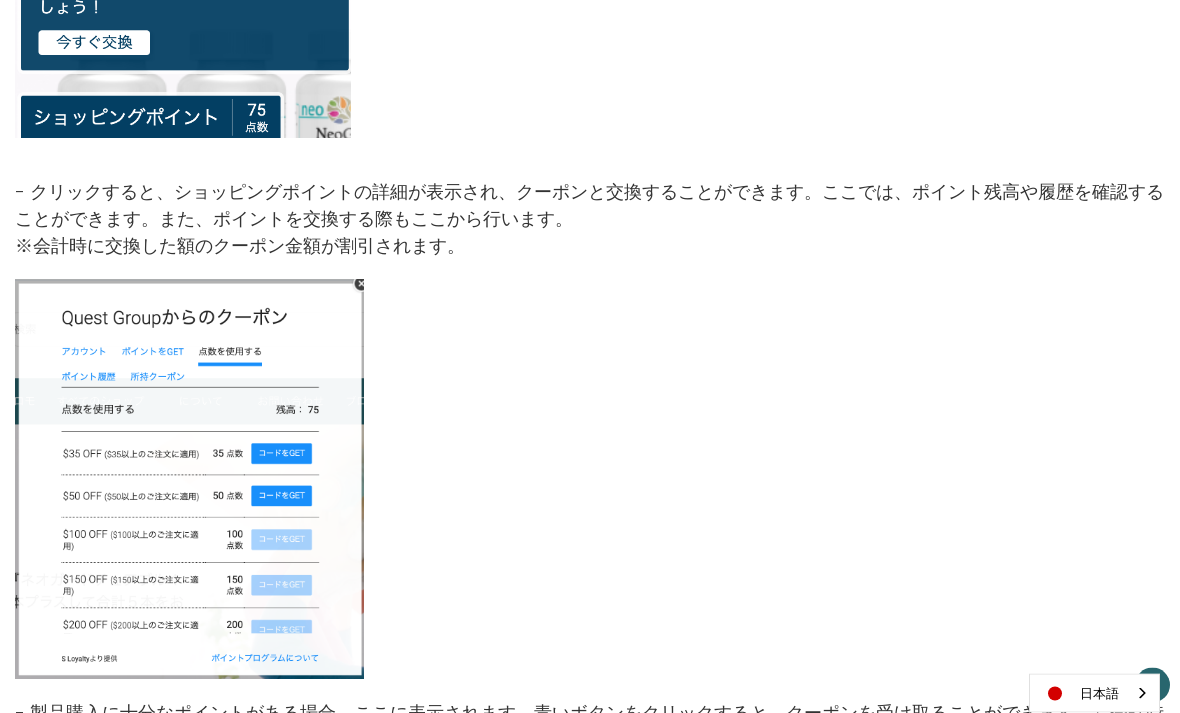 click at bounding box center [189, 480] 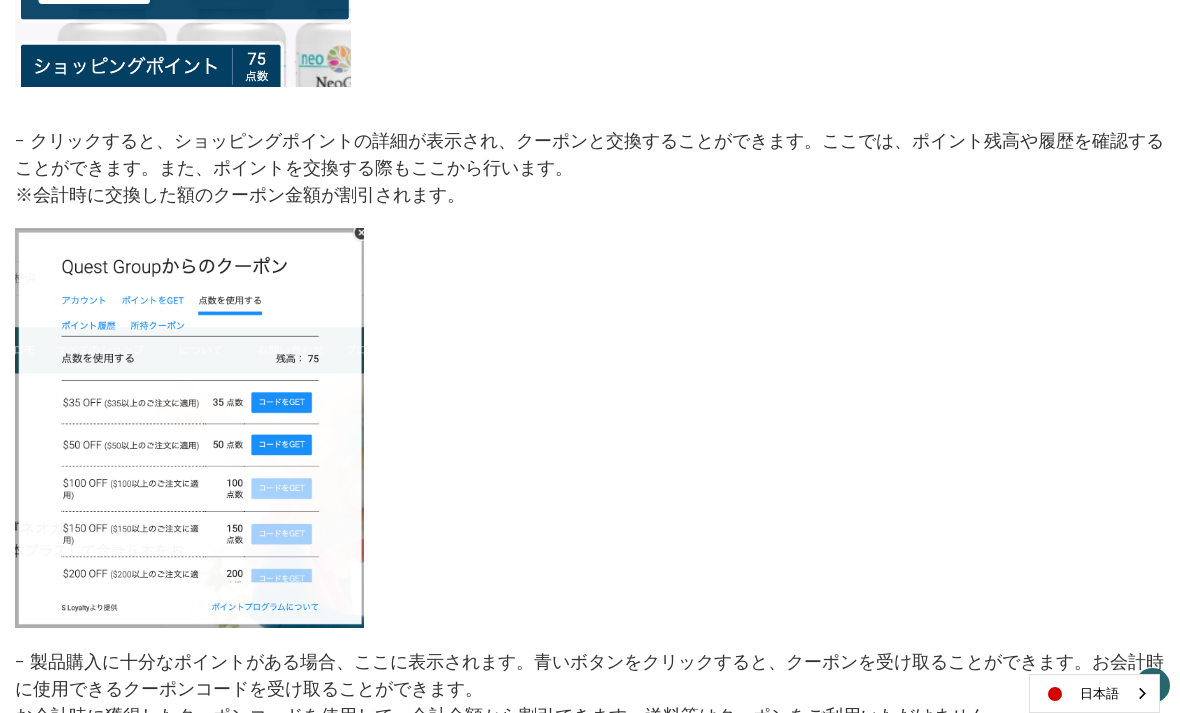 scroll, scrollTop: 520, scrollLeft: 0, axis: vertical 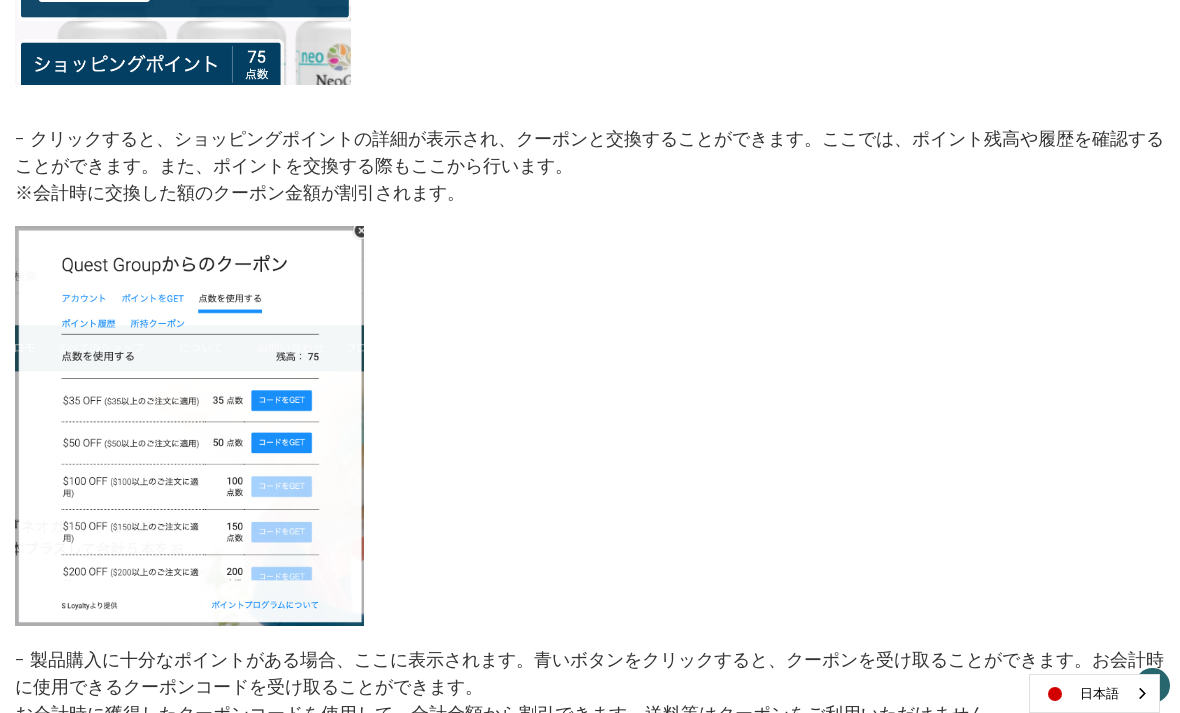 click at bounding box center [189, 426] 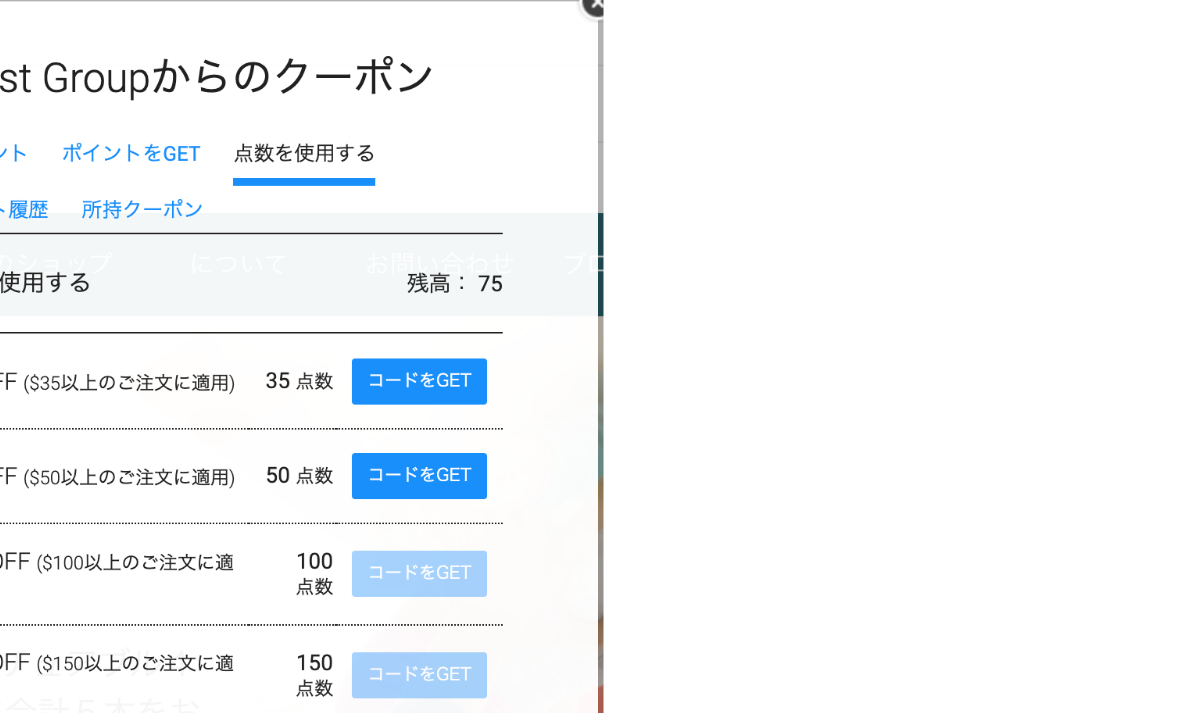 click at bounding box center [189, 426] 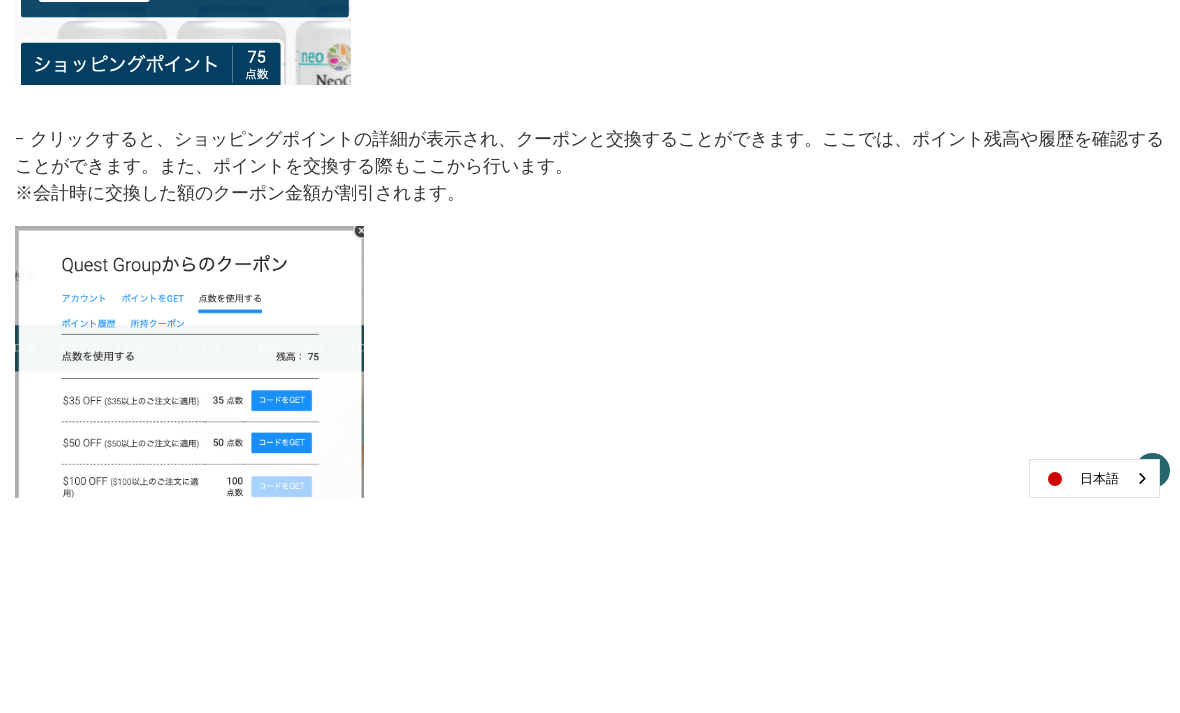 scroll, scrollTop: 520, scrollLeft: 0, axis: vertical 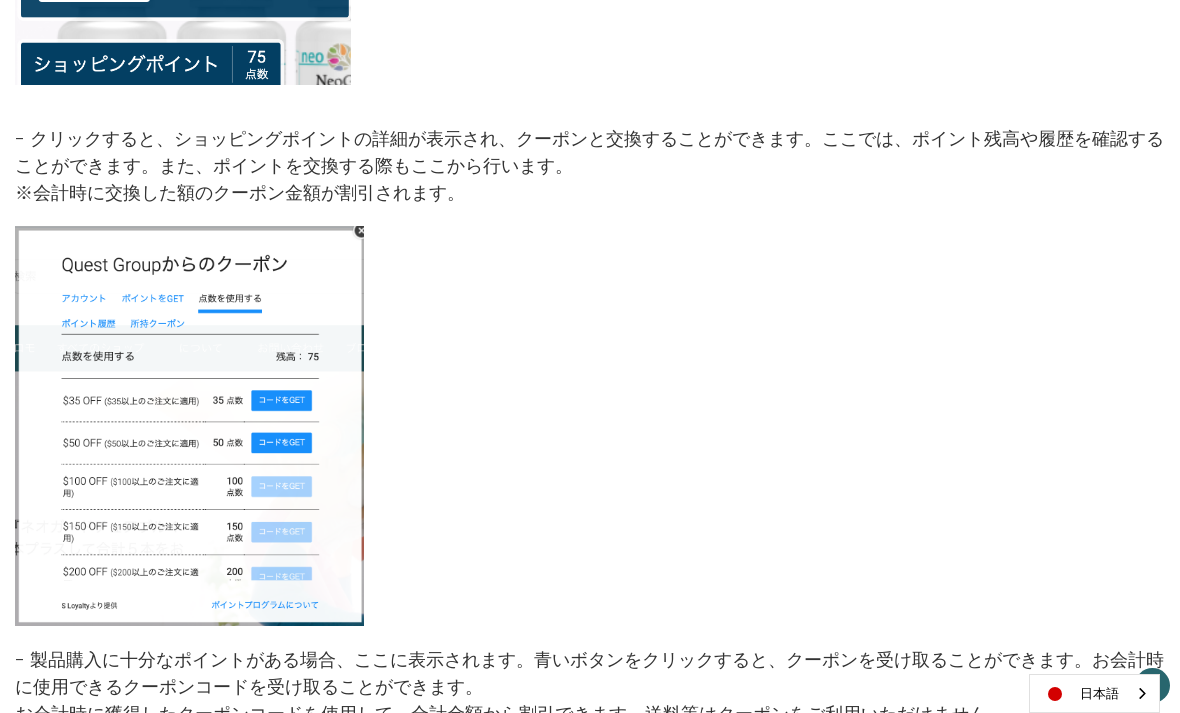 click at bounding box center [189, 426] 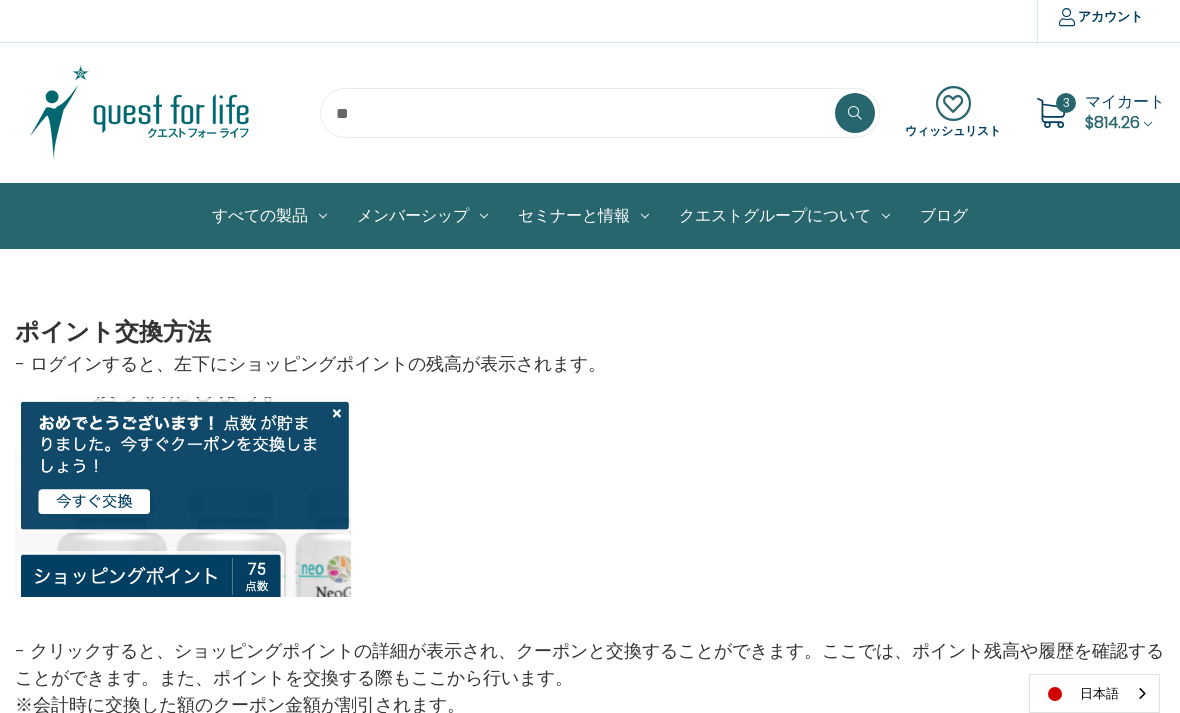 scroll, scrollTop: 0, scrollLeft: 0, axis: both 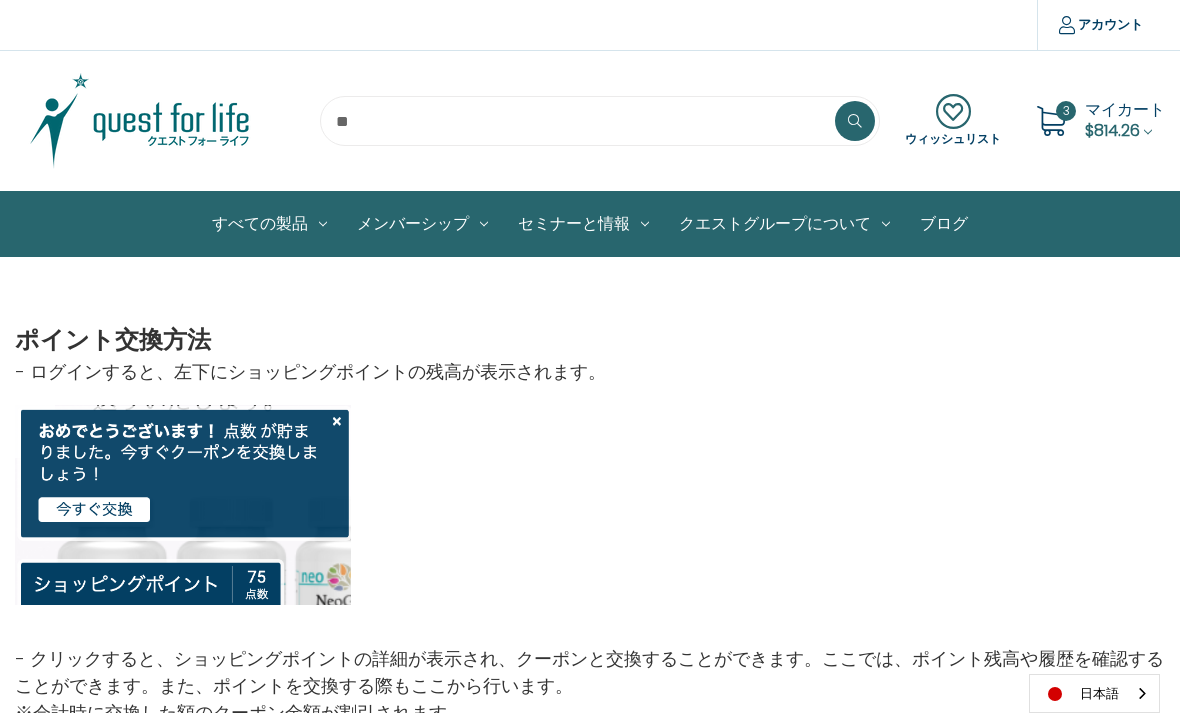 click at bounding box center [141, 530] 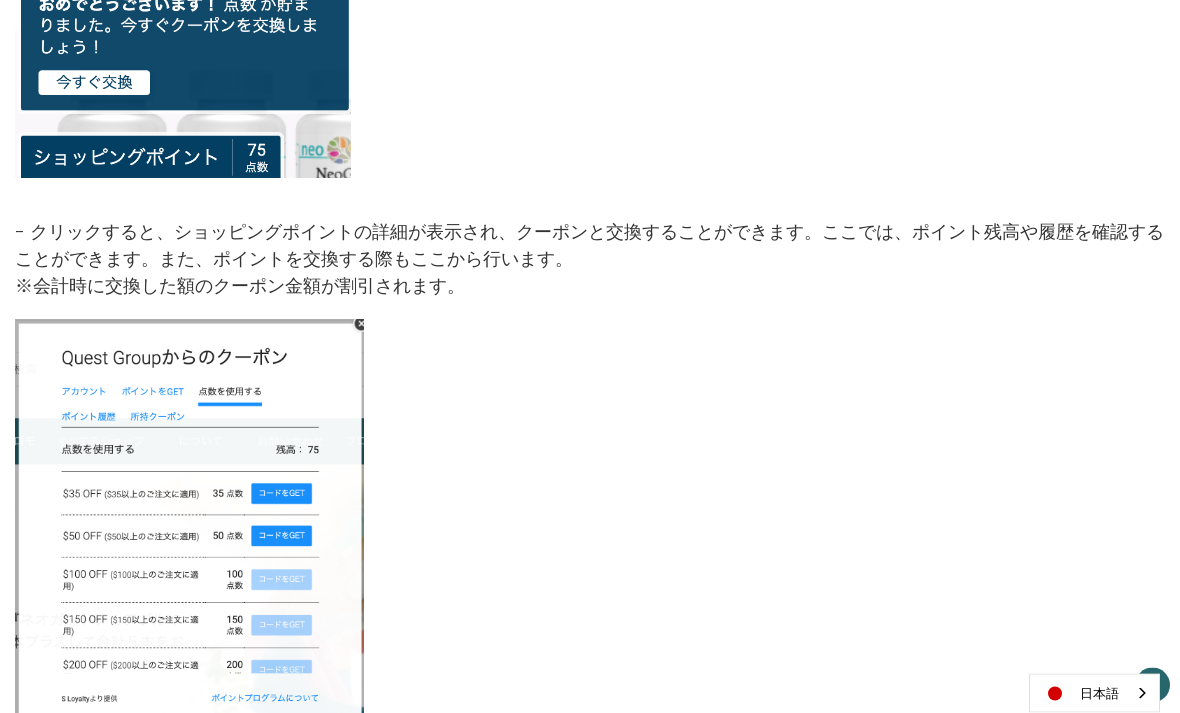 scroll, scrollTop: 431, scrollLeft: 0, axis: vertical 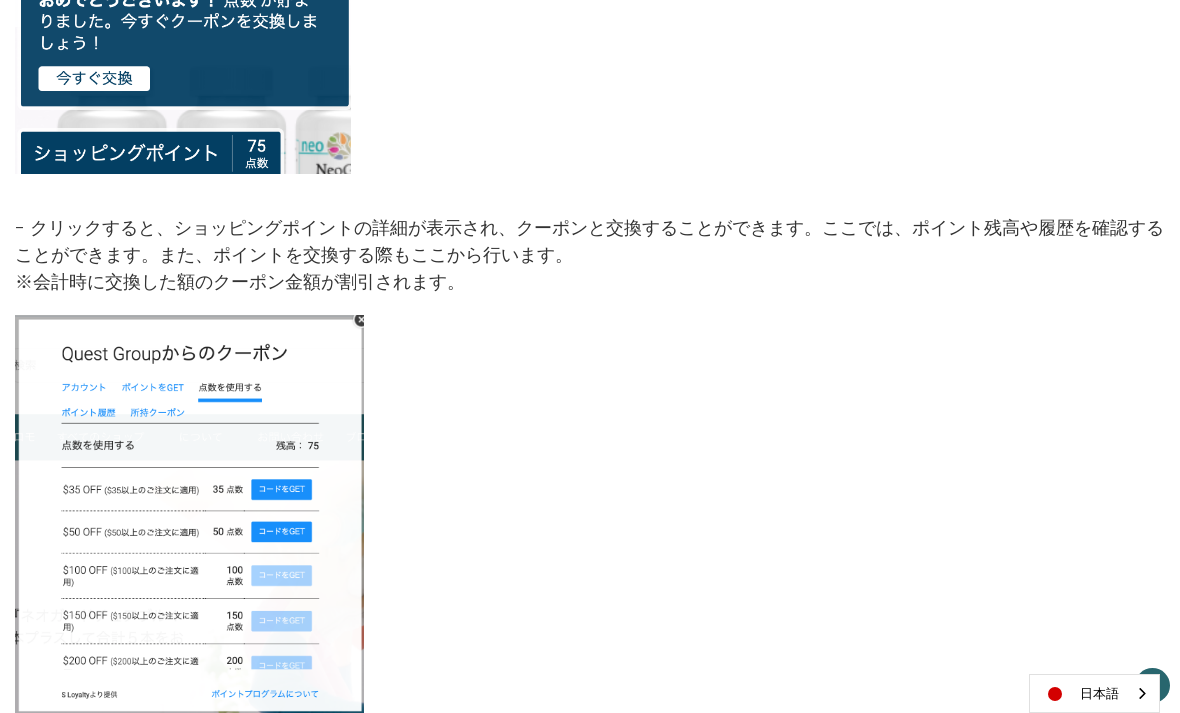 click at bounding box center [141, 99] 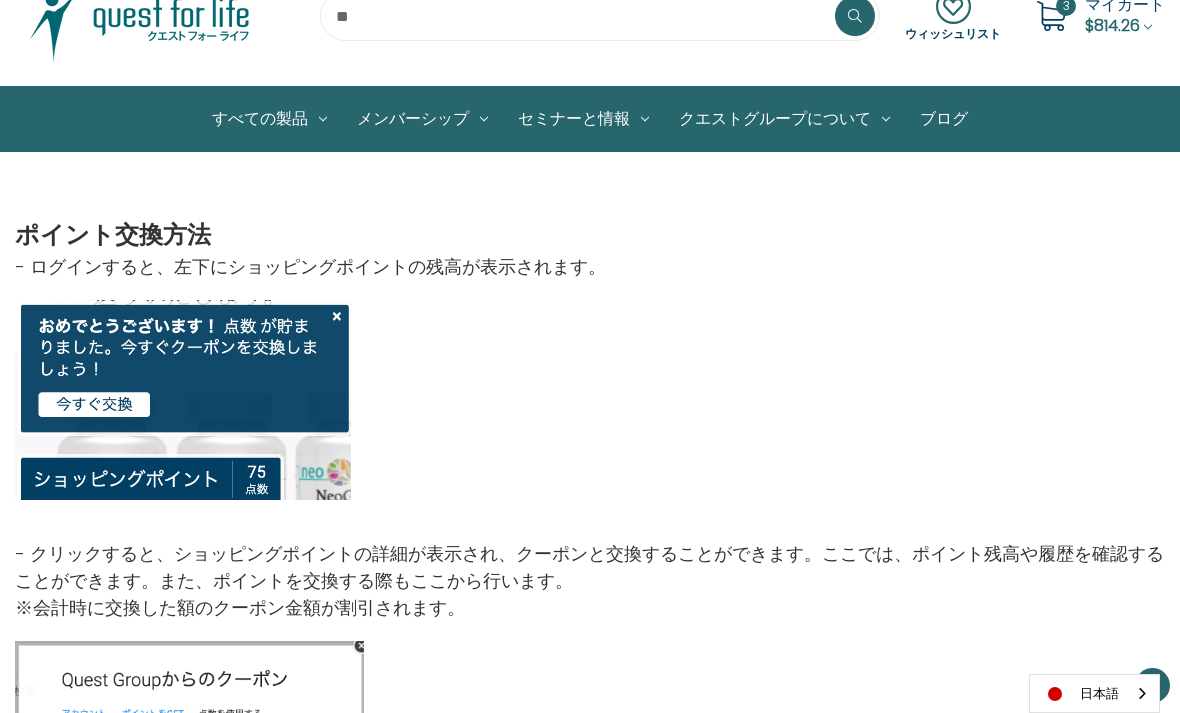 scroll, scrollTop: 106, scrollLeft: 0, axis: vertical 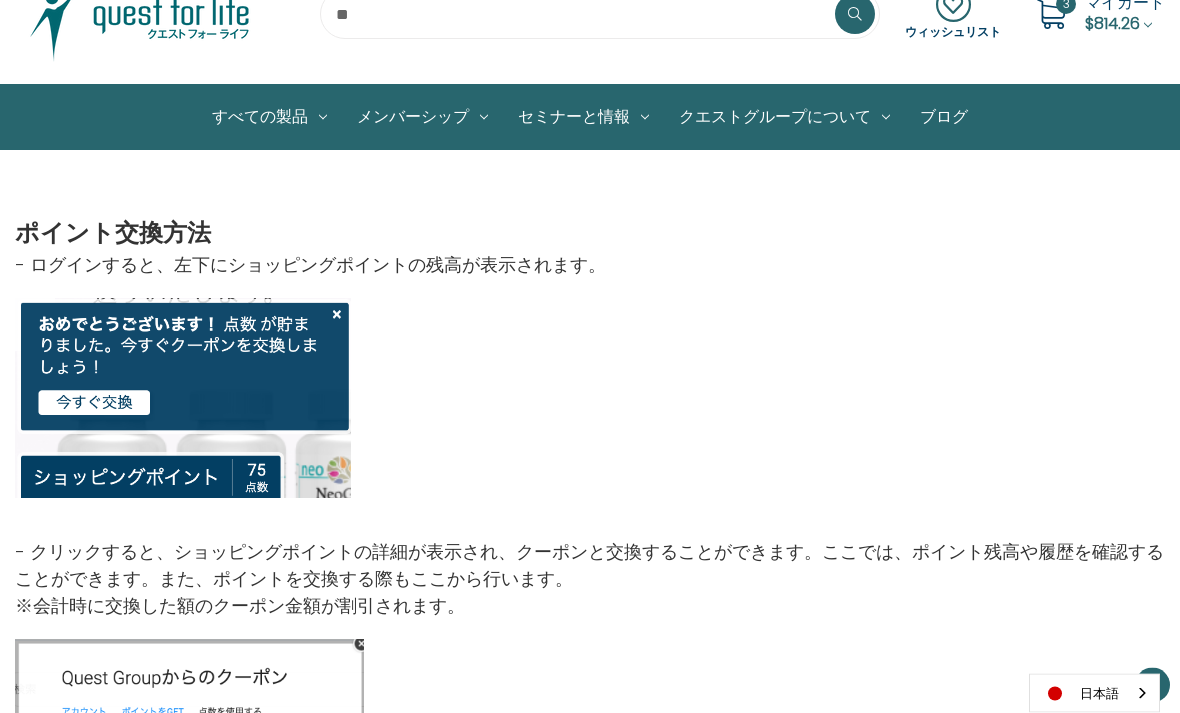 click at bounding box center (590, 399) 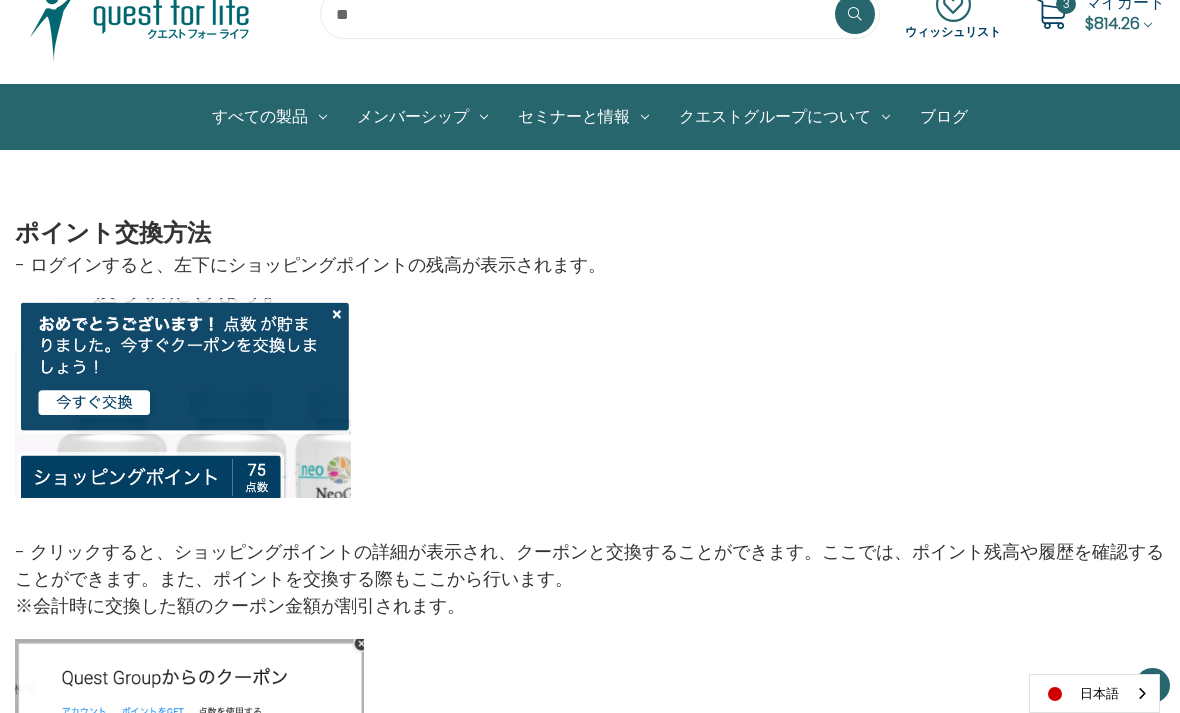 click at bounding box center (141, 423) 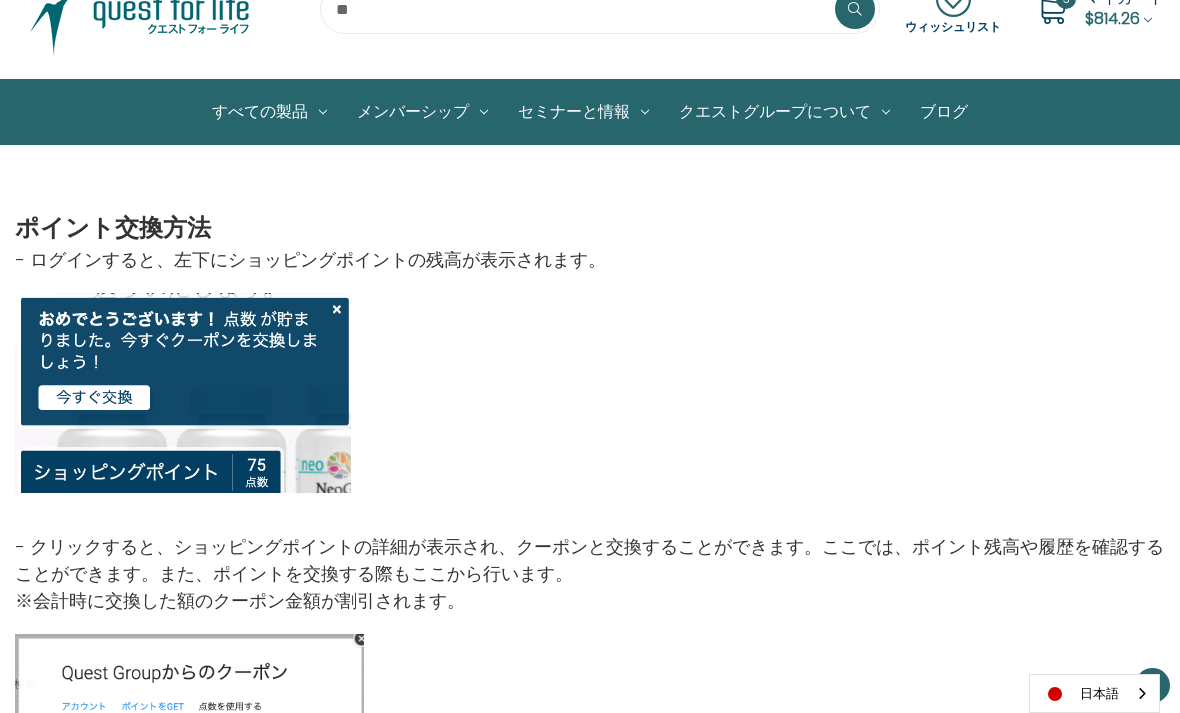scroll, scrollTop: 142, scrollLeft: 0, axis: vertical 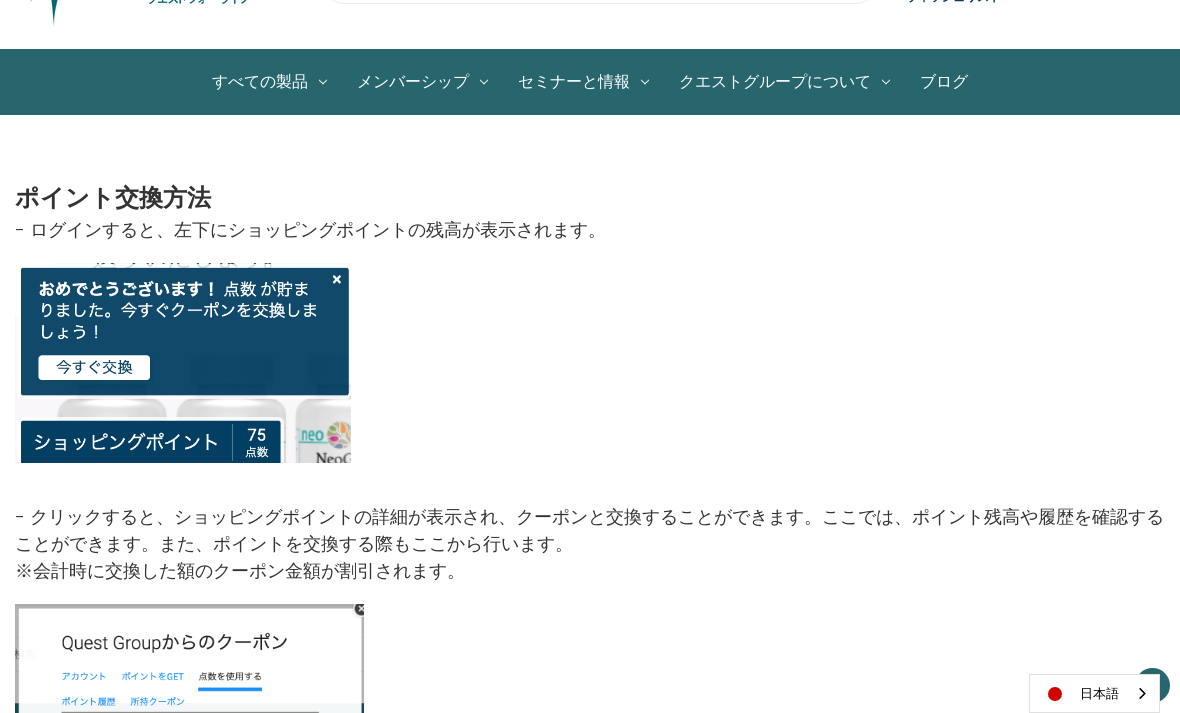 click on "- クリックすると、ショッピングポイントの詳細が表示され、クーポンと交換することができます。ここでは、ポイント残高や履歴を確認することができます。また、ポイントを交換する際もここから行います。 ※会計時に交換した額のクーポン金額が割引されます。" at bounding box center [590, 523] 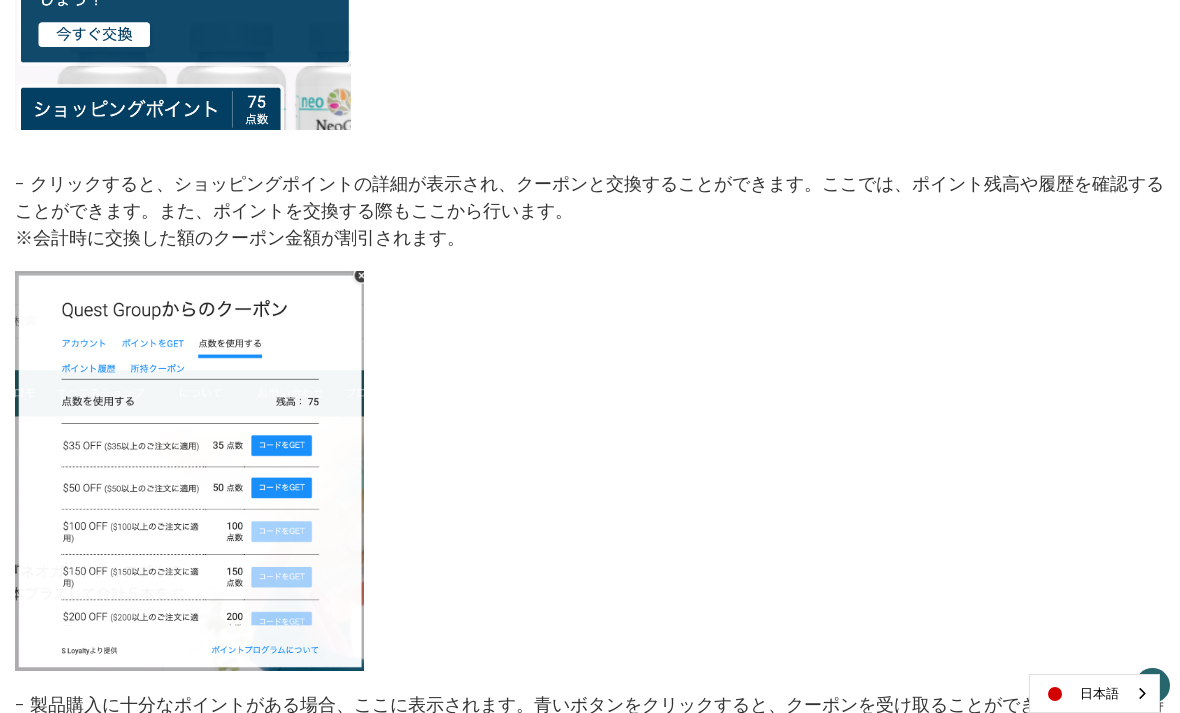scroll, scrollTop: 500, scrollLeft: 0, axis: vertical 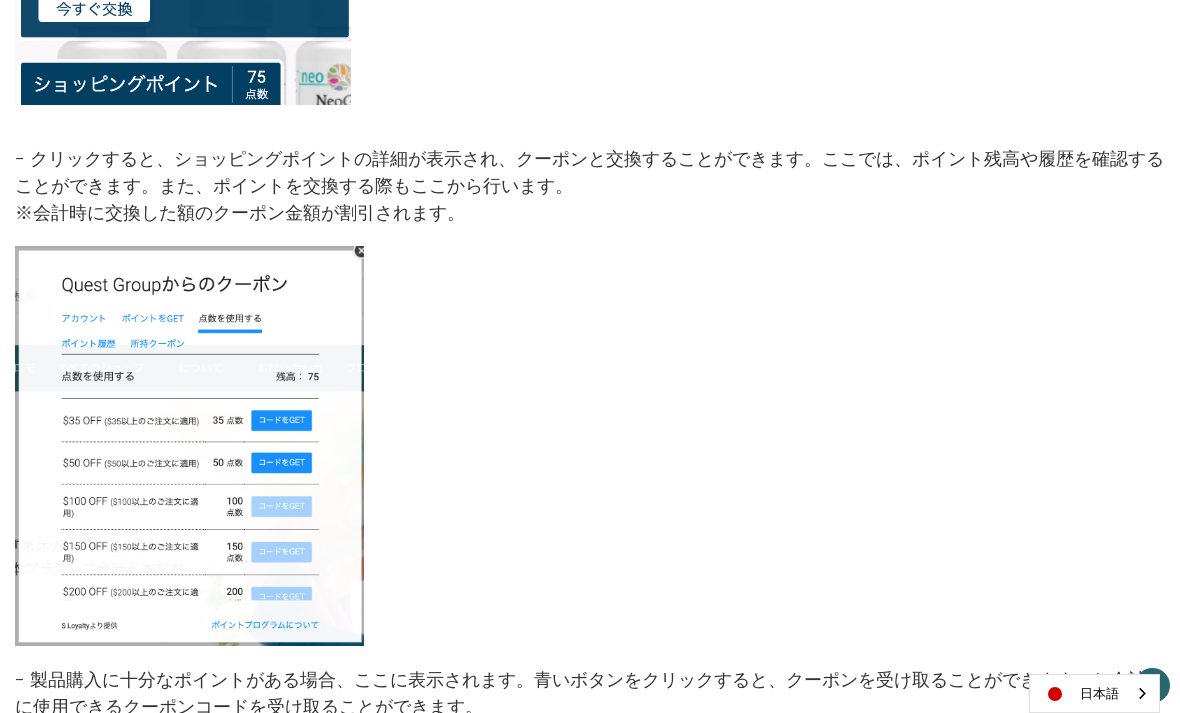 click at bounding box center (189, 446) 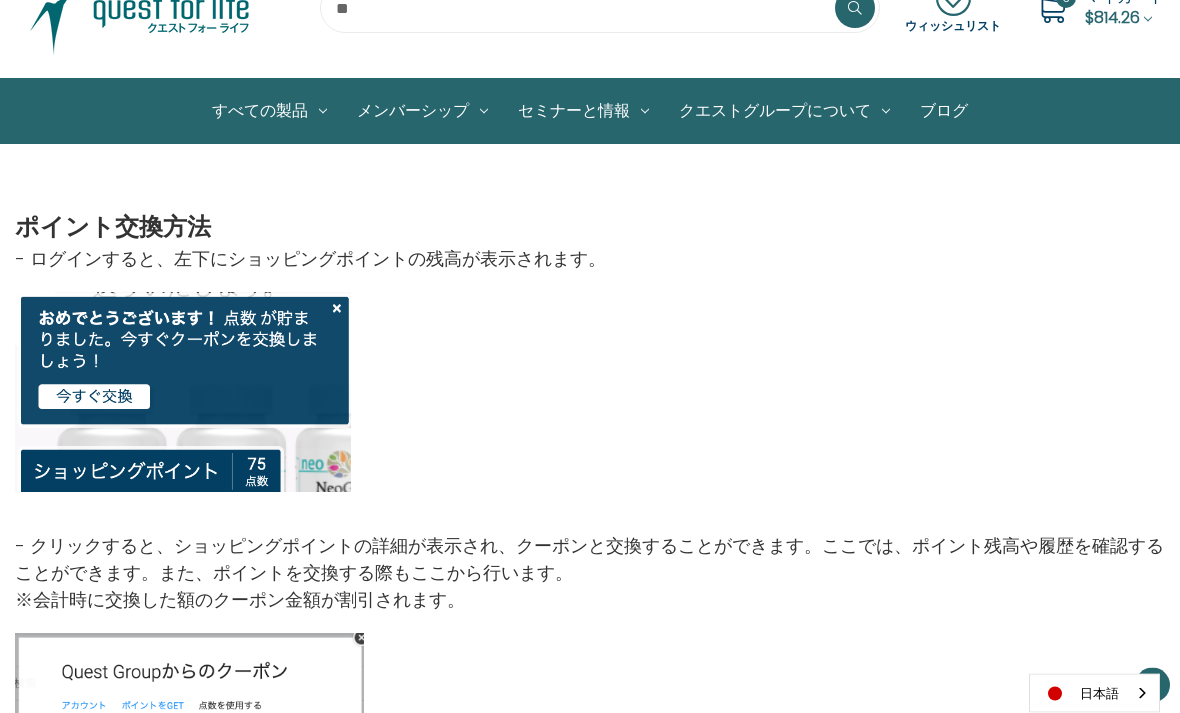 scroll, scrollTop: 113, scrollLeft: 0, axis: vertical 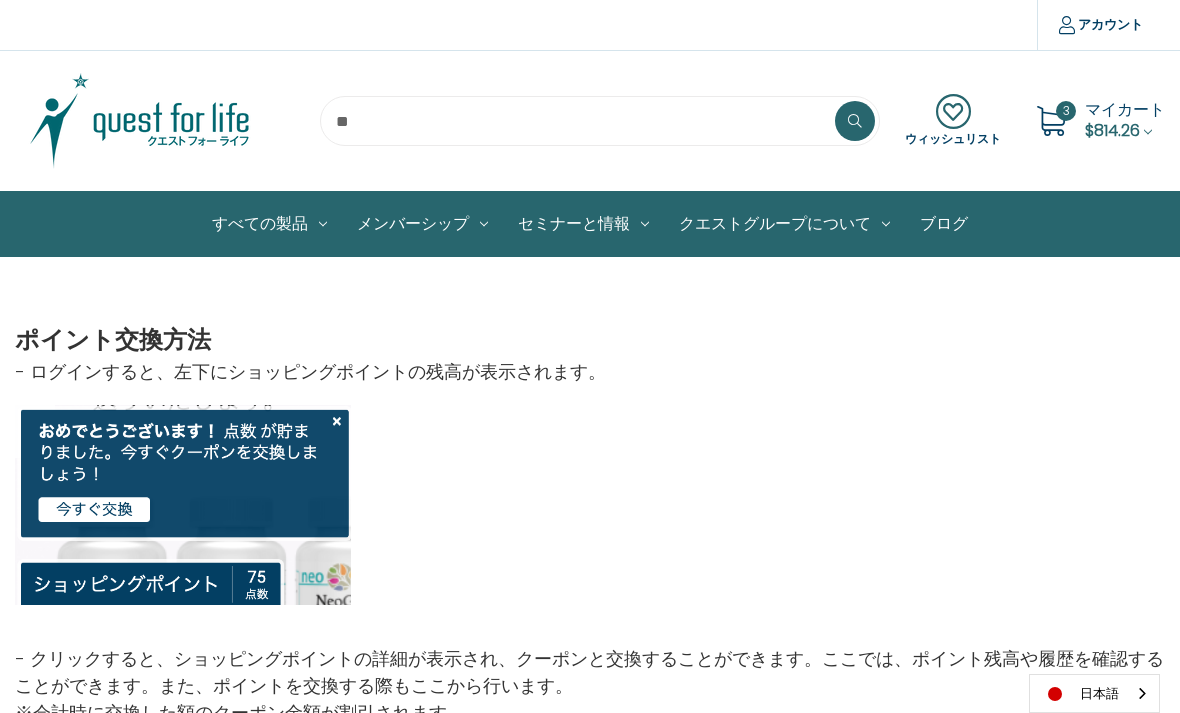 click on "$814.26" at bounding box center [1112, 130] 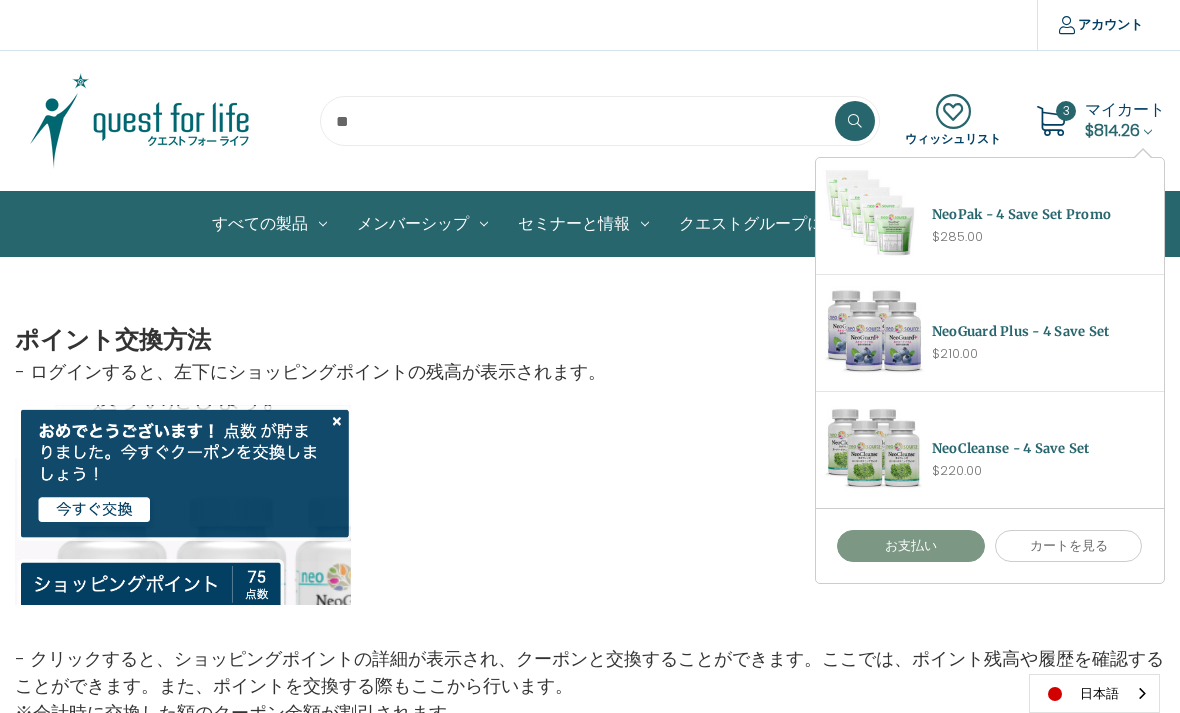 click on "お支払い" at bounding box center [911, 546] 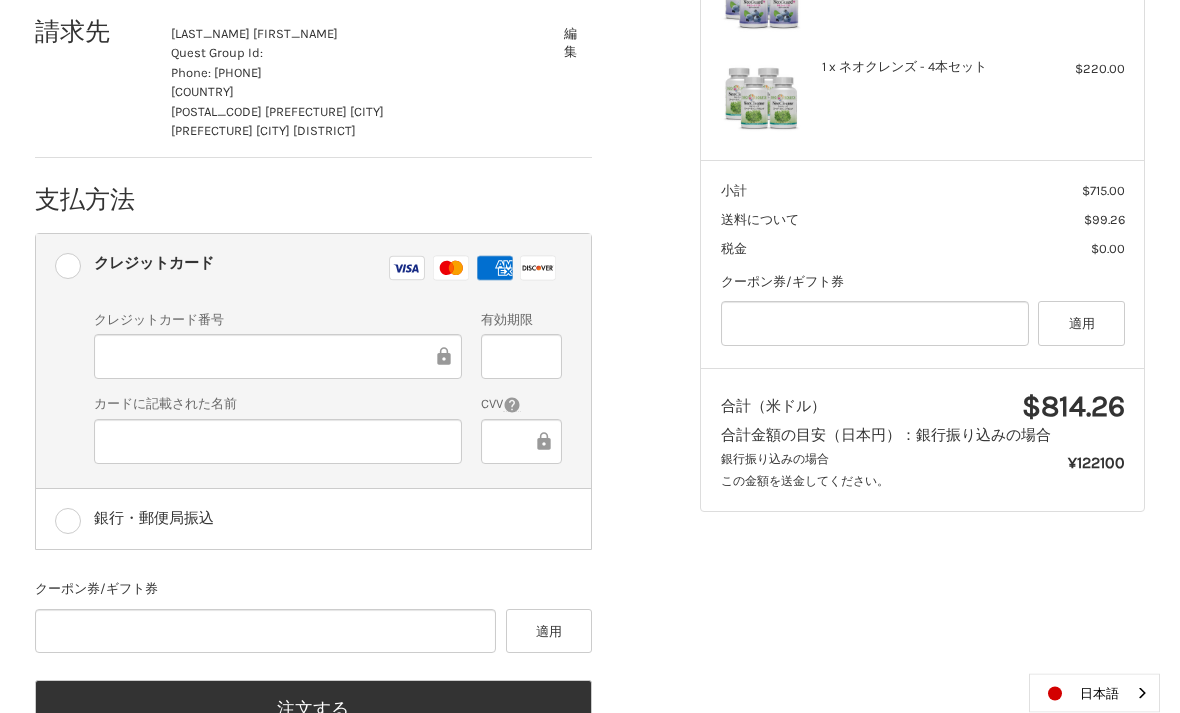 scroll, scrollTop: 580, scrollLeft: 0, axis: vertical 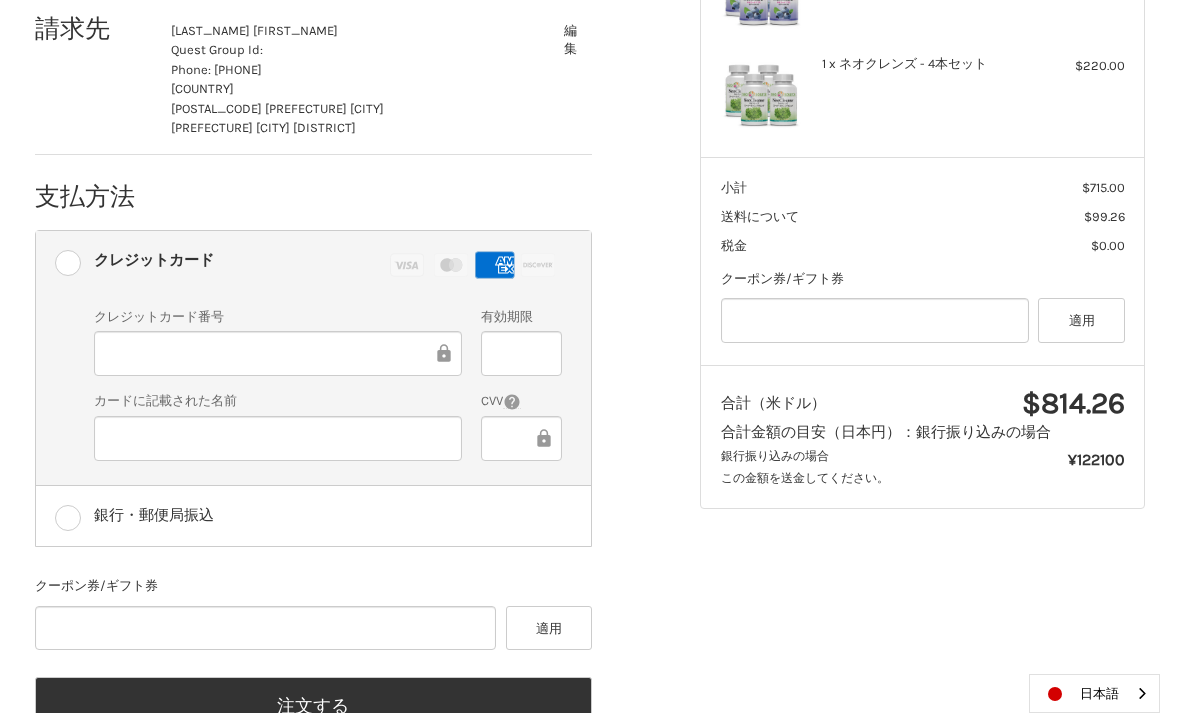 click at bounding box center (278, 438) 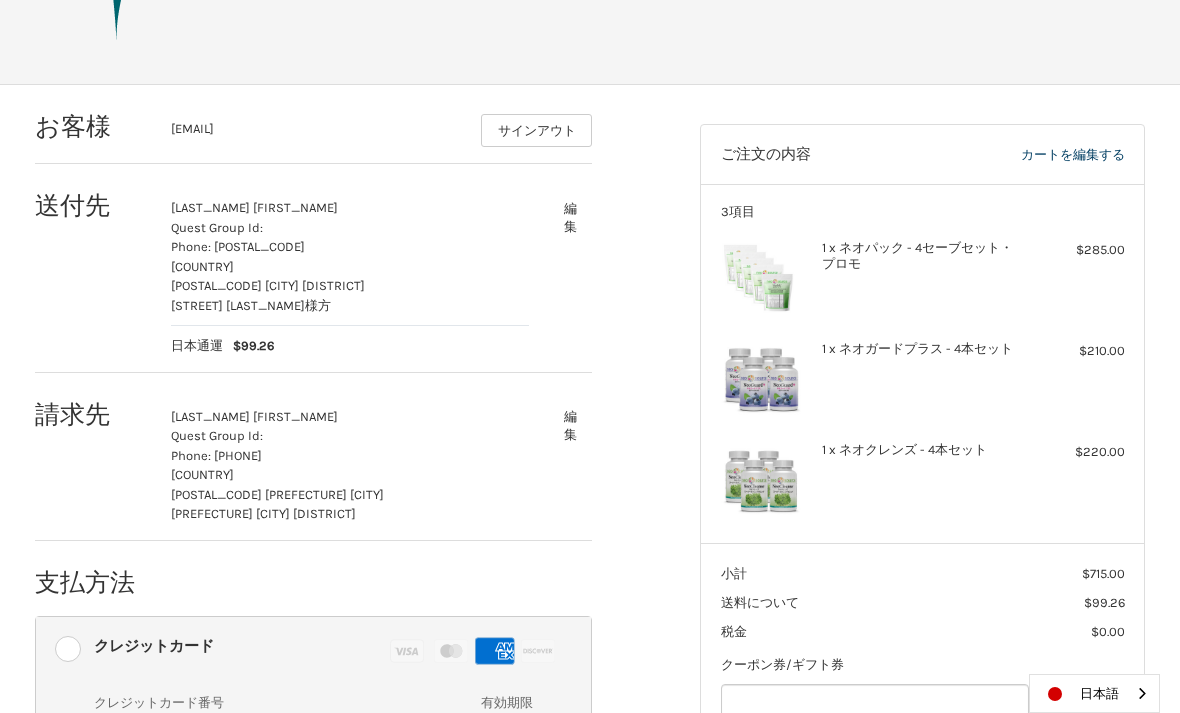 scroll, scrollTop: 190, scrollLeft: 0, axis: vertical 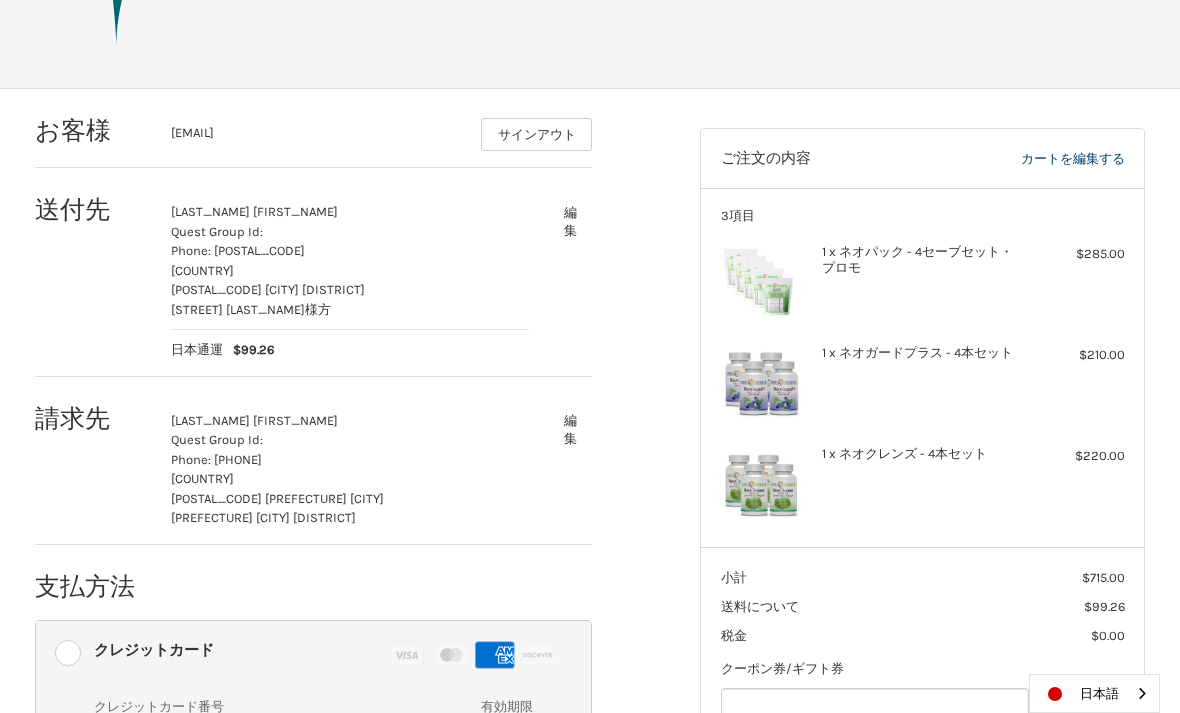 click on "編集" at bounding box center [570, 221] 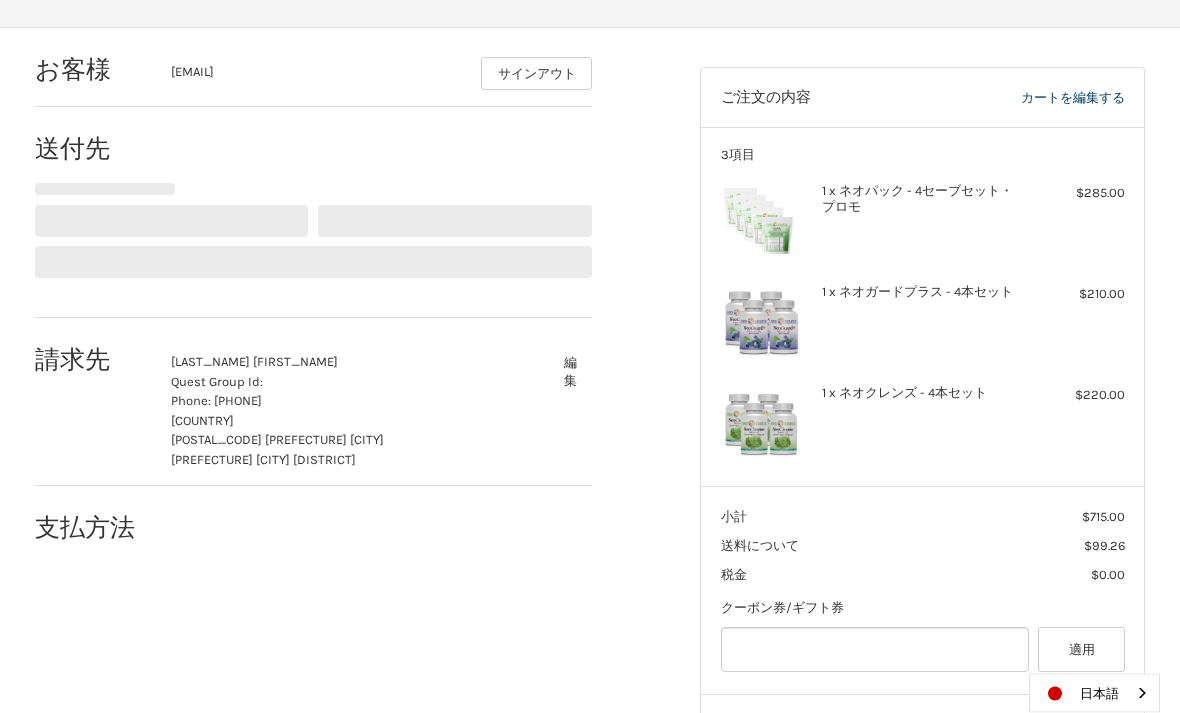 scroll, scrollTop: 347, scrollLeft: 0, axis: vertical 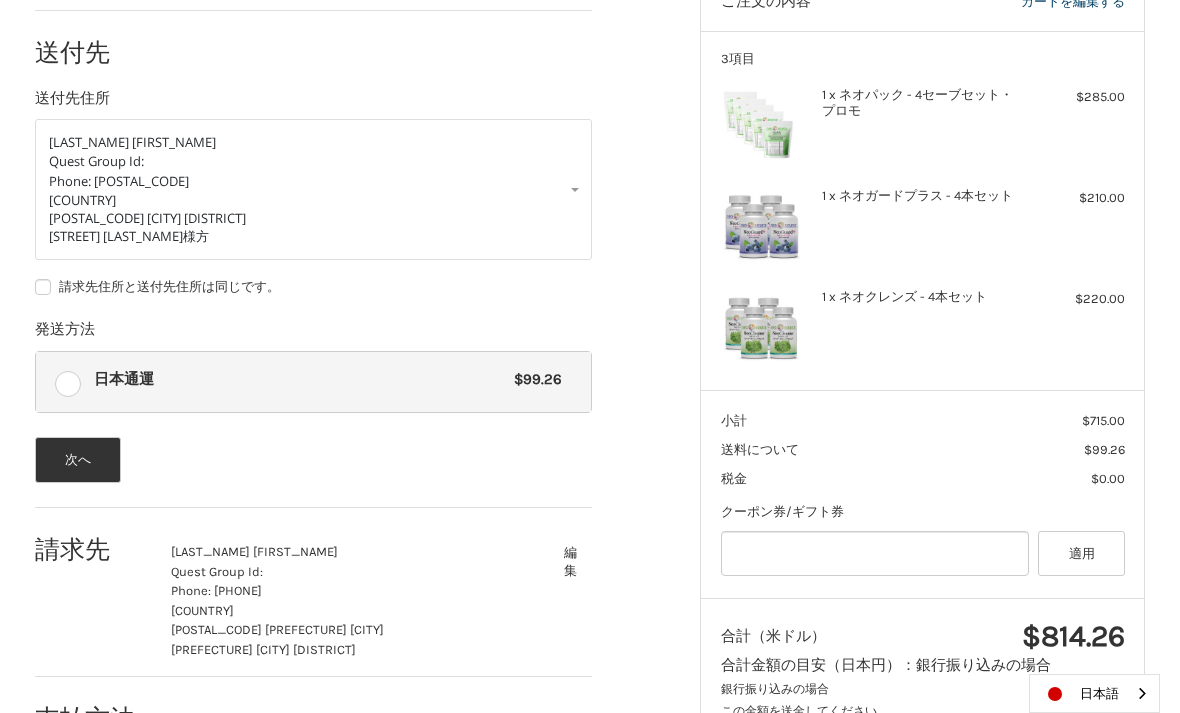 click on "請求先住所と送付先住所は同じです。" at bounding box center (314, 287) 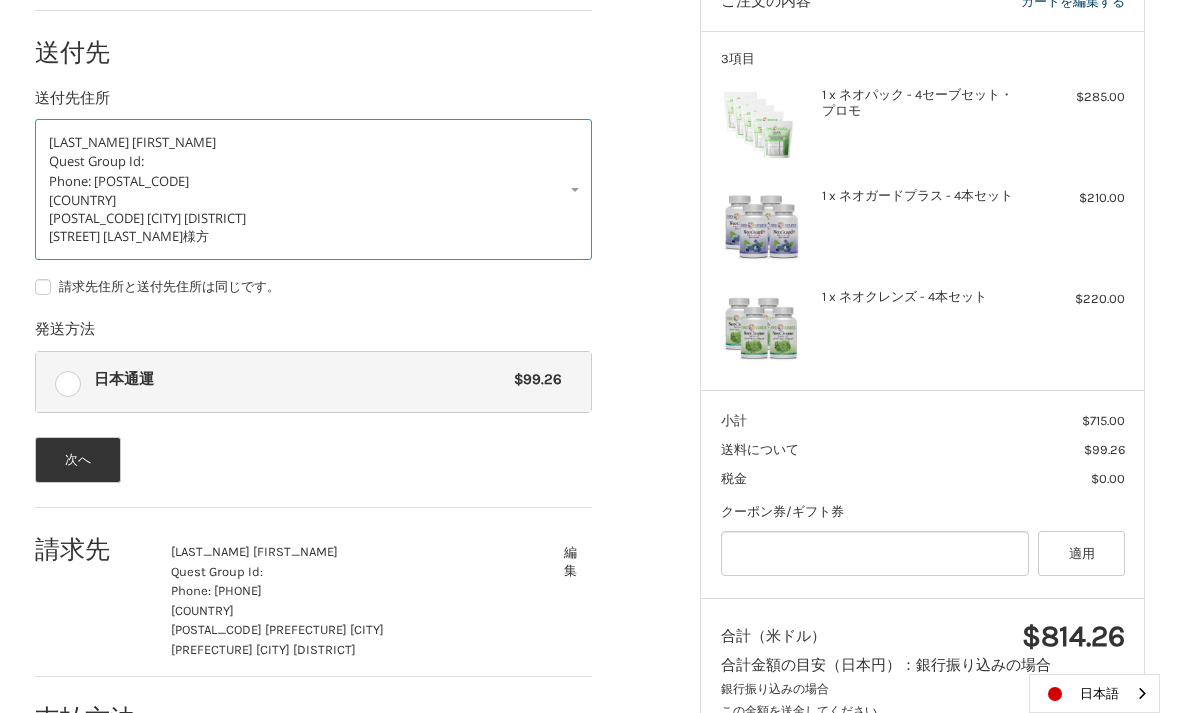 click on "Japan  1750055 Tōkyō 板橋区 泉町26-15  浅香様方" at bounding box center [314, 218] 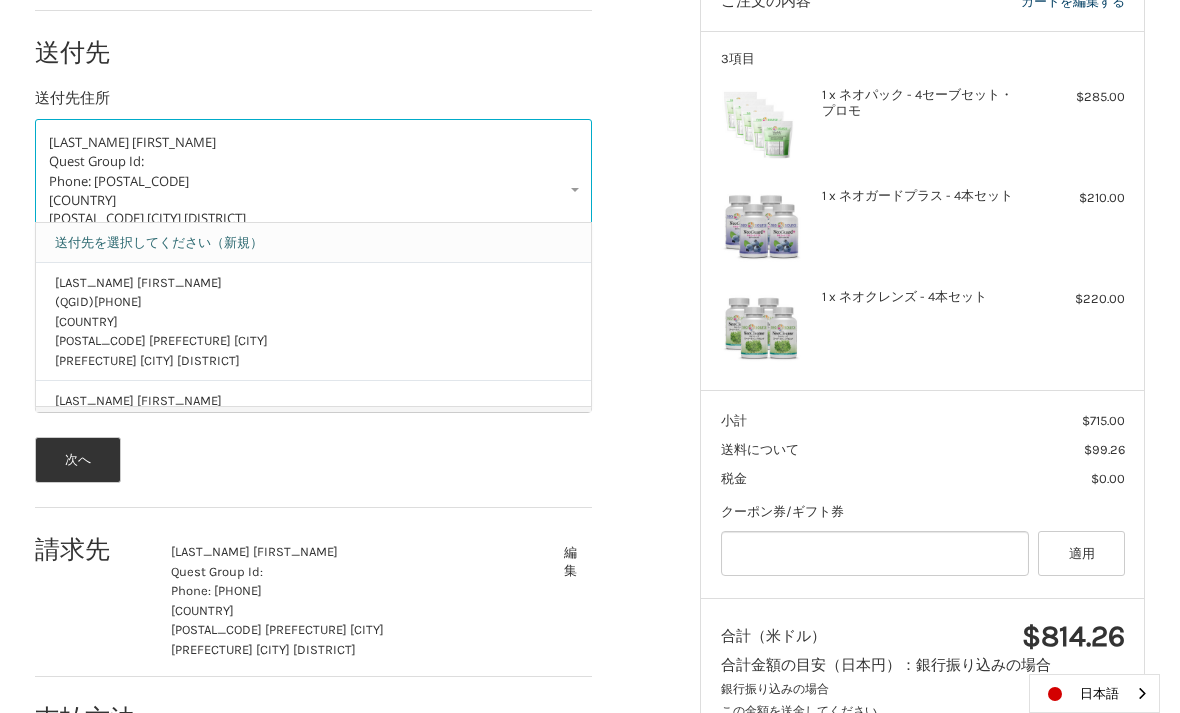click on "送付先を選択してください（新規）" at bounding box center (313, 242) 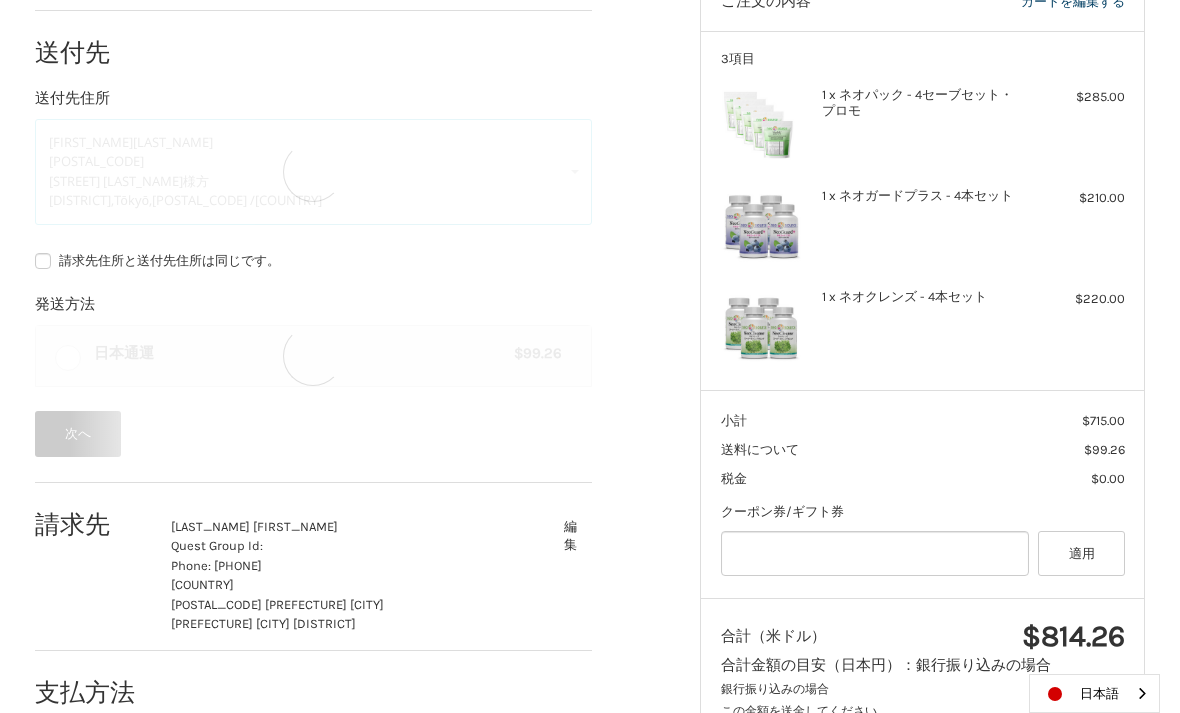 scroll, scrollTop: 0, scrollLeft: 0, axis: both 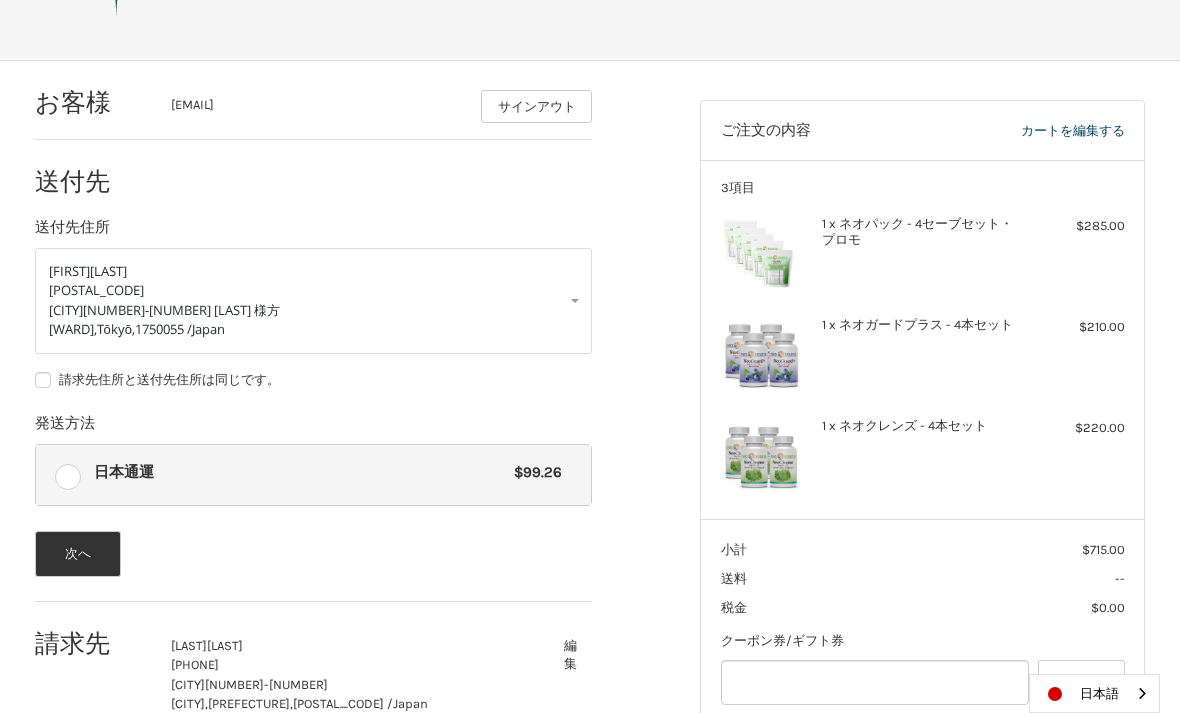 click on "請求先住所と送付先住所は同じです。" at bounding box center (314, 380) 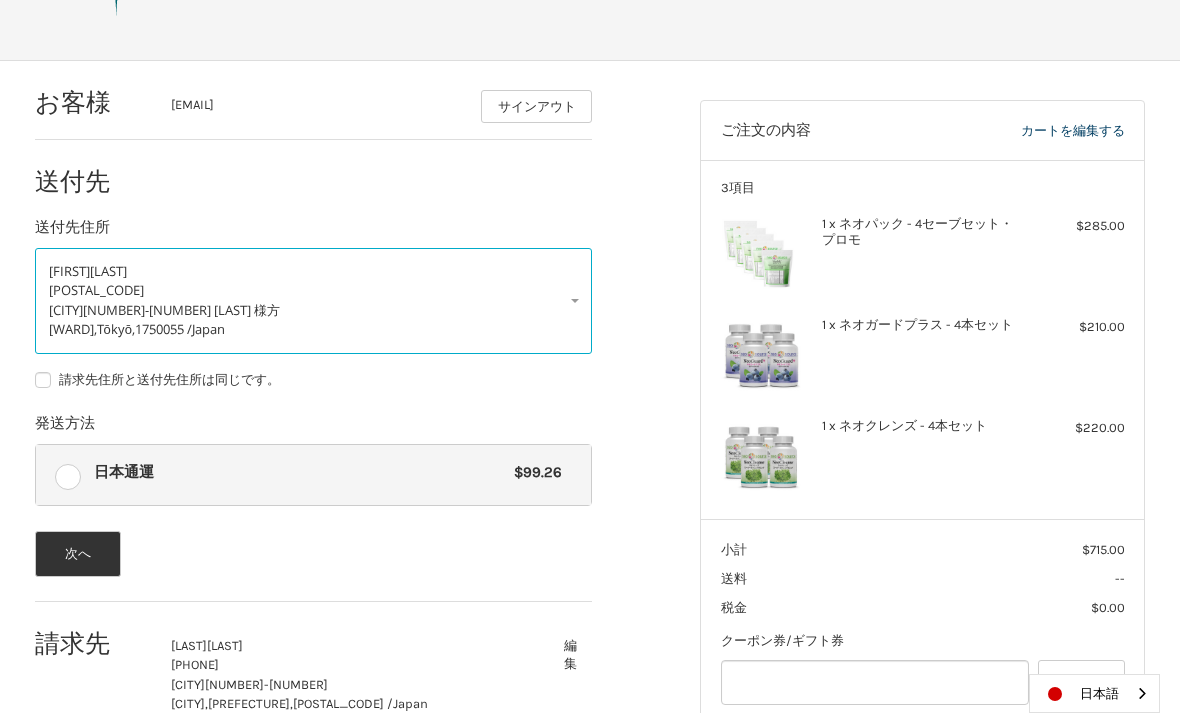 click on "泉町26-15  浅香様方" at bounding box center (314, 311) 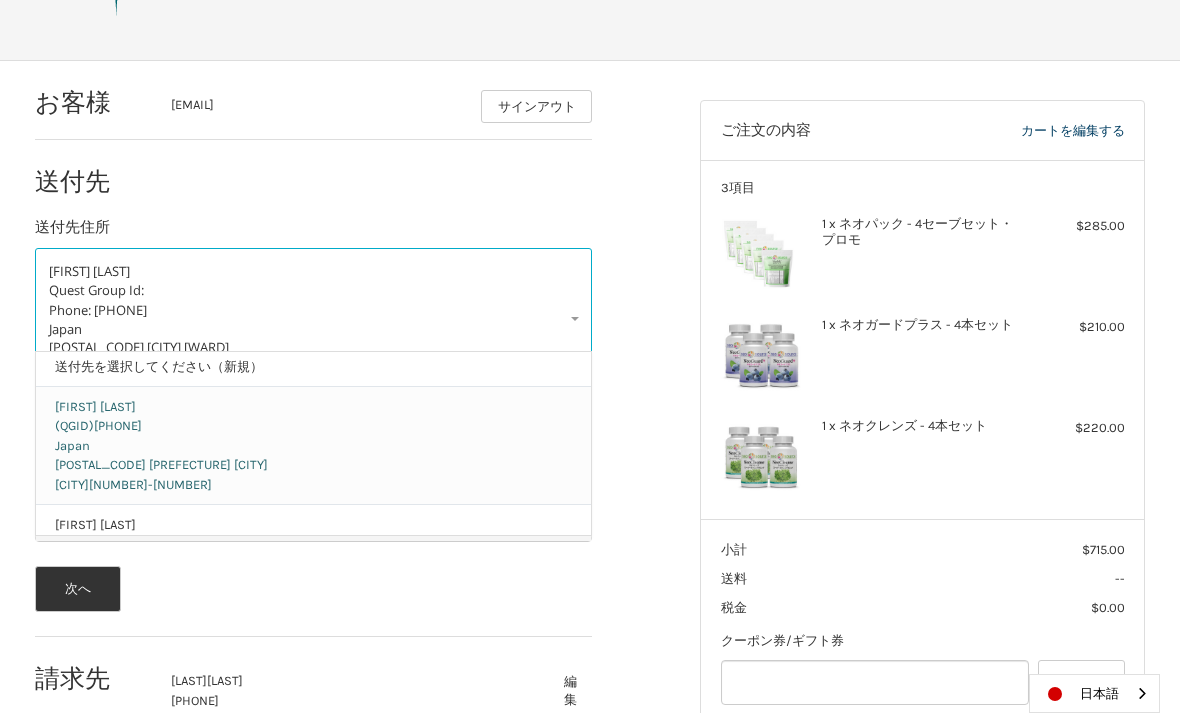 scroll, scrollTop: 4, scrollLeft: 0, axis: vertical 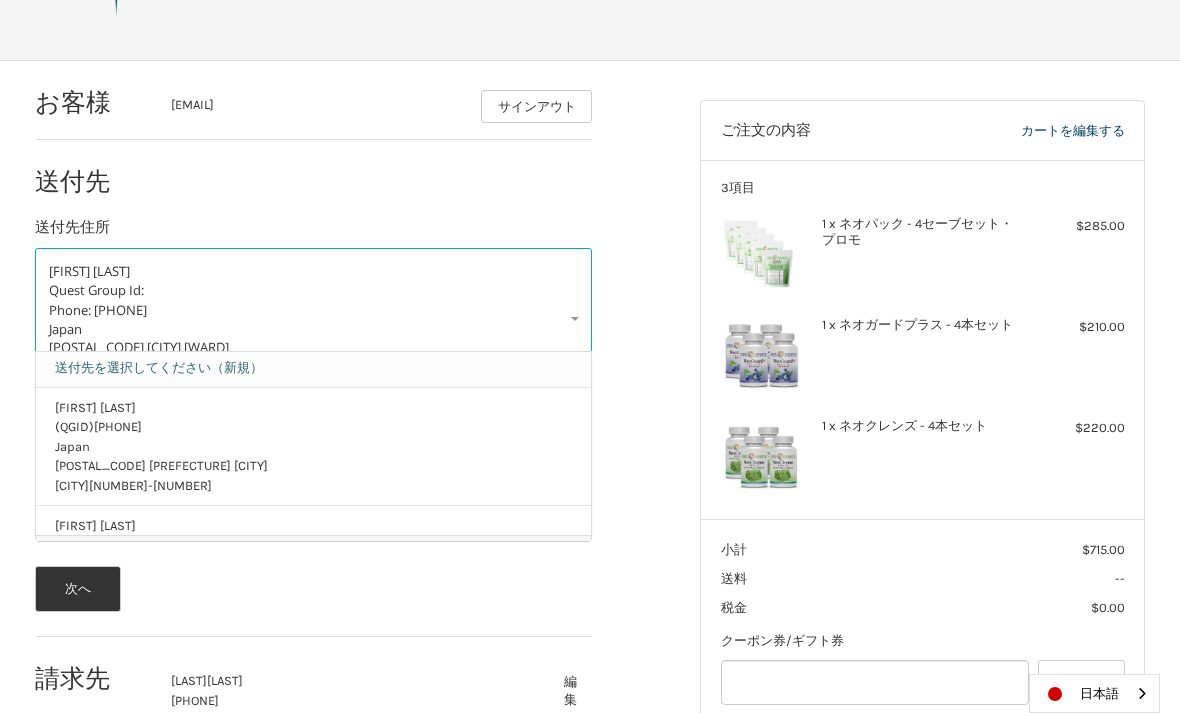 click on "送付先を選択してください（新規）" at bounding box center (313, 367) 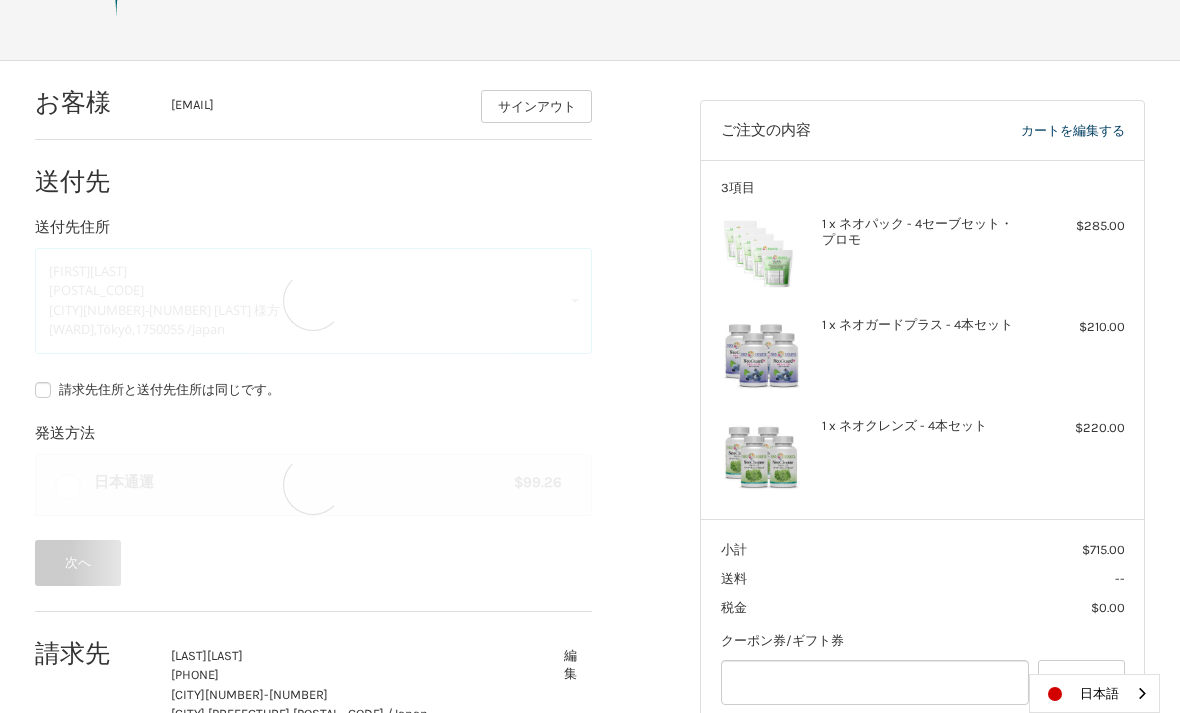select on "**" 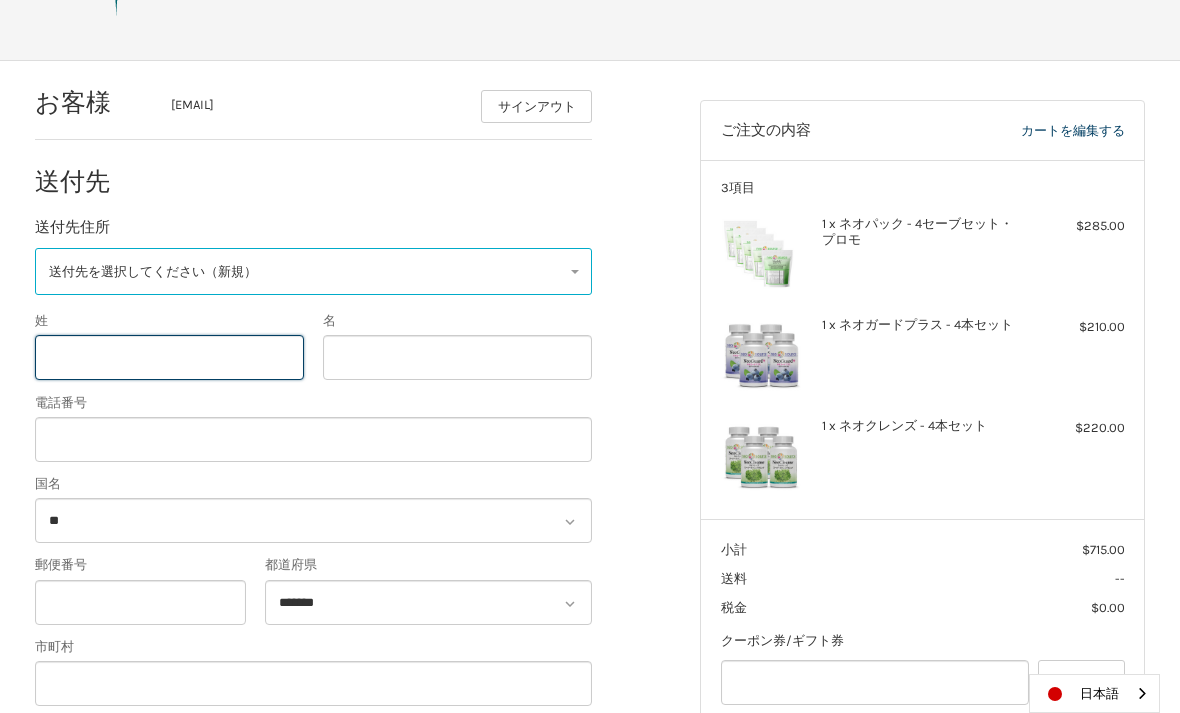 click on "姓" at bounding box center (169, 357) 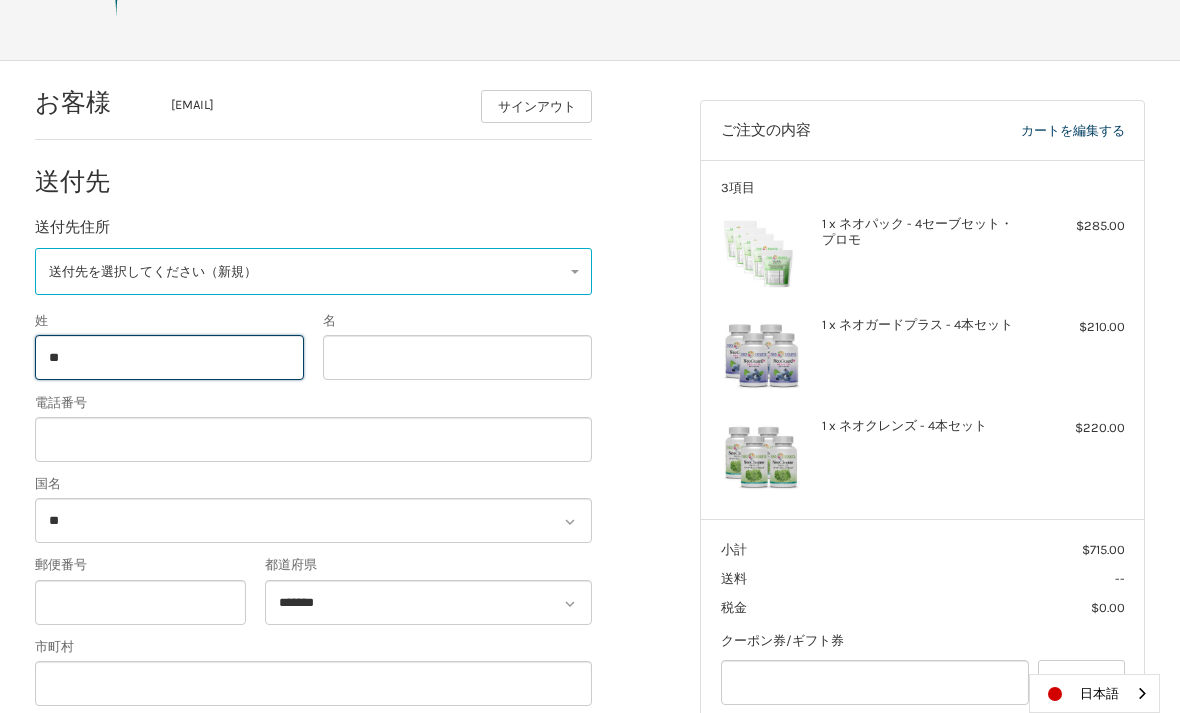 type on "*" 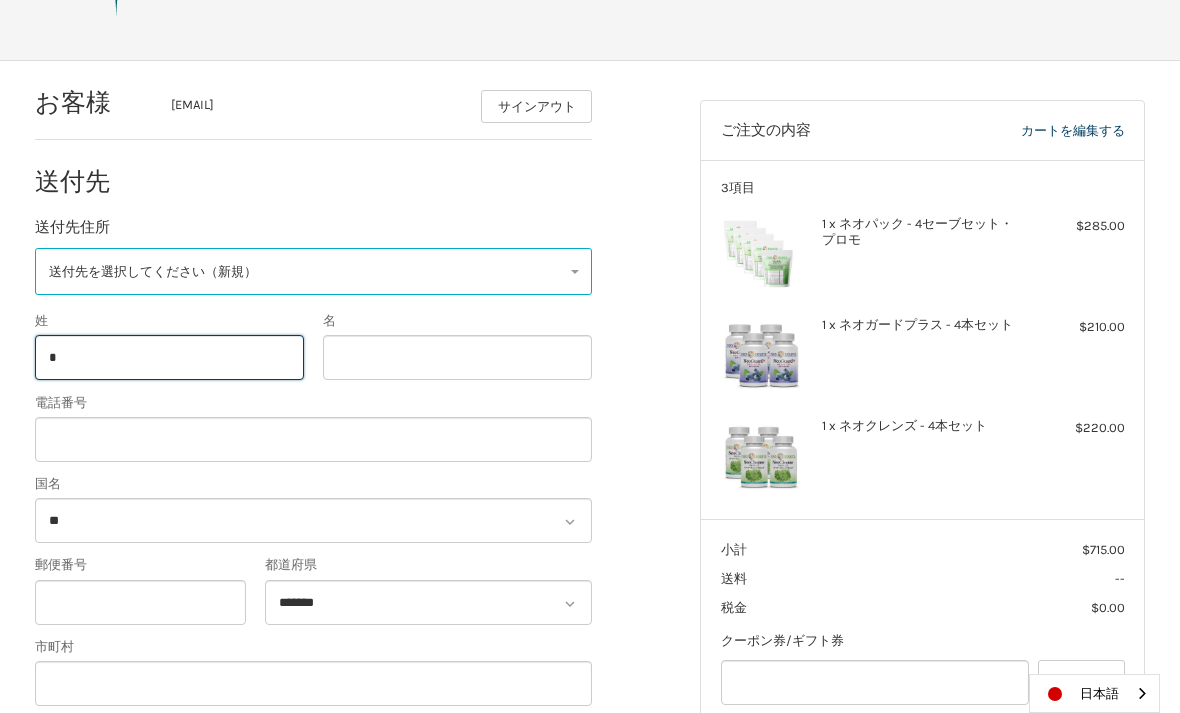 type 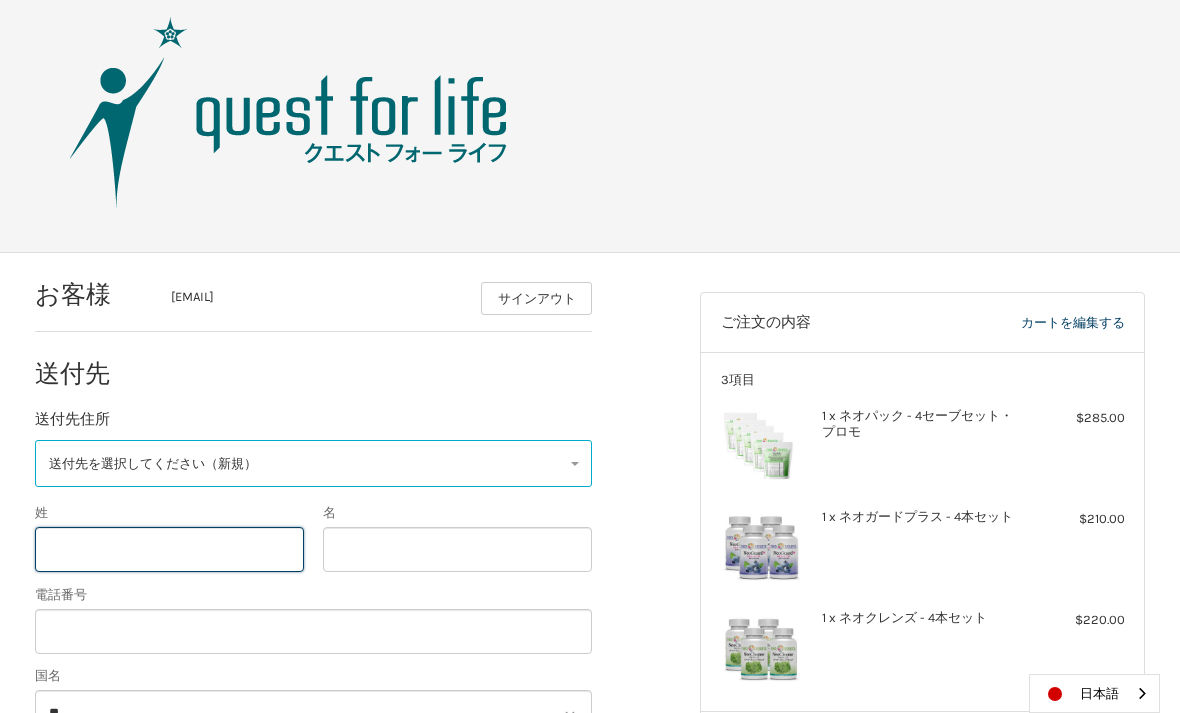 scroll, scrollTop: 0, scrollLeft: 0, axis: both 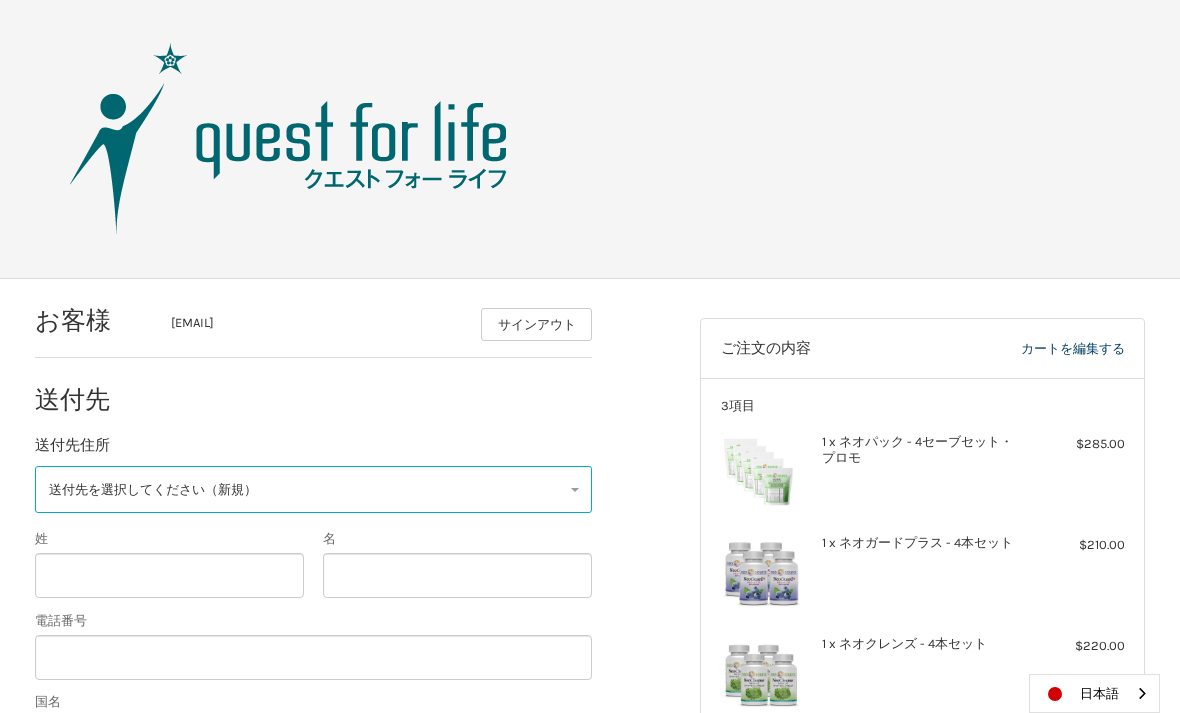 click at bounding box center [289, 139] 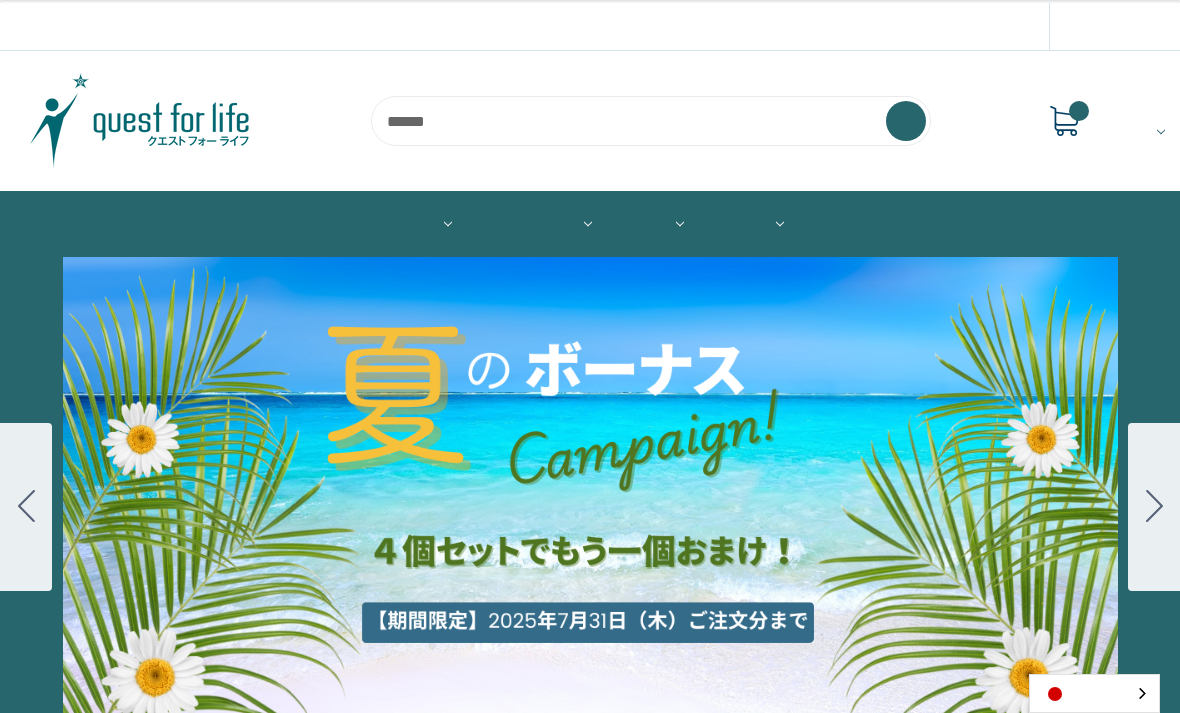 scroll, scrollTop: 0, scrollLeft: 0, axis: both 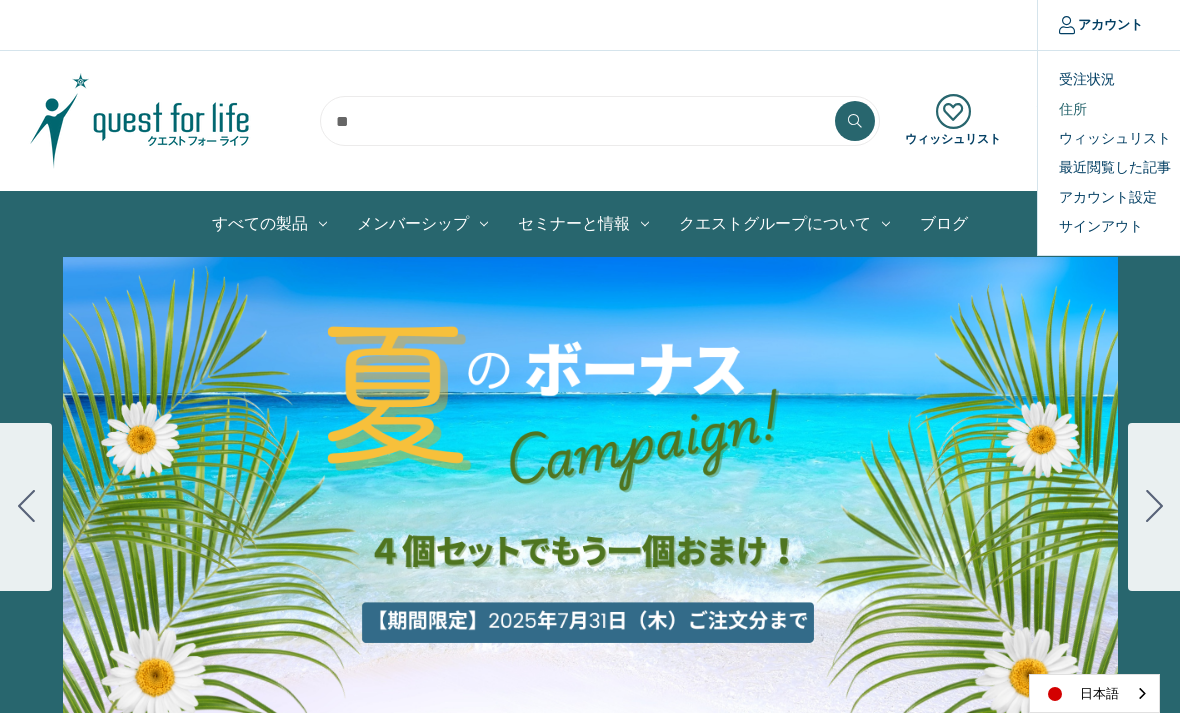 click on "住所" at bounding box center (1137, 108) 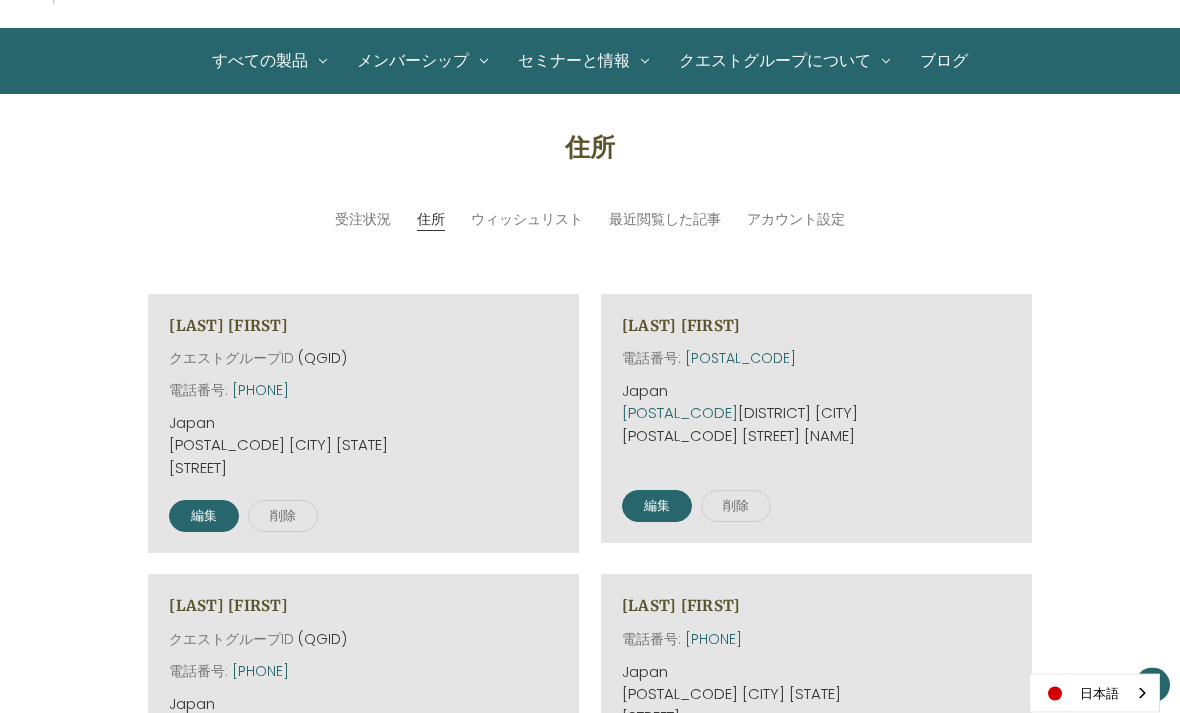 scroll, scrollTop: 163, scrollLeft: 0, axis: vertical 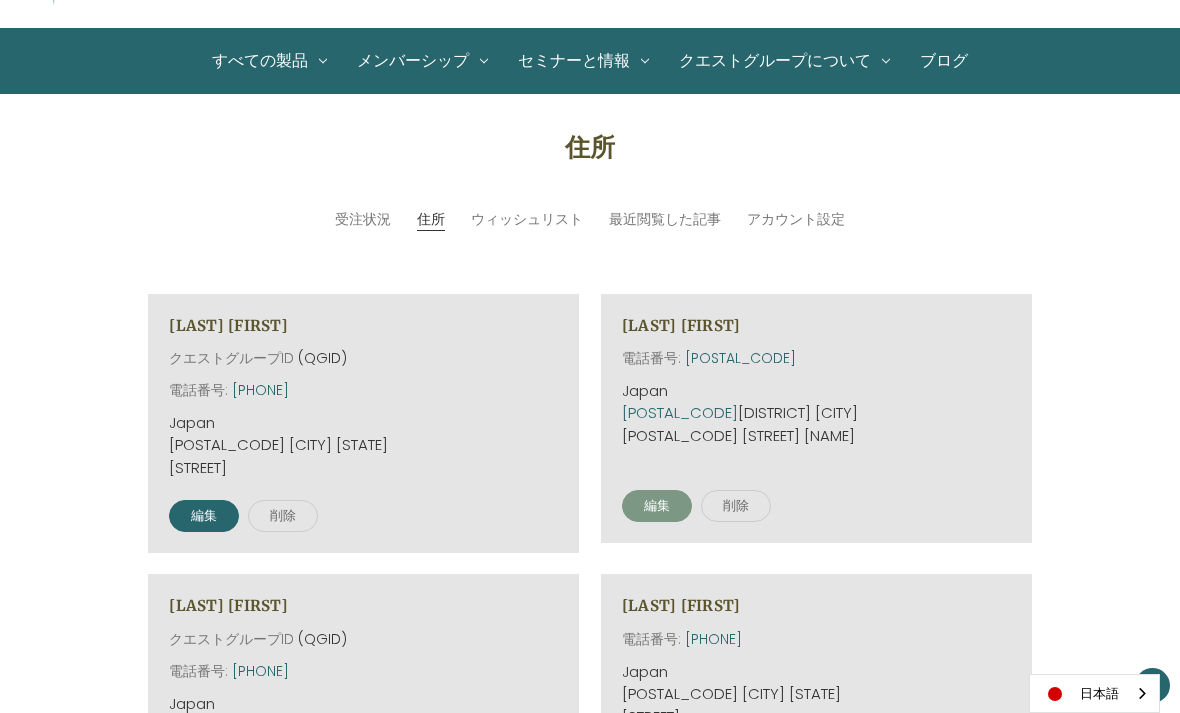 click on "編集" at bounding box center [657, 506] 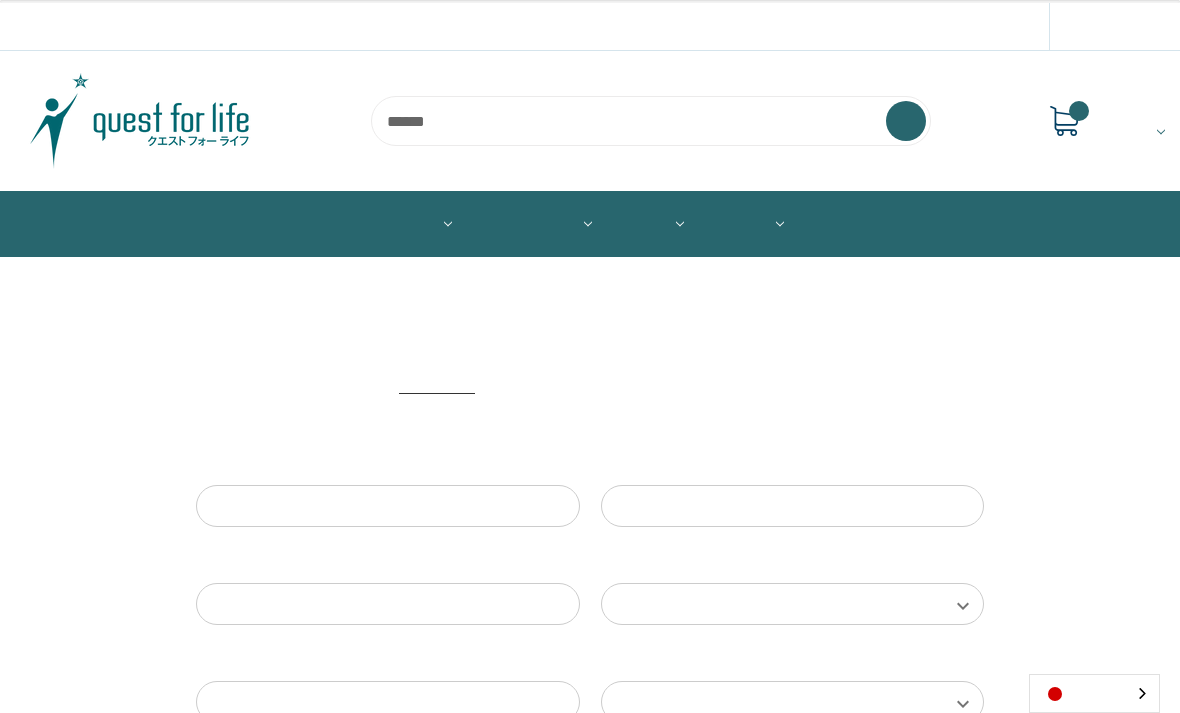 scroll, scrollTop: 0, scrollLeft: 0, axis: both 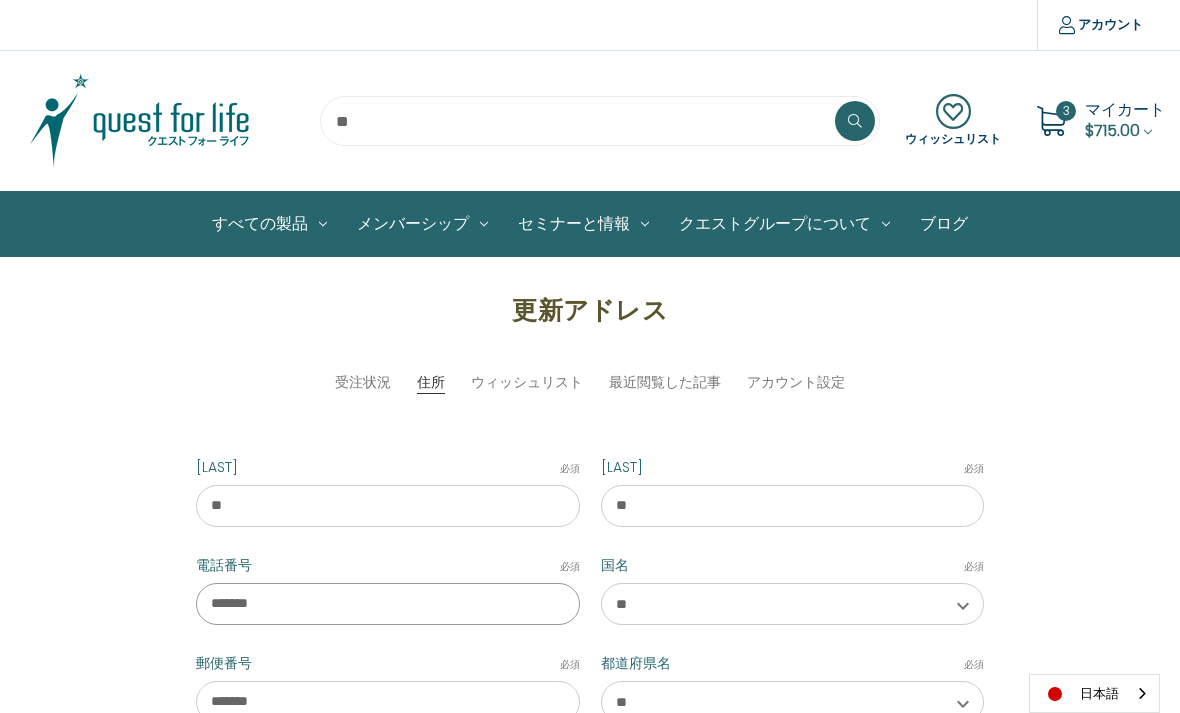 click on "本文へスキップ
比較する
アカウント
受注状況" at bounding box center [590, 938] 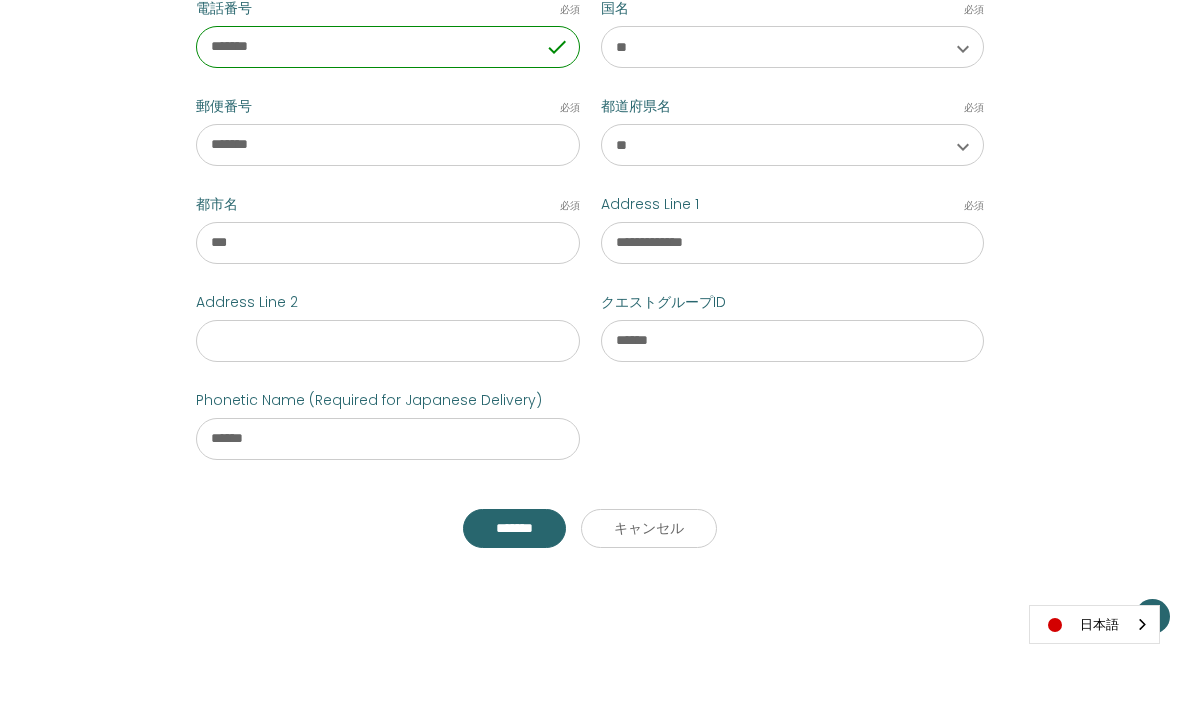 scroll, scrollTop: 489, scrollLeft: 0, axis: vertical 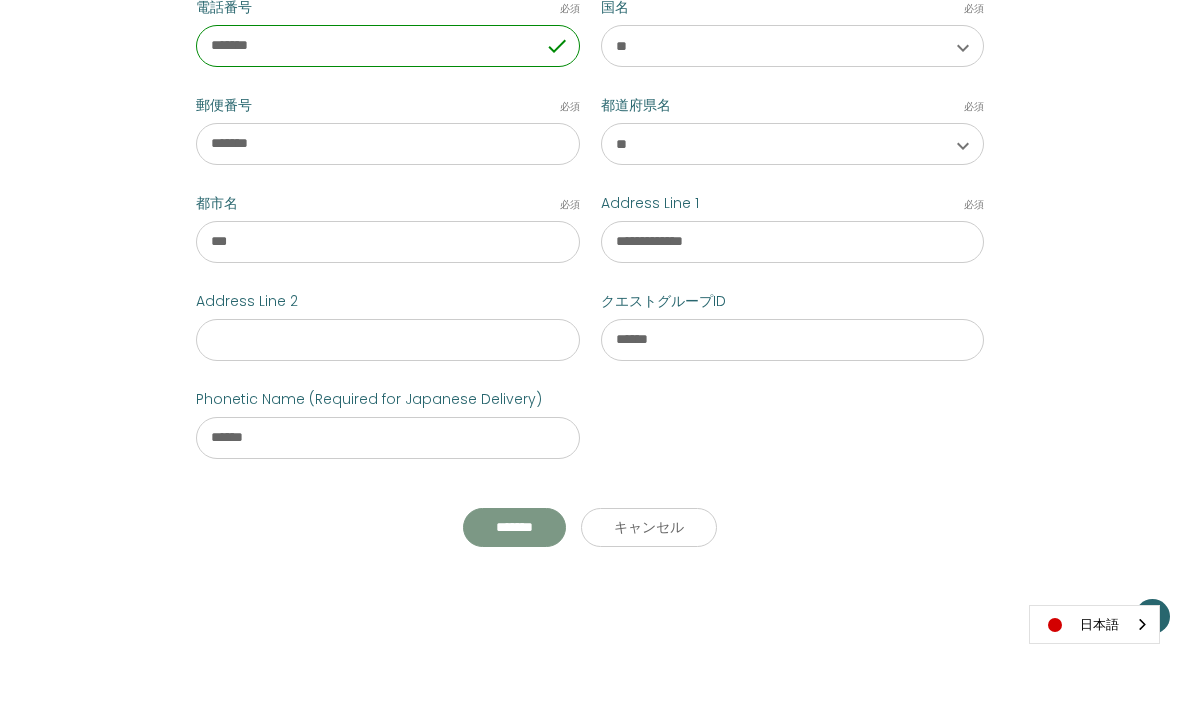 type on "*******" 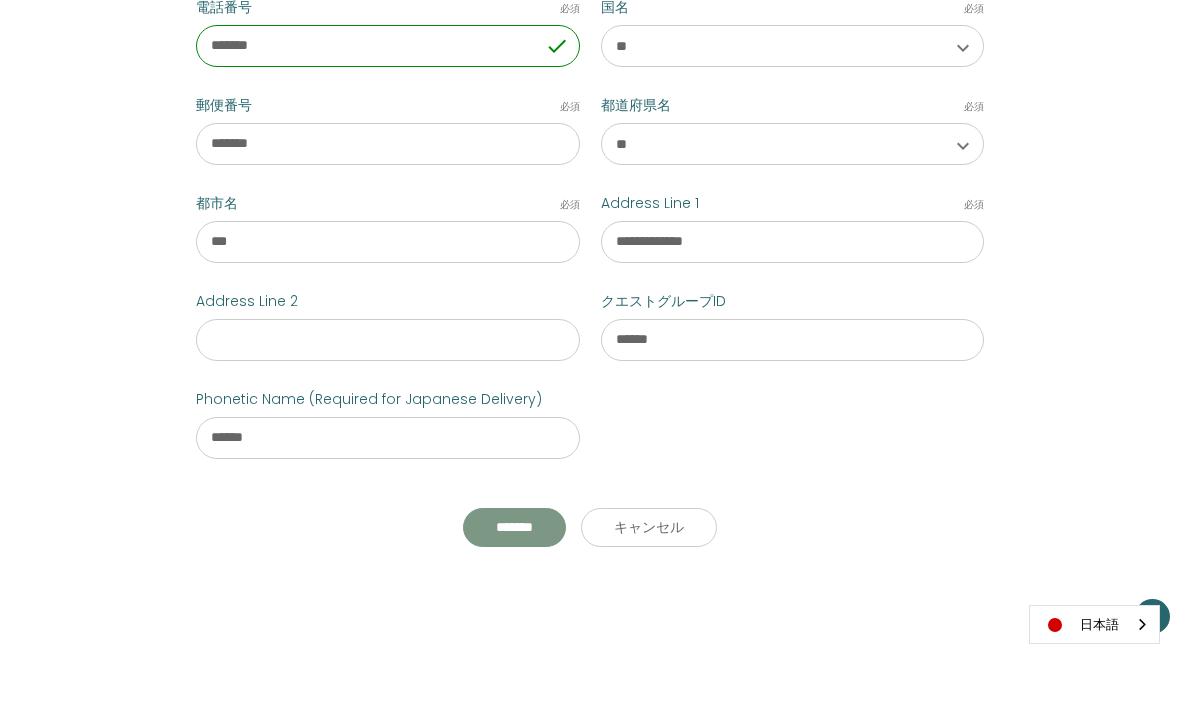 click on "**********" at bounding box center [514, 597] 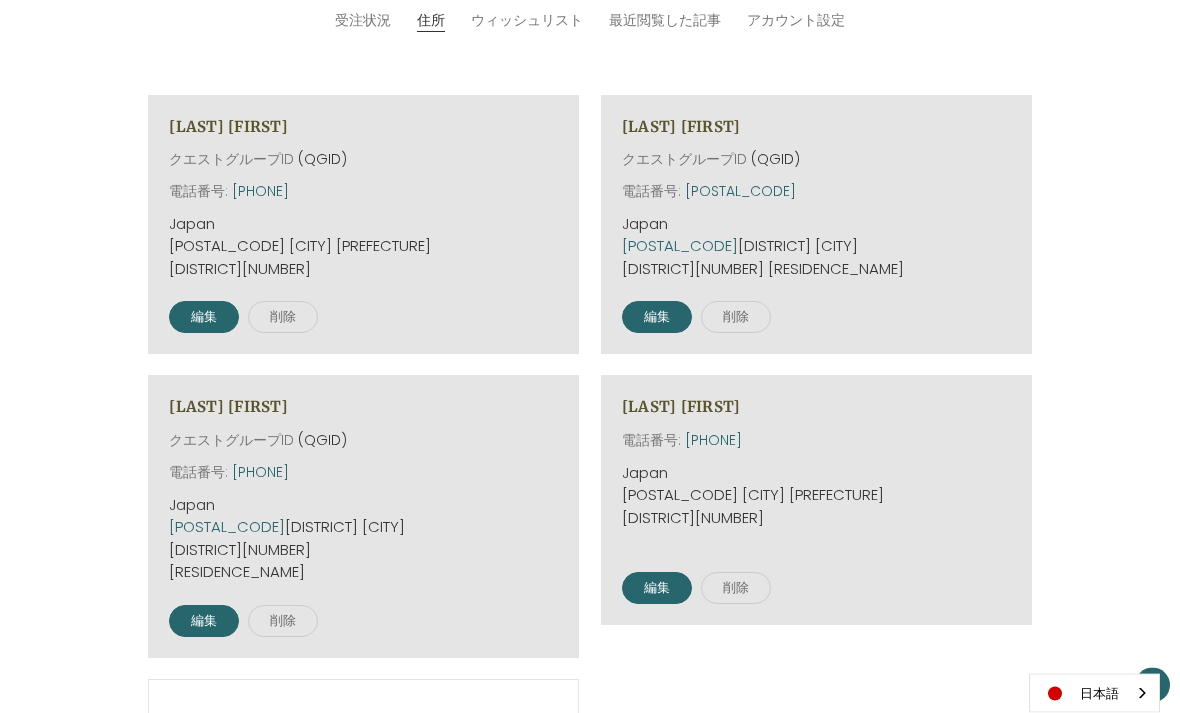 scroll, scrollTop: 373, scrollLeft: 0, axis: vertical 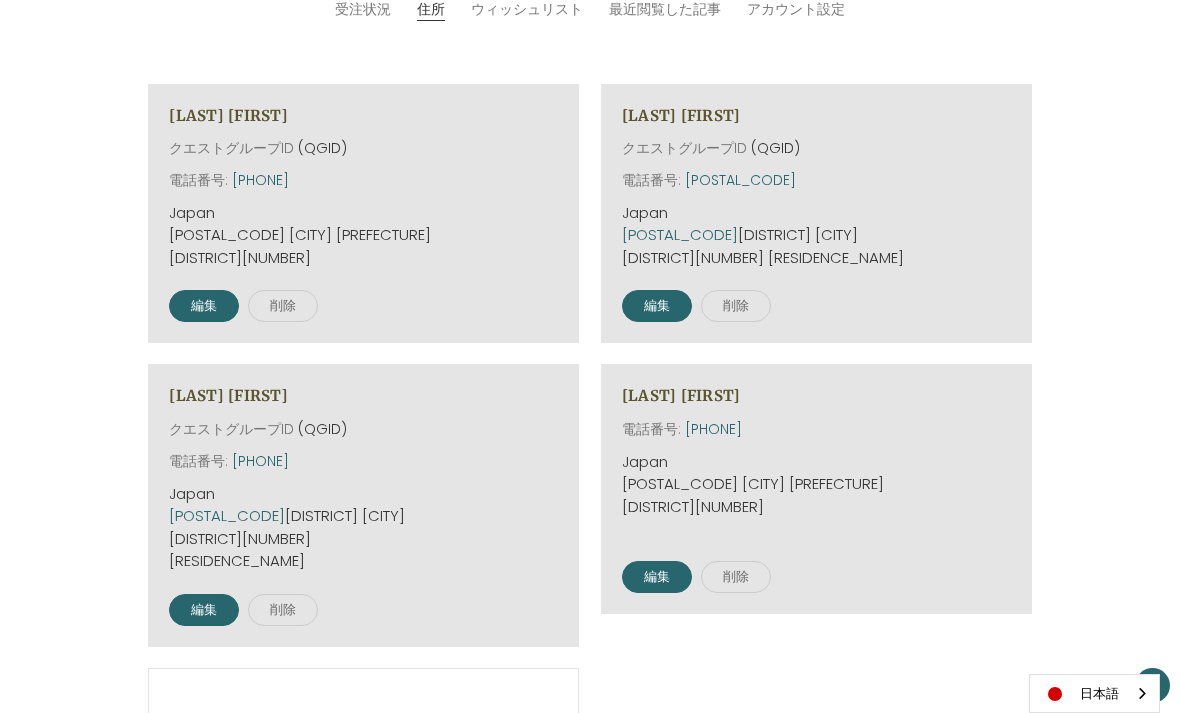 drag, startPoint x: 734, startPoint y: 312, endPoint x: 773, endPoint y: 389, distance: 86.313385 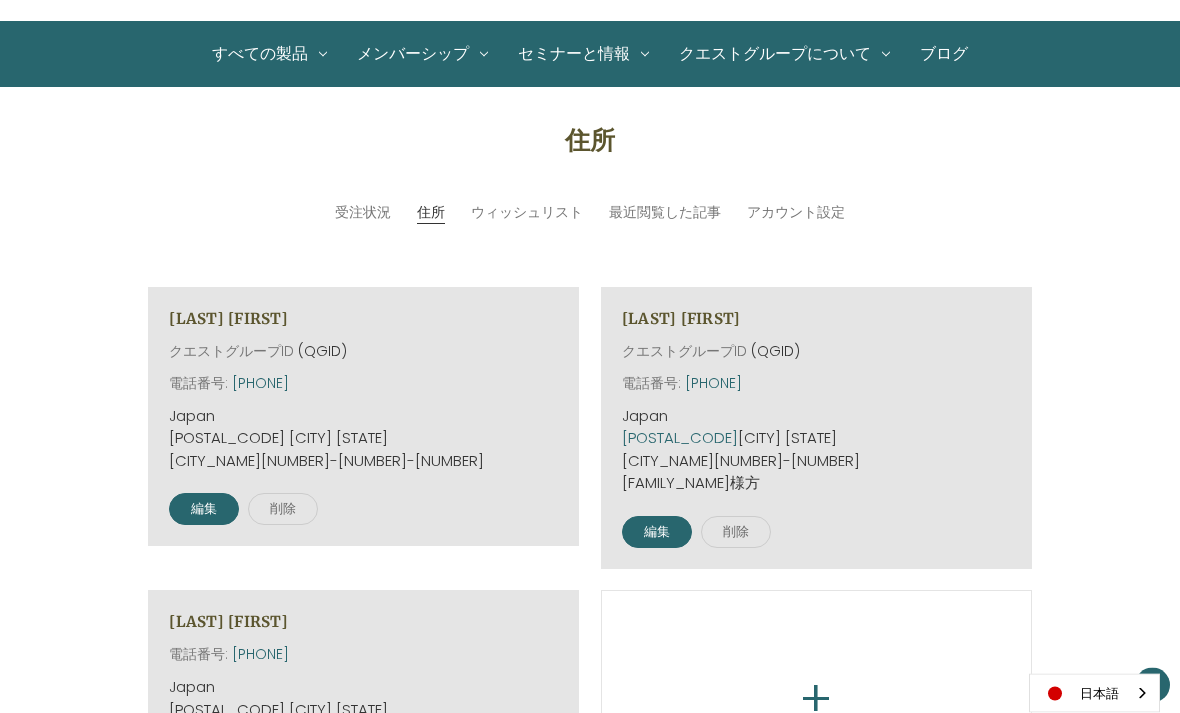 scroll, scrollTop: 171, scrollLeft: 0, axis: vertical 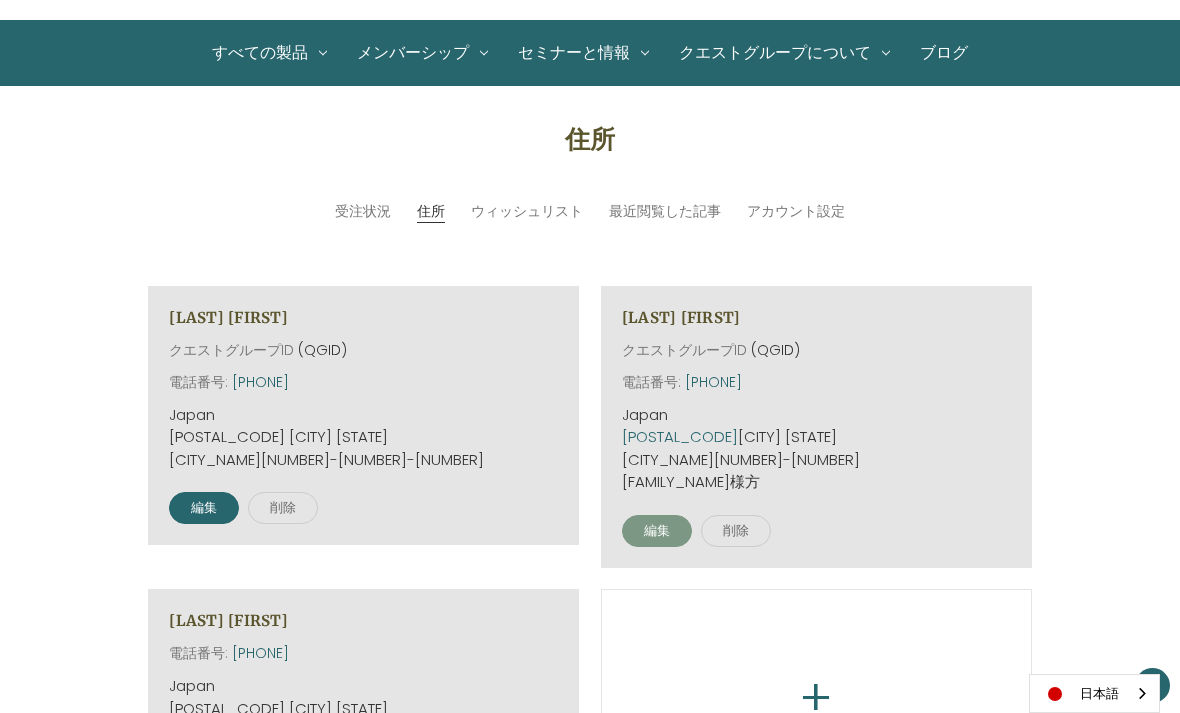 click on "編集" at bounding box center [657, 531] 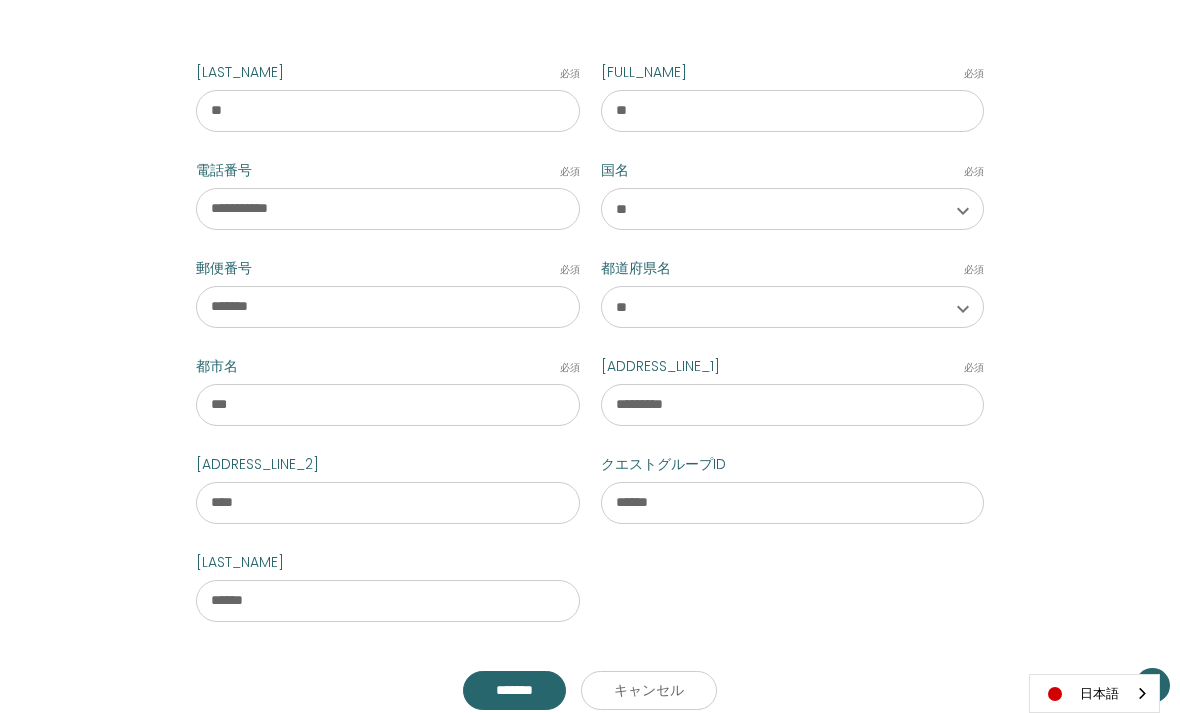 scroll, scrollTop: 409, scrollLeft: 0, axis: vertical 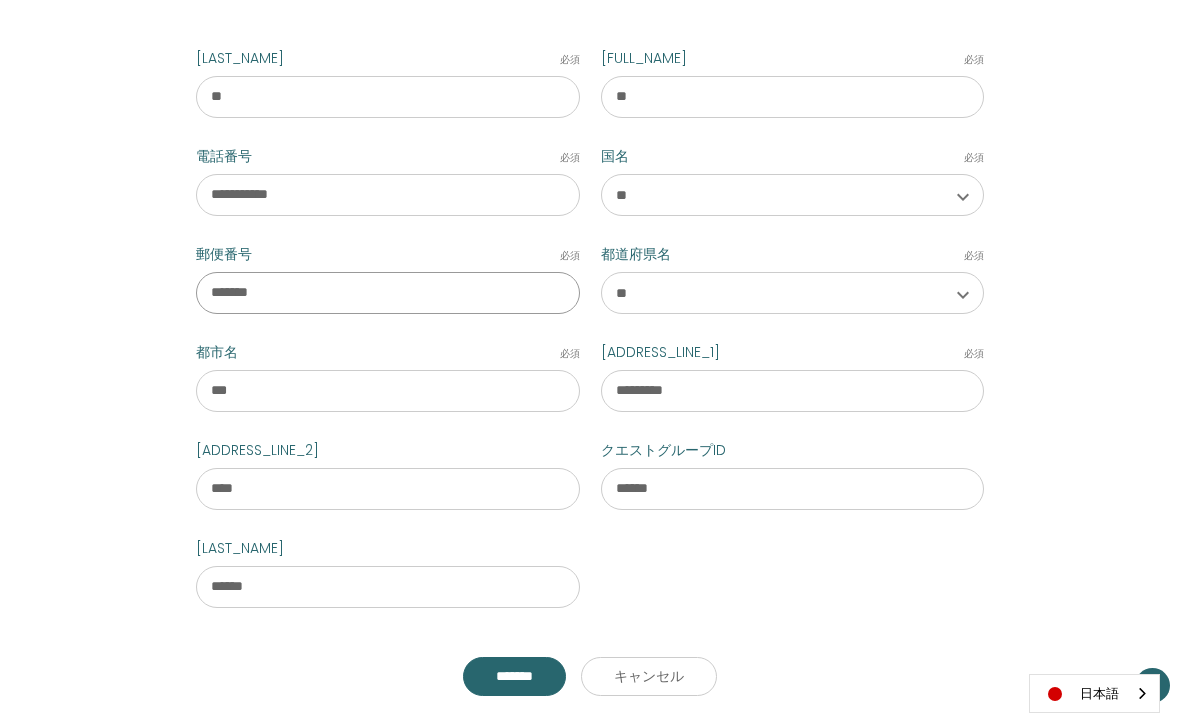 click on "*******" at bounding box center (387, 293) 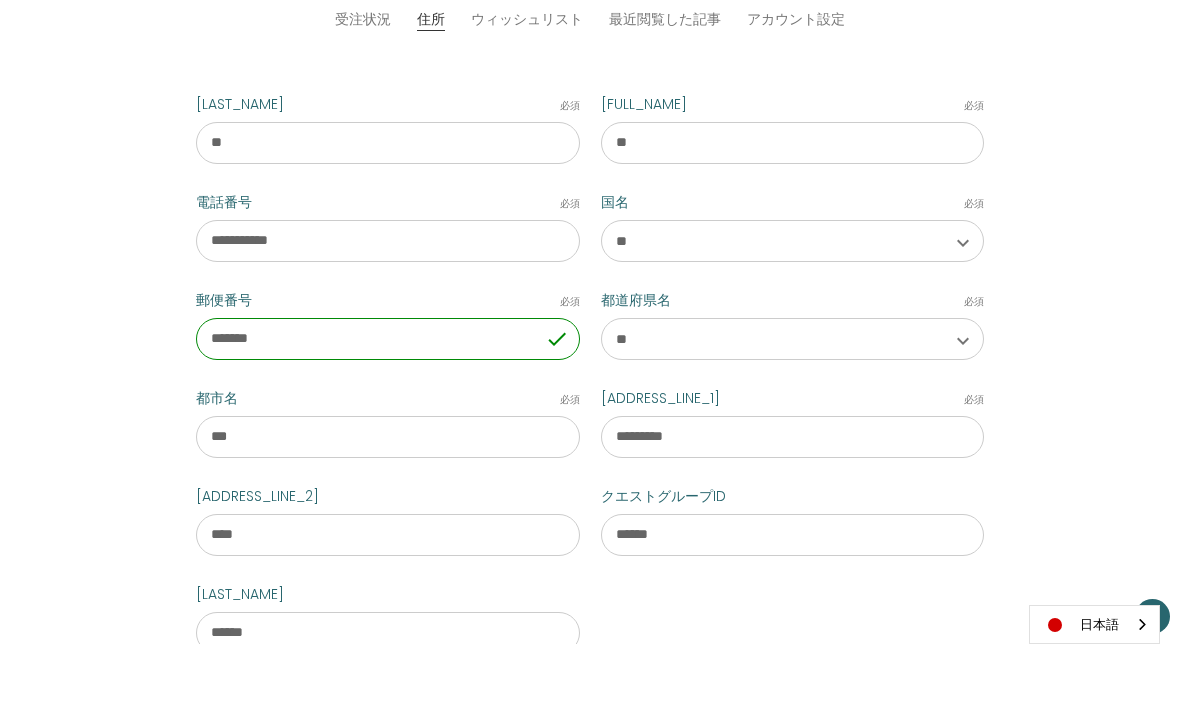 scroll, scrollTop: 303, scrollLeft: 0, axis: vertical 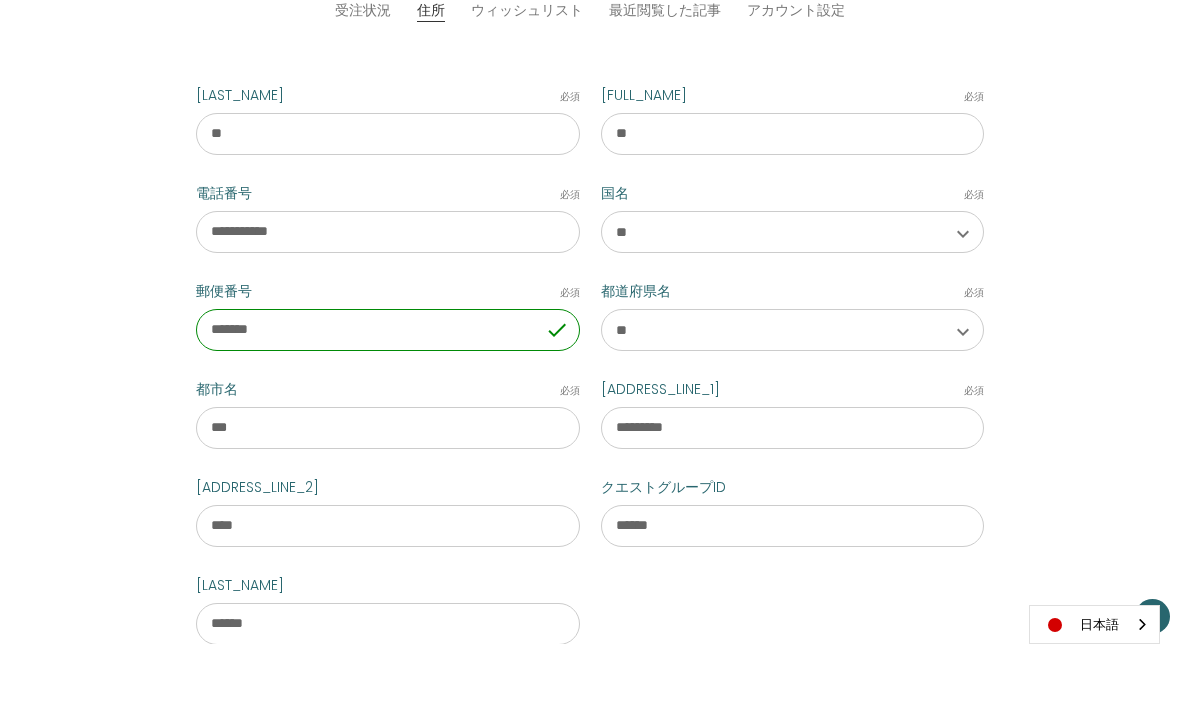 type on "*******" 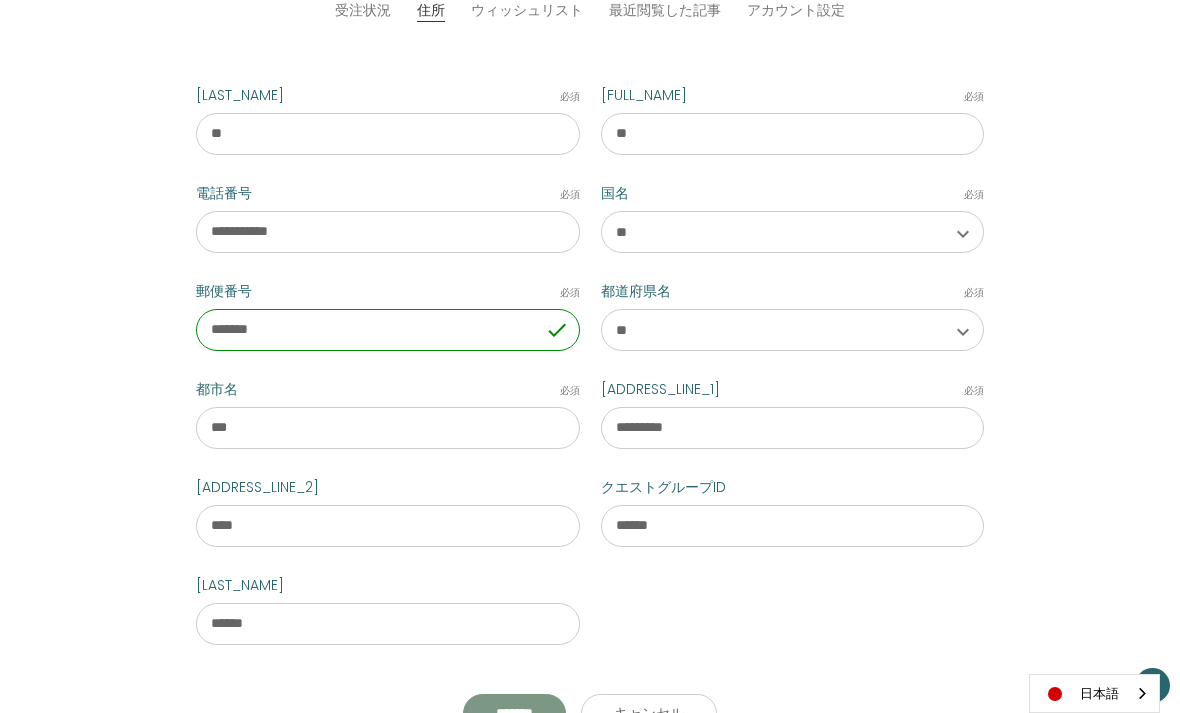 click on "*******" at bounding box center [514, 714] 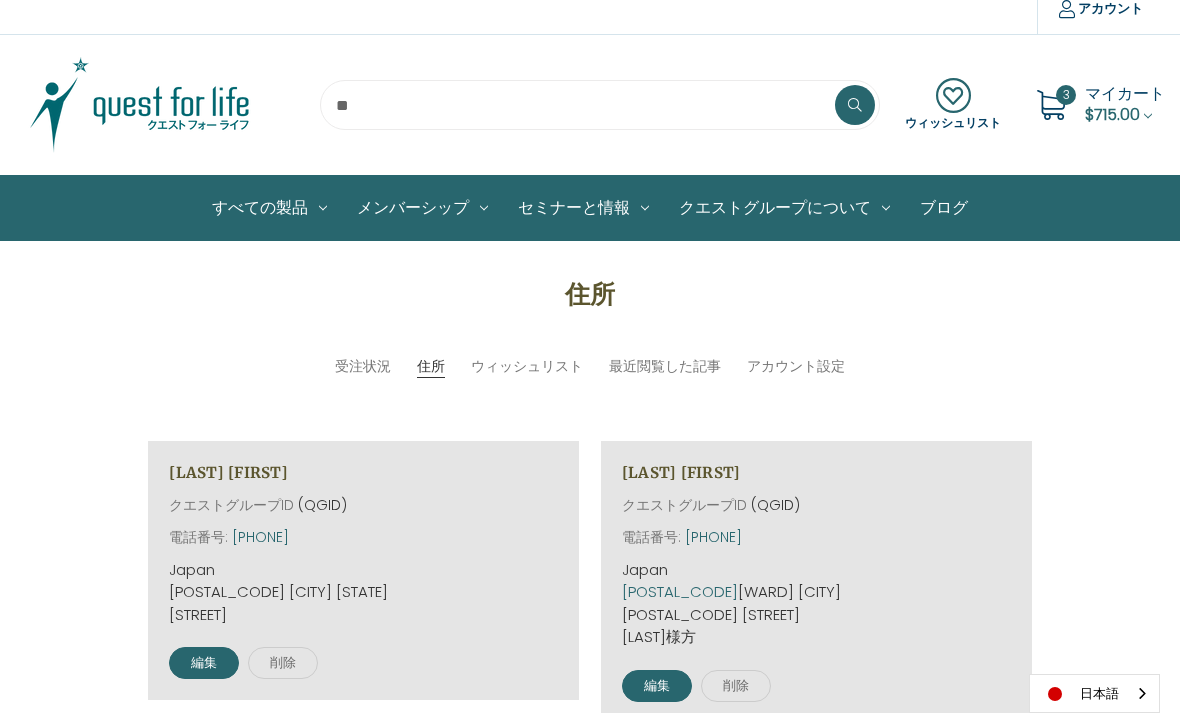 scroll, scrollTop: 21, scrollLeft: 0, axis: vertical 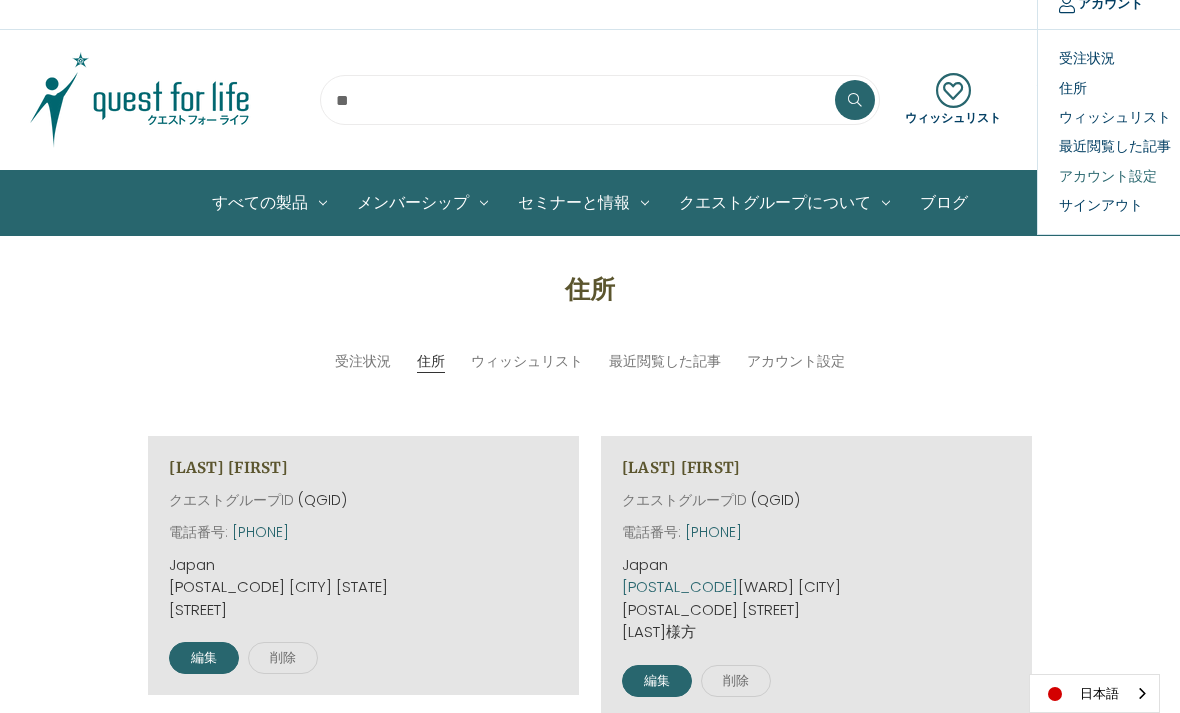 click on "アカウント設定" at bounding box center [1137, 176] 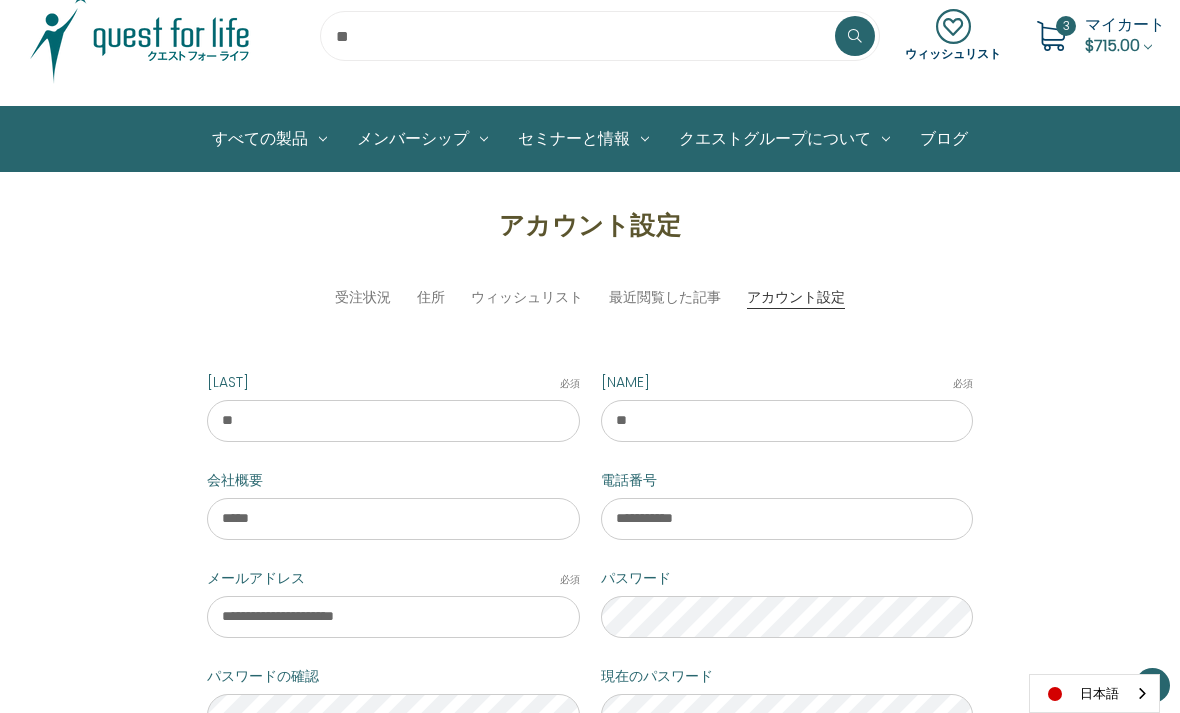 scroll, scrollTop: 0, scrollLeft: 0, axis: both 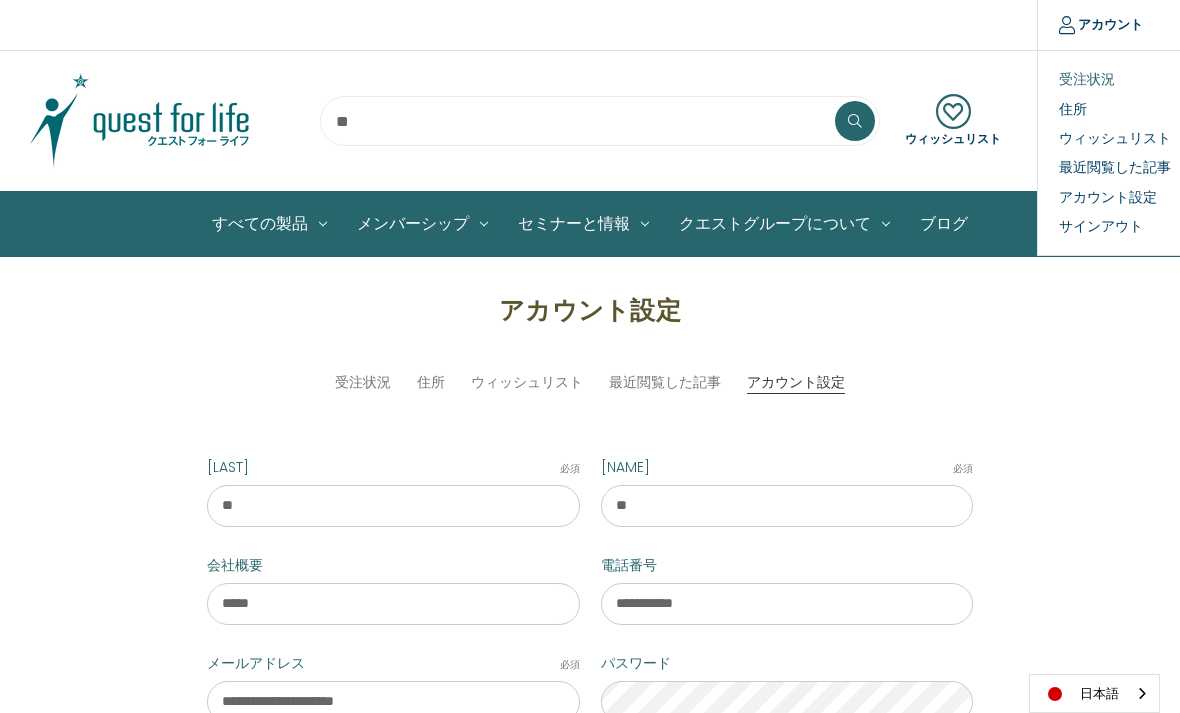 click on "受注状況" at bounding box center [1137, 79] 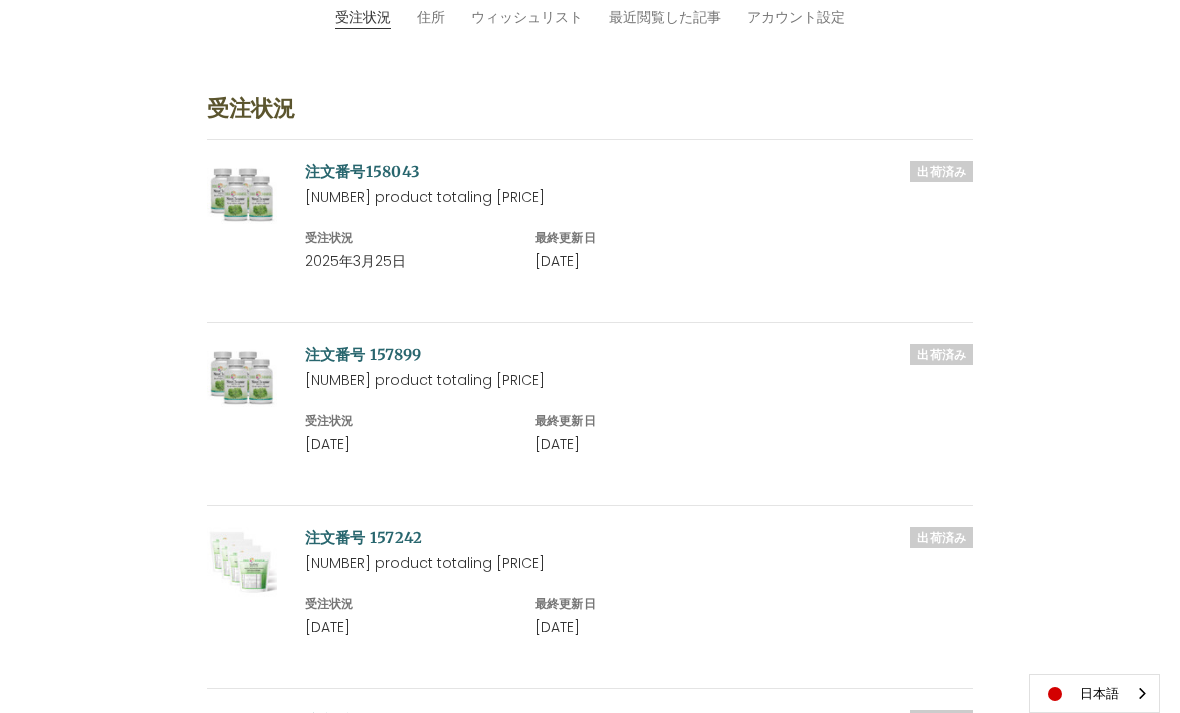 scroll, scrollTop: 373, scrollLeft: 0, axis: vertical 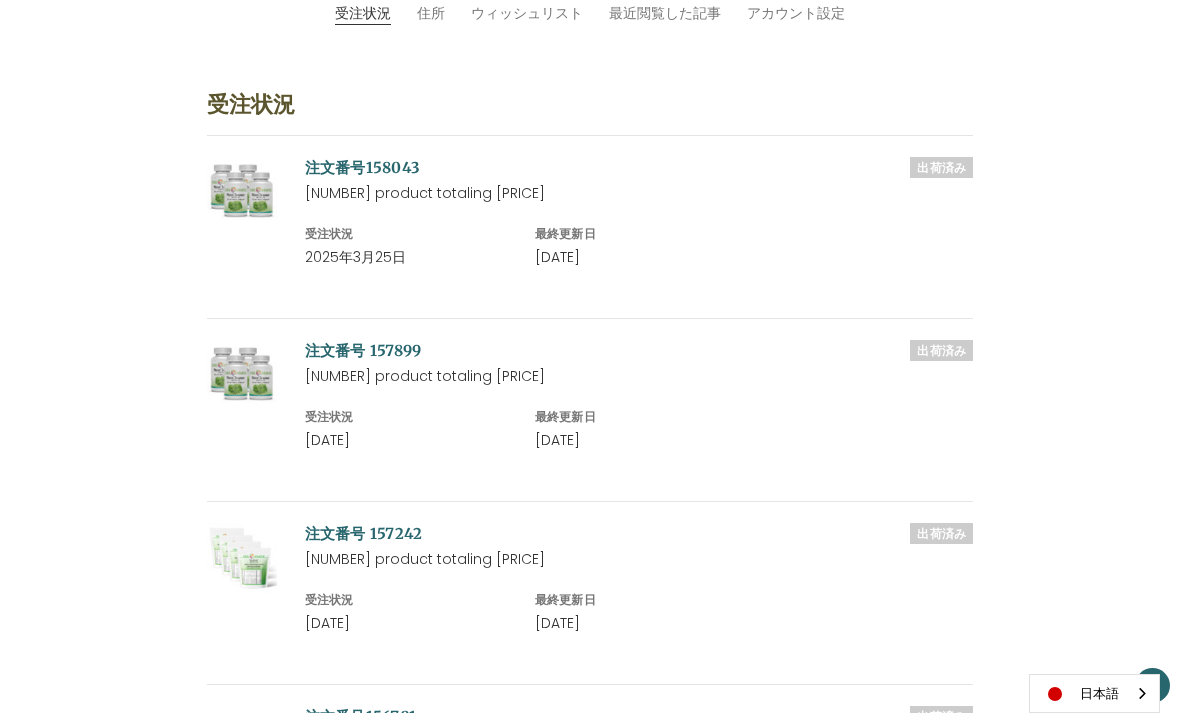 click on "注文番号 157242" at bounding box center (364, 533) 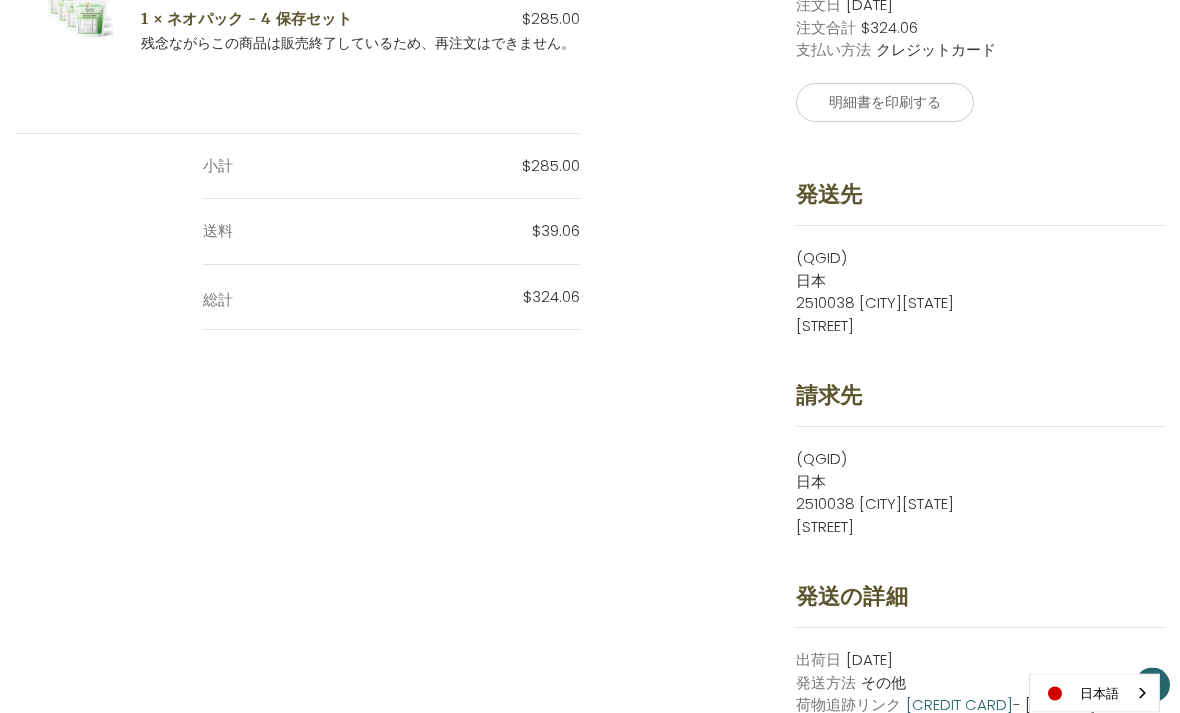 scroll, scrollTop: 0, scrollLeft: 0, axis: both 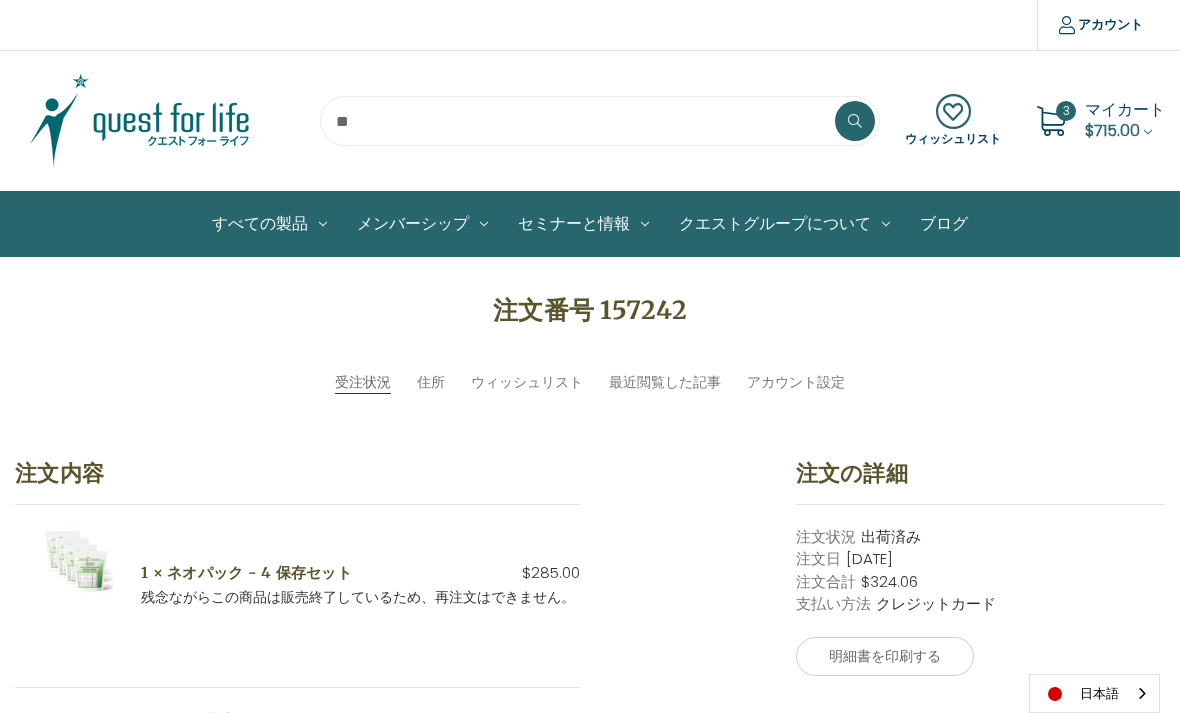 click on "マイカート" at bounding box center (1125, 109) 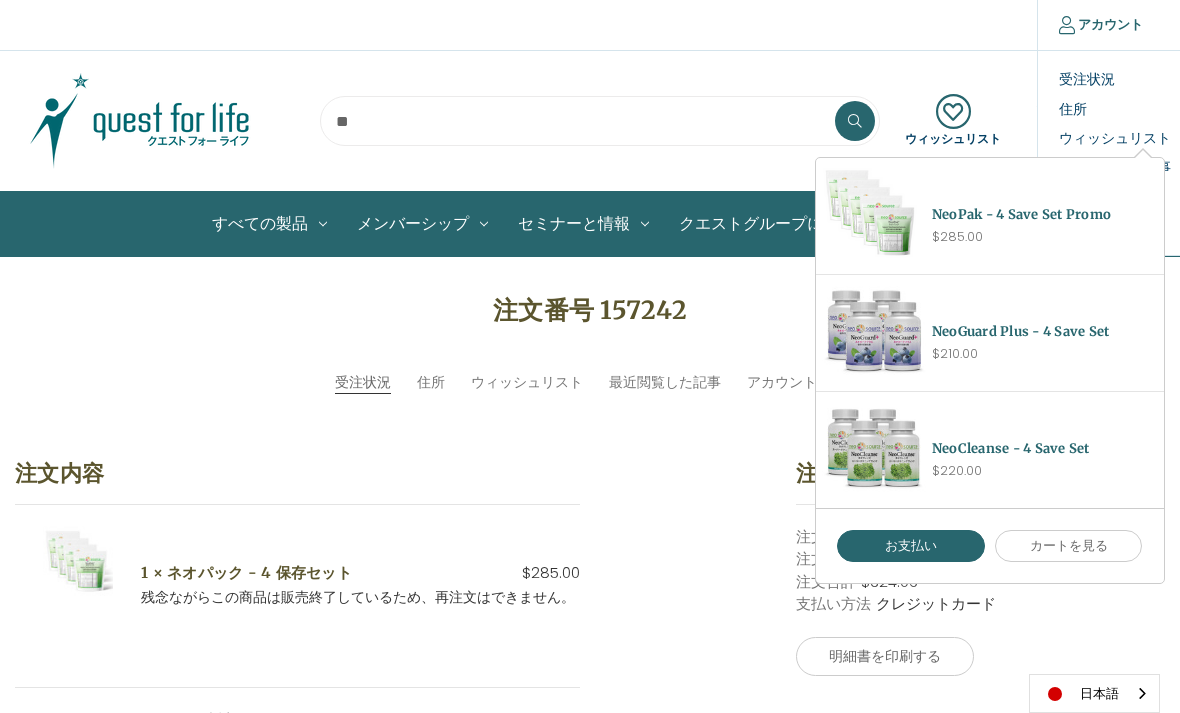 click on "アカウント" at bounding box center (1100, 25) 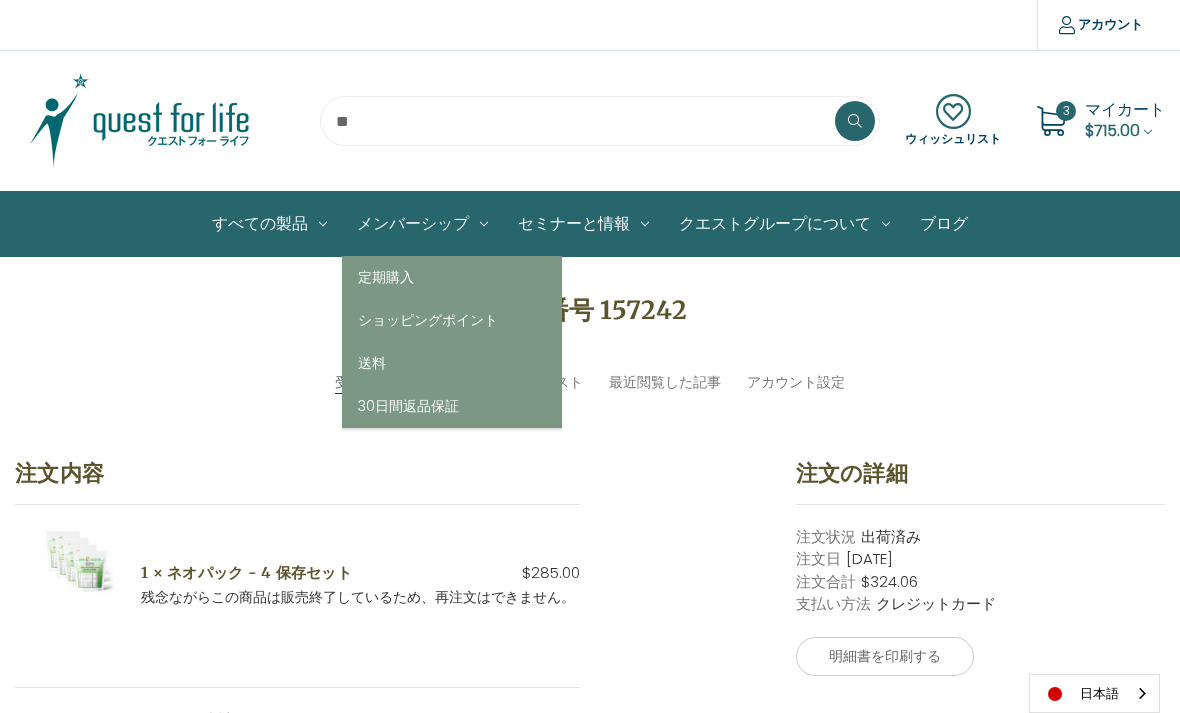 click on "メンバーシップ" at bounding box center (422, 224) 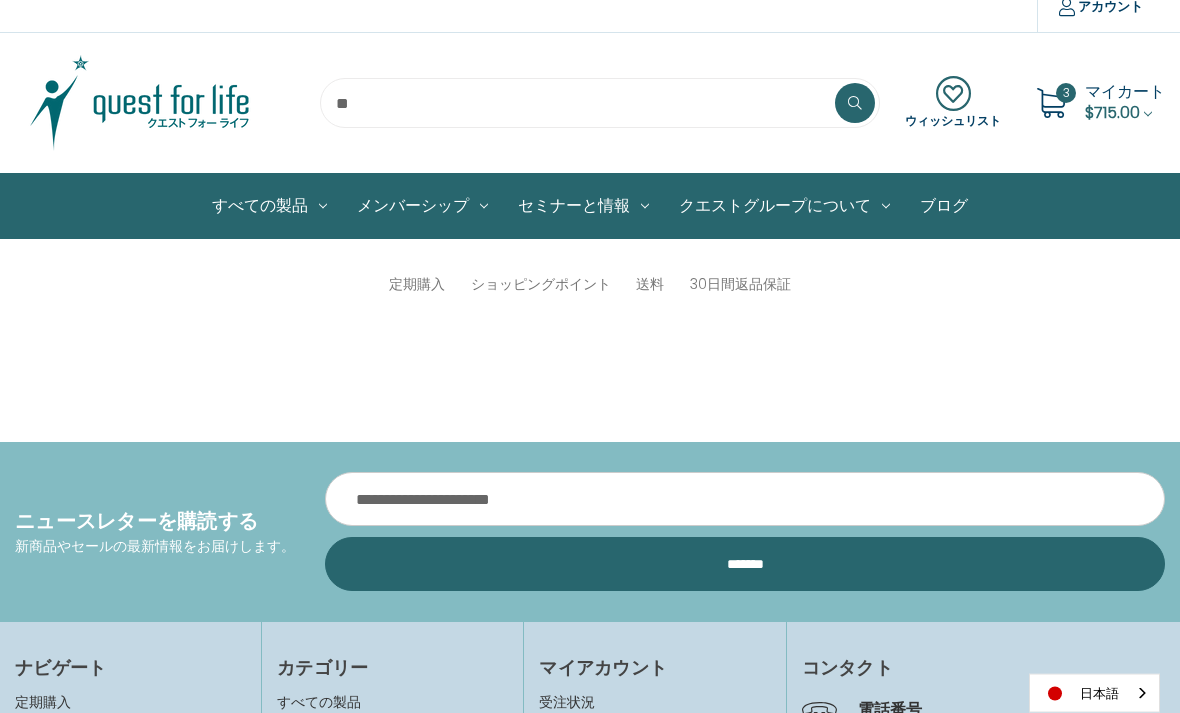 scroll, scrollTop: 0, scrollLeft: 0, axis: both 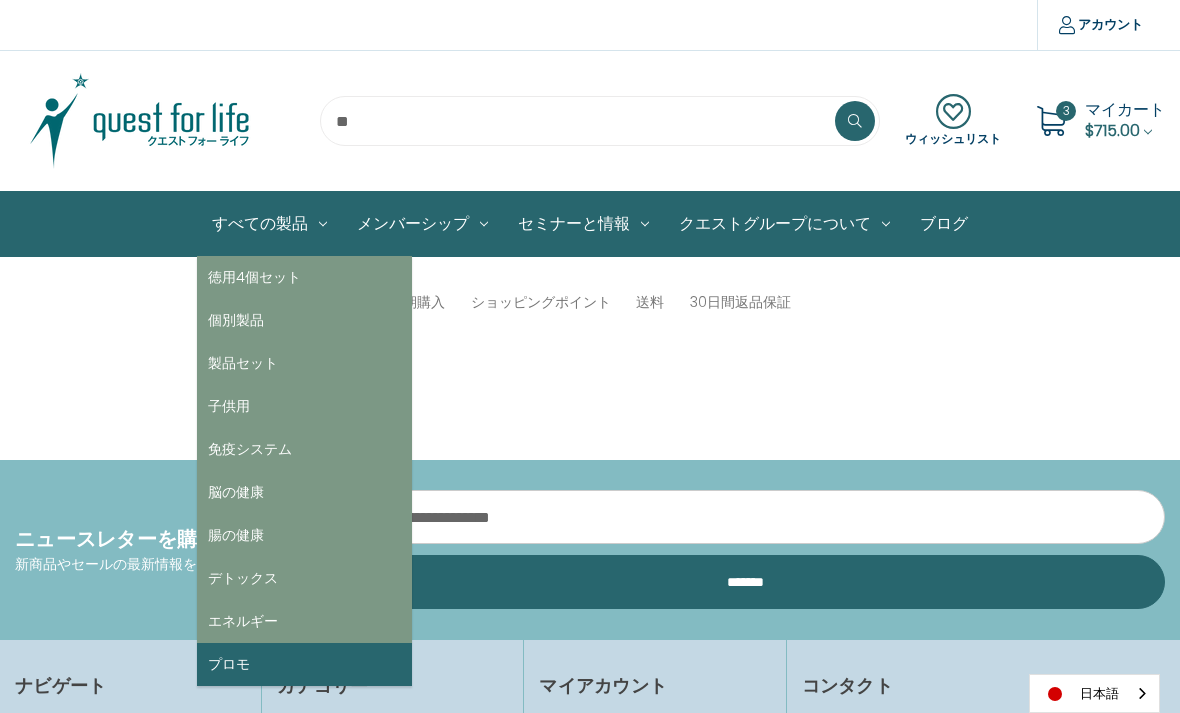 click on "プロモ" at bounding box center (304, 664) 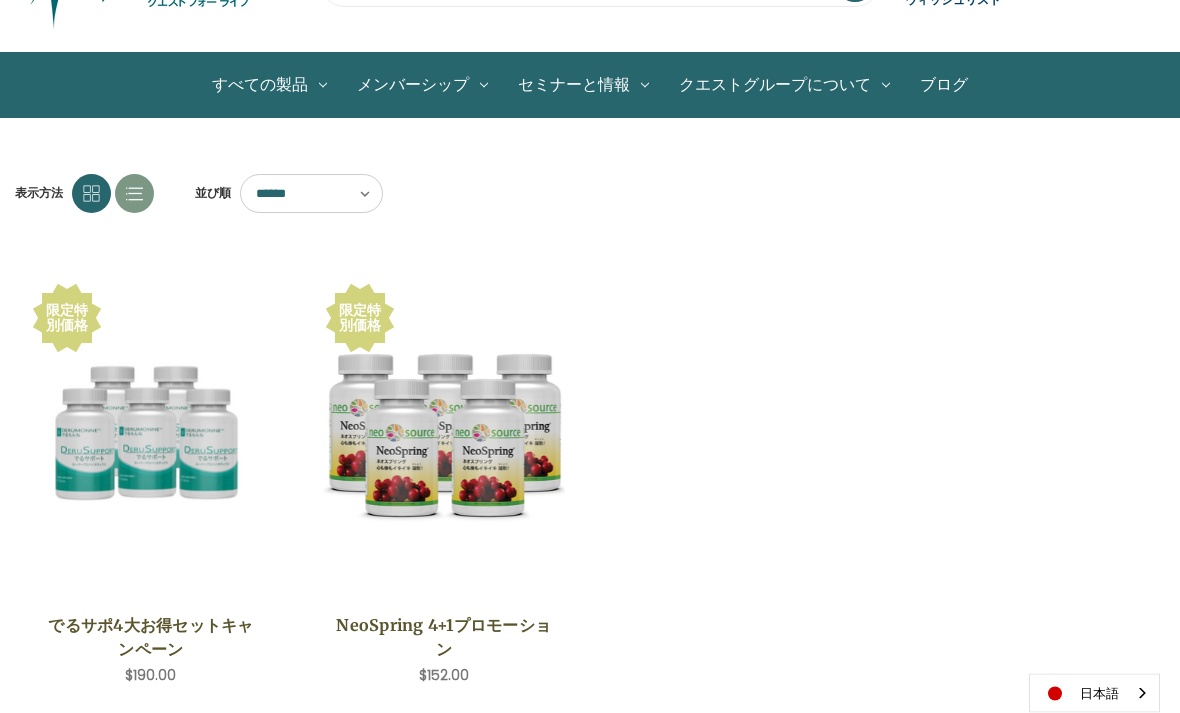 scroll, scrollTop: 0, scrollLeft: 0, axis: both 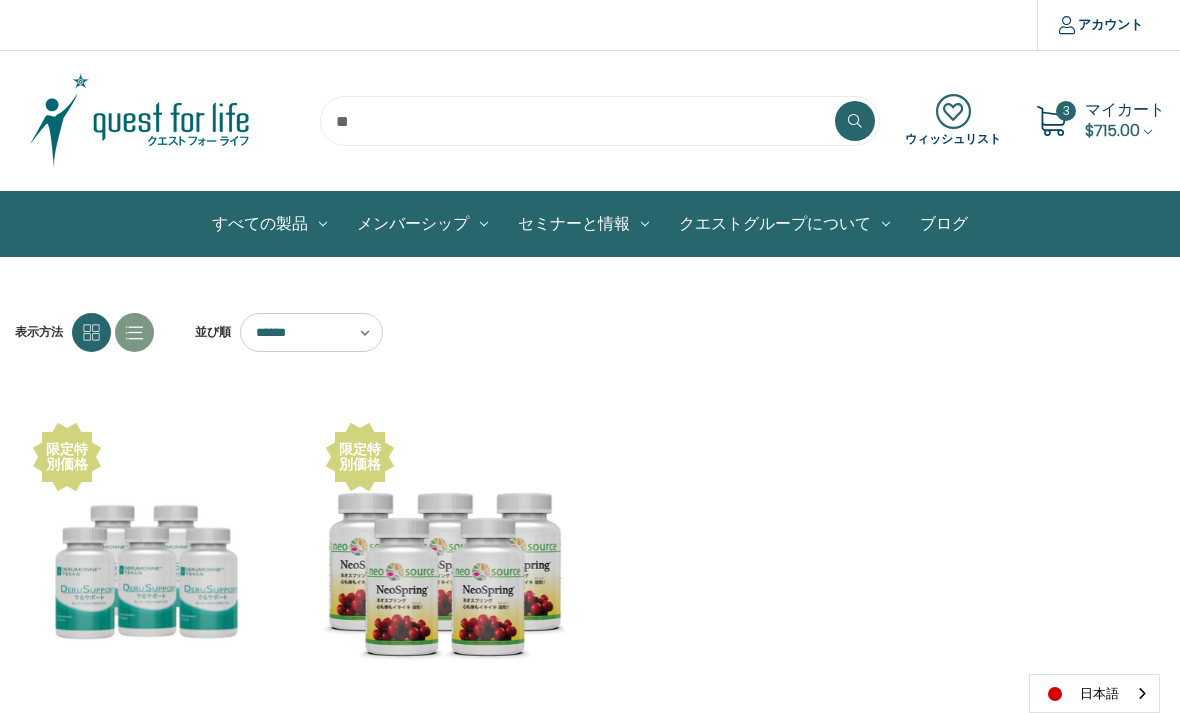 click on "$715.00" at bounding box center [1112, 130] 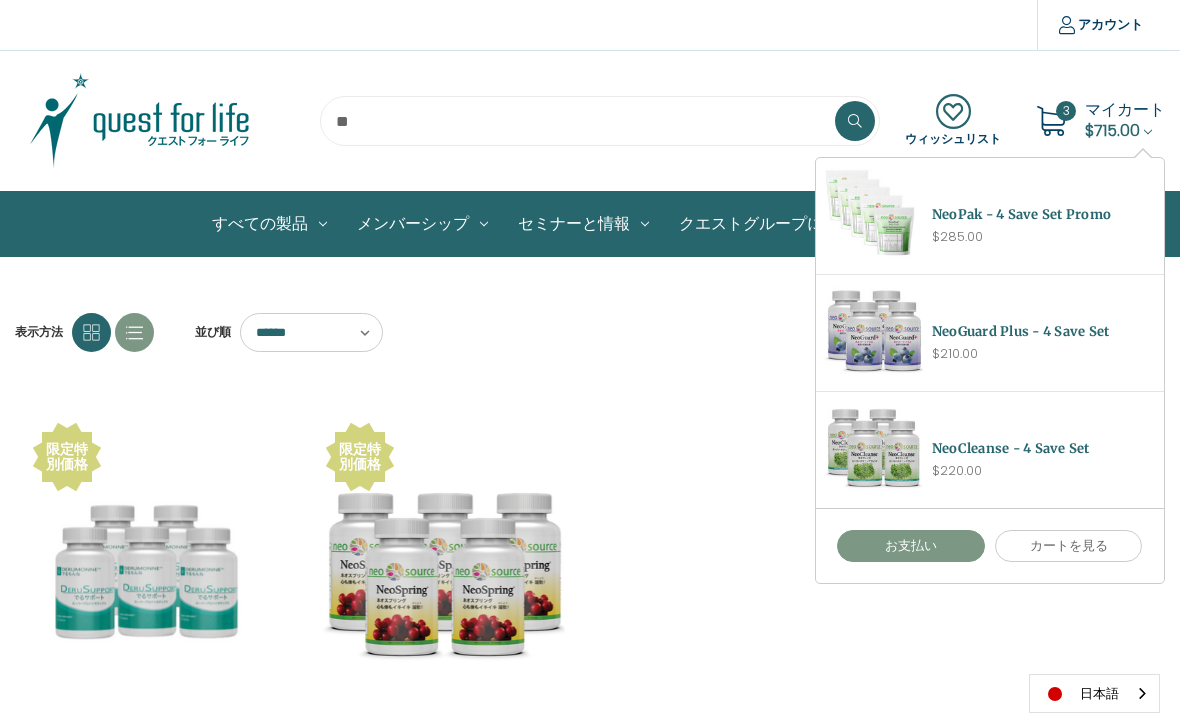 click on "お支払い" at bounding box center (911, 546) 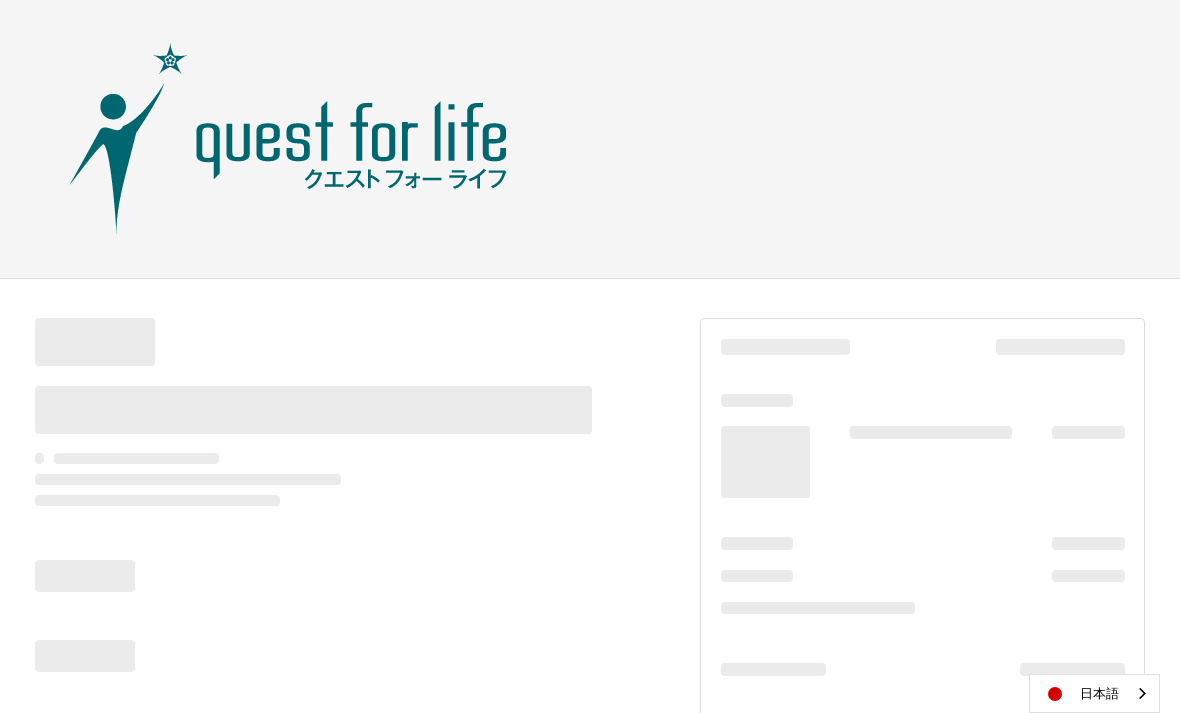 scroll, scrollTop: 0, scrollLeft: 0, axis: both 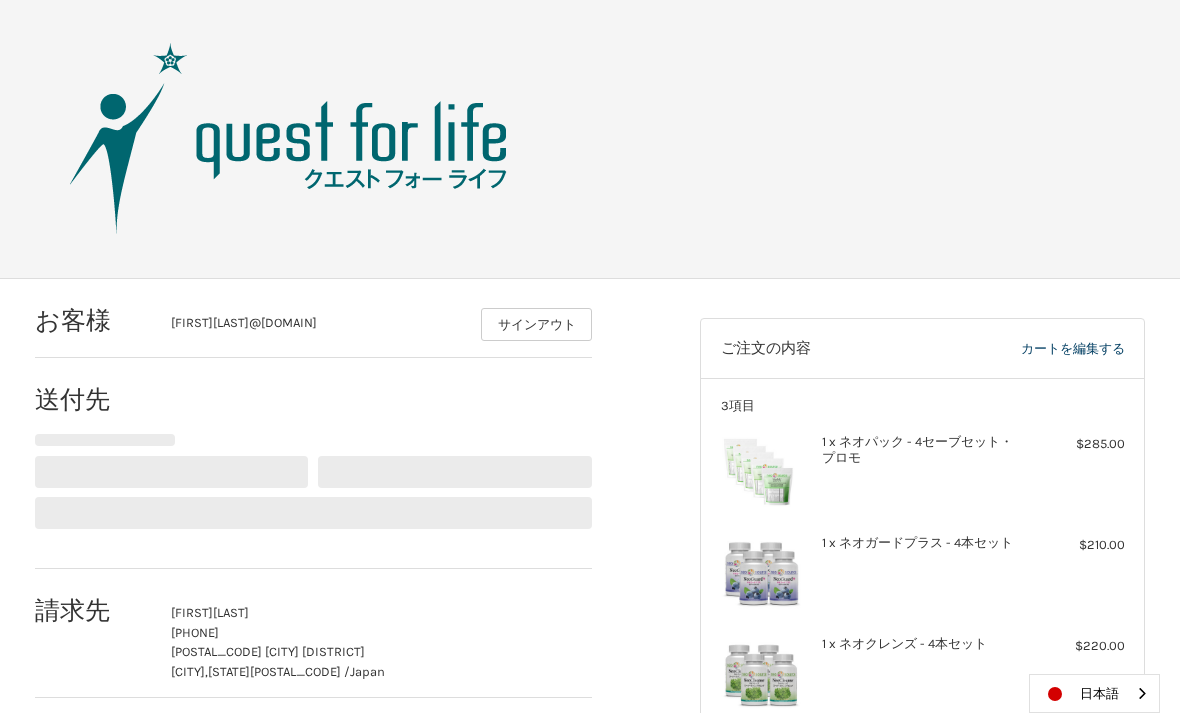 select on "**" 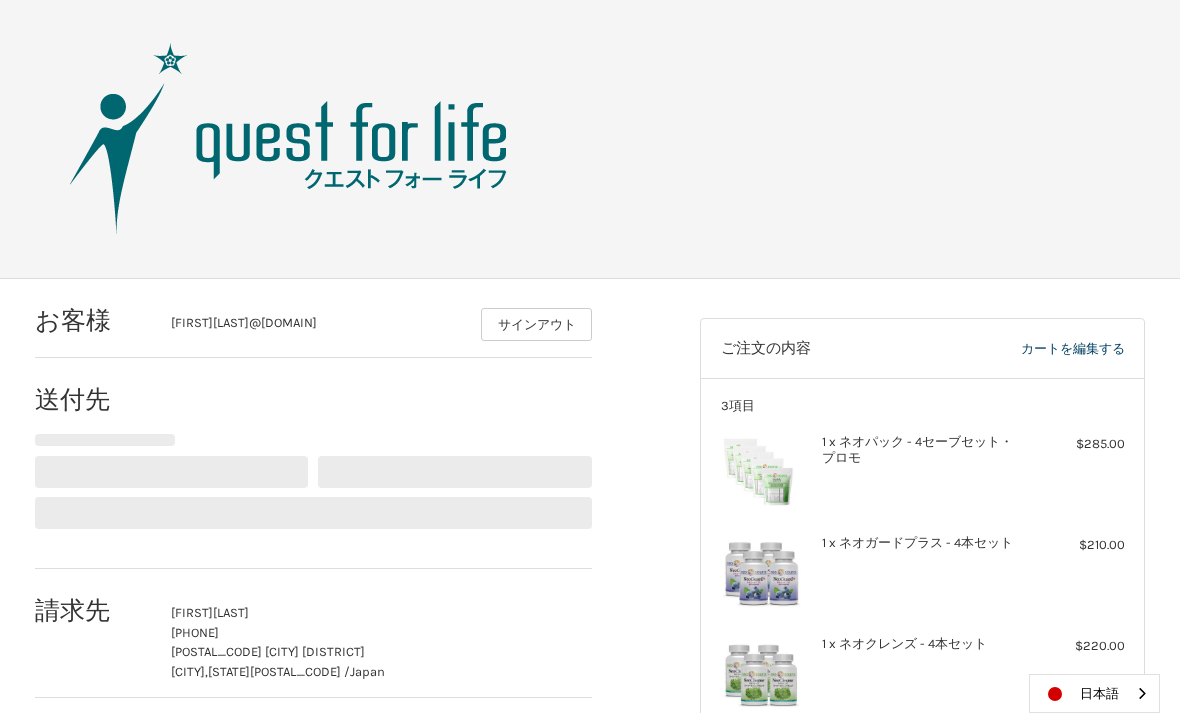 select on "**" 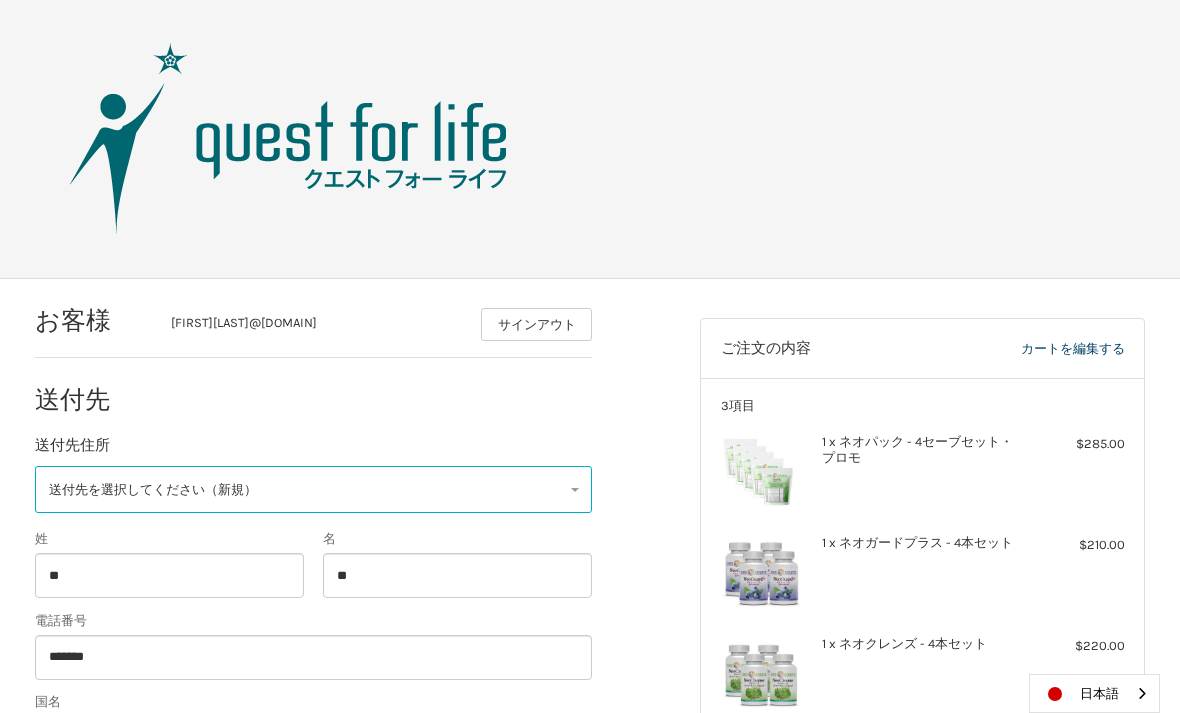 click on "送付先を選択してください（新規）" at bounding box center (153, 489) 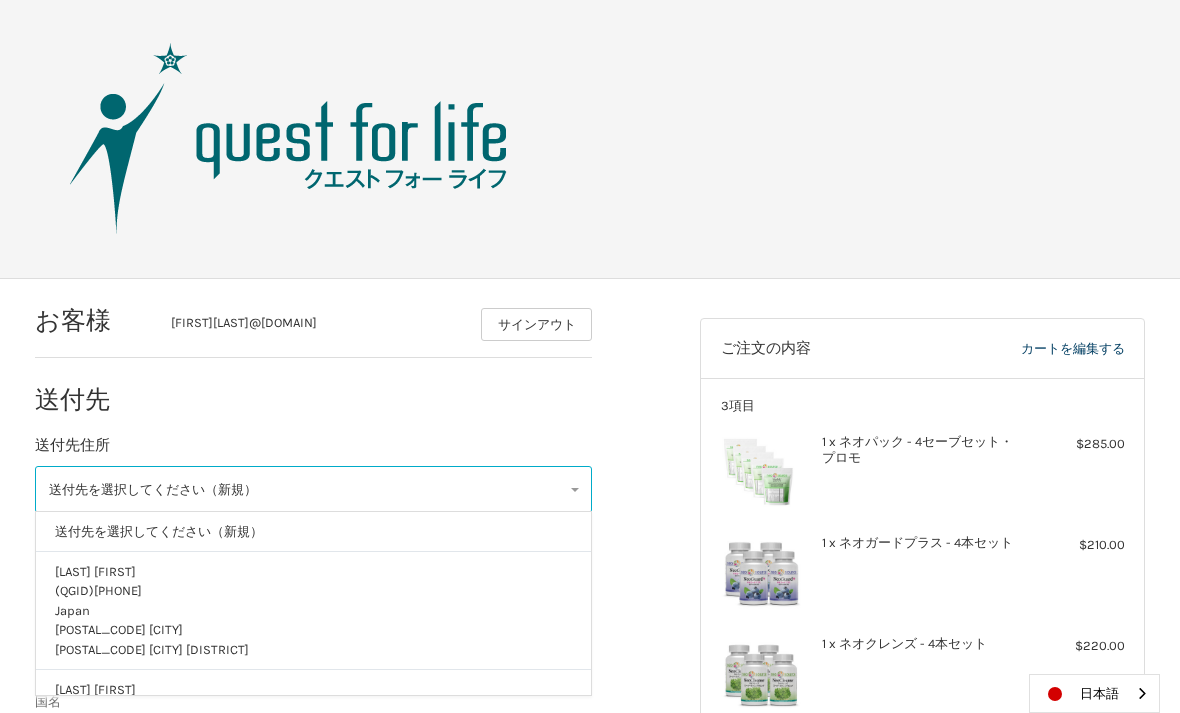 click on "岡本 有紀" at bounding box center (313, 690) 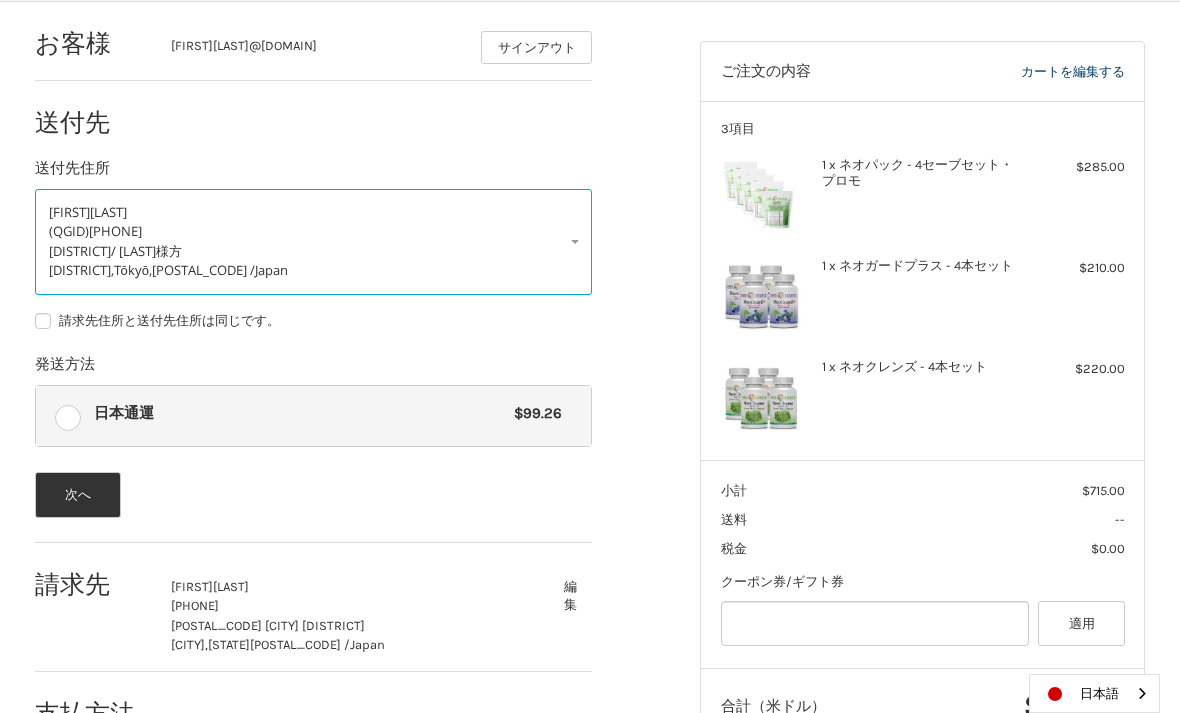 scroll, scrollTop: 281, scrollLeft: 0, axis: vertical 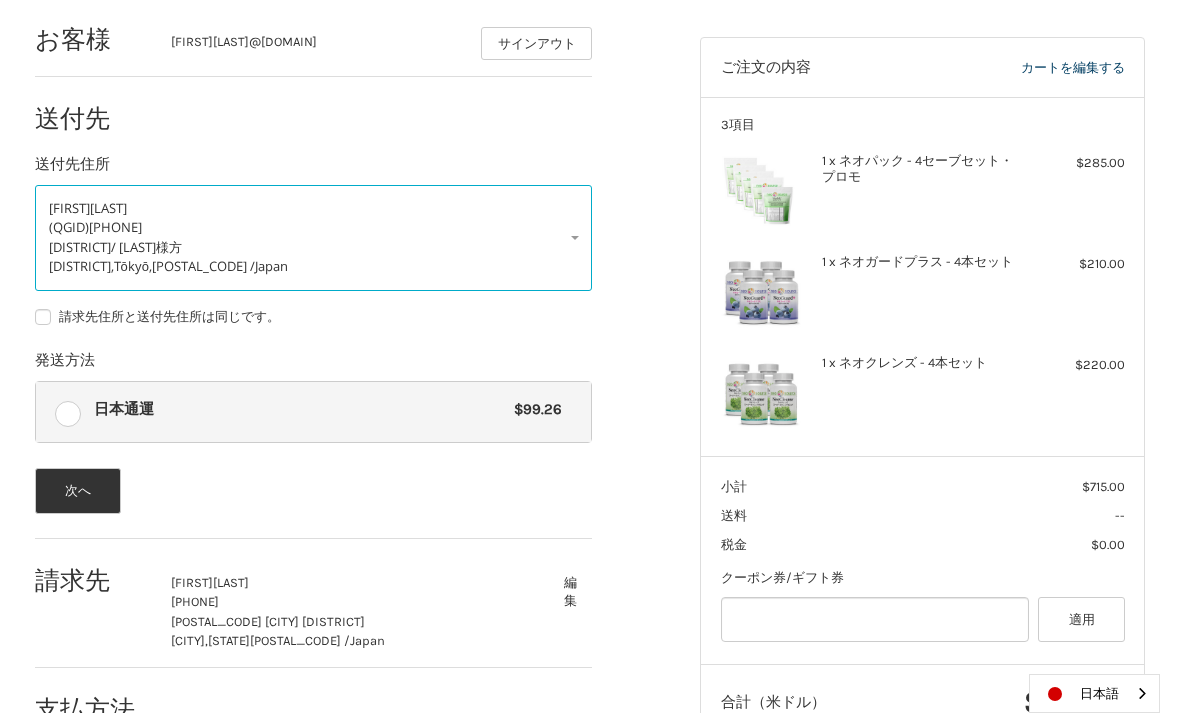 click on "請求先住所と送付先住所は同じです。" at bounding box center [314, 317] 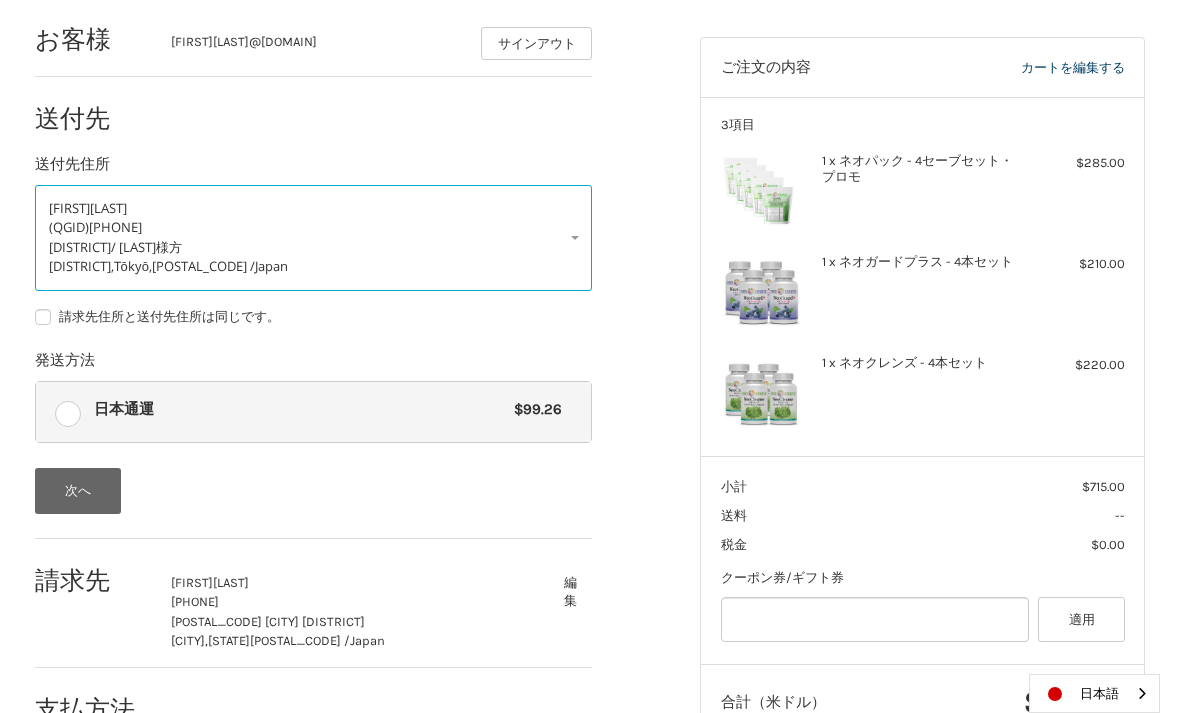 click on "次へ" at bounding box center [78, 491] 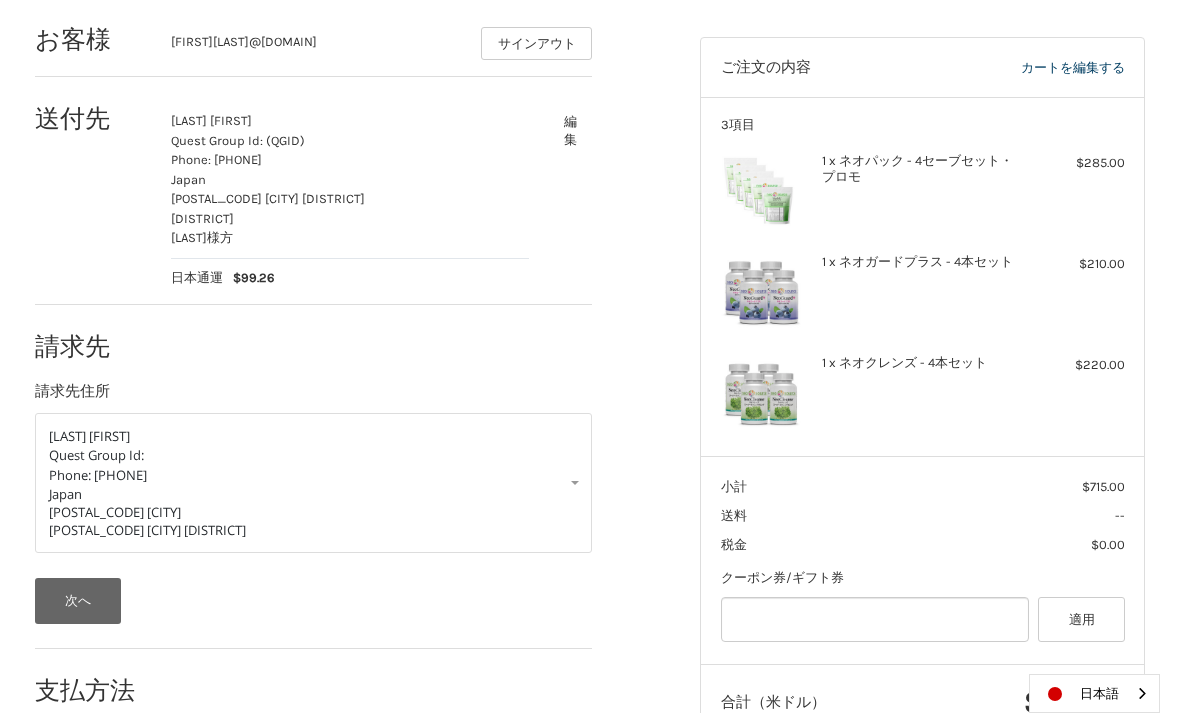 click on "次へ" at bounding box center [78, 601] 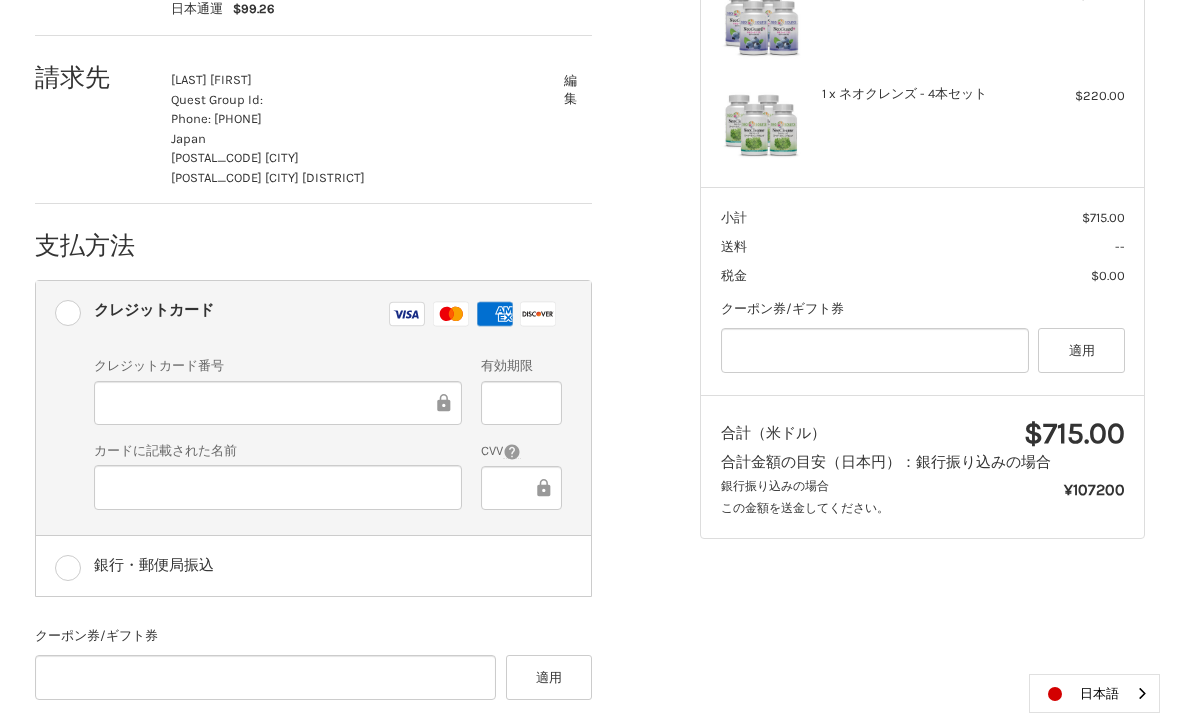 scroll, scrollTop: 551, scrollLeft: 0, axis: vertical 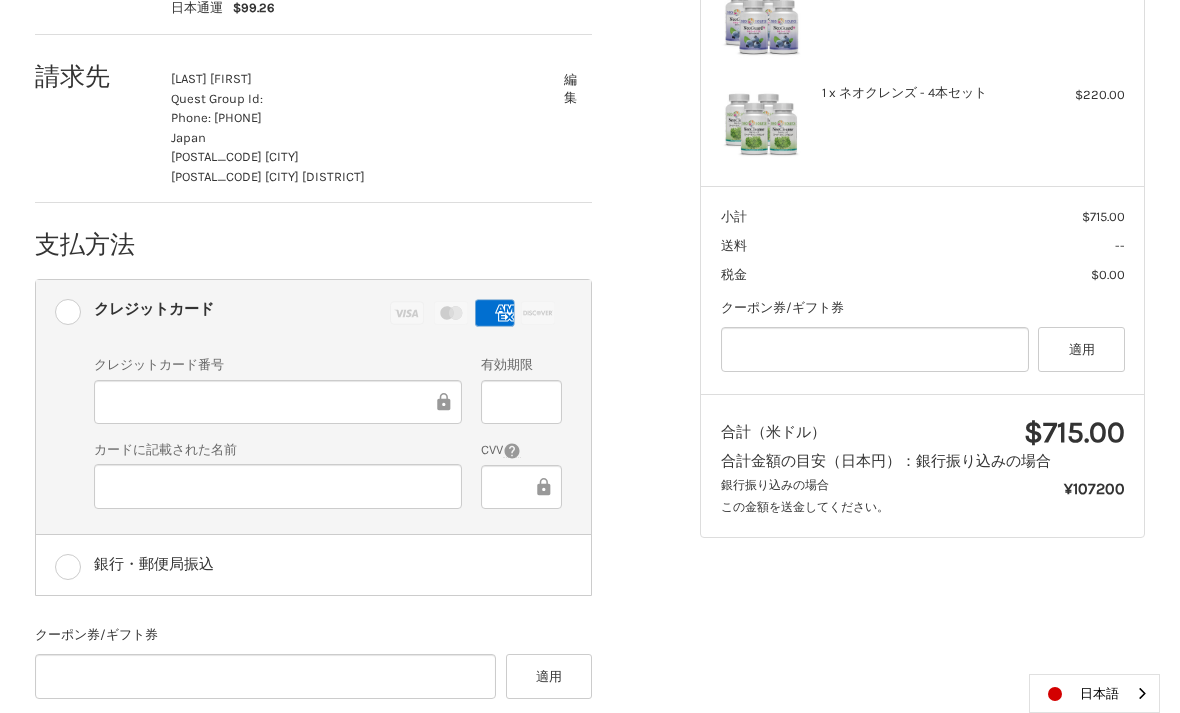click at bounding box center [278, 486] 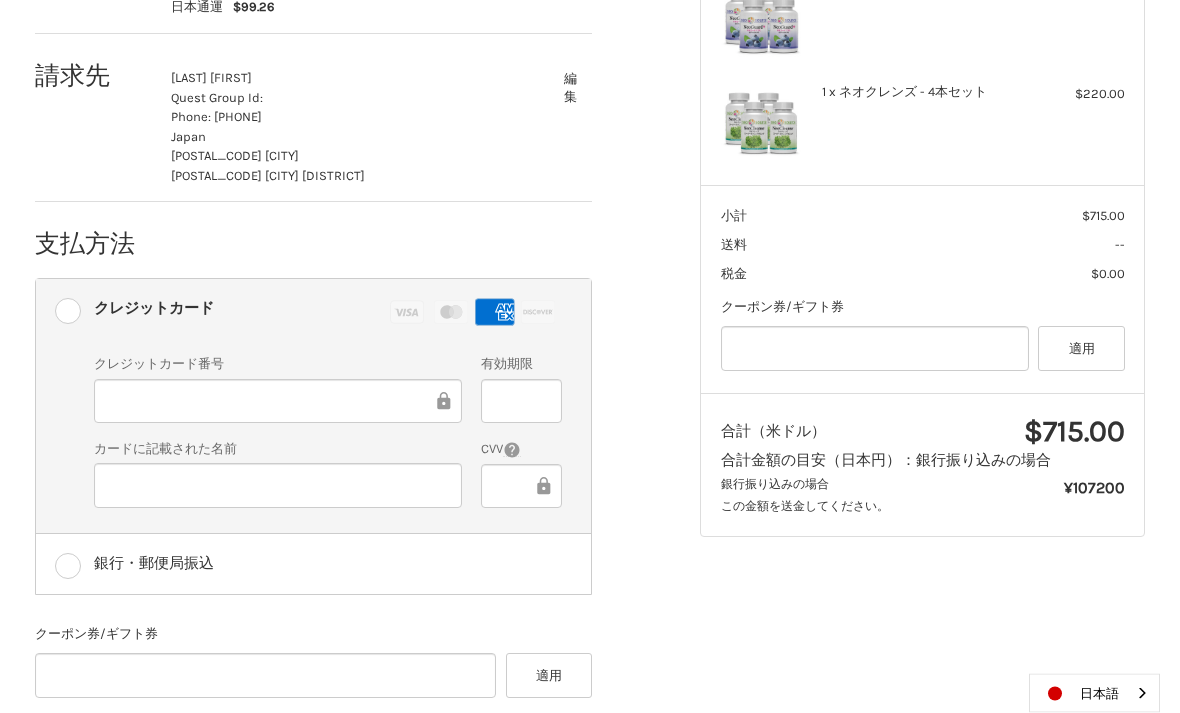 click at bounding box center (278, 486) 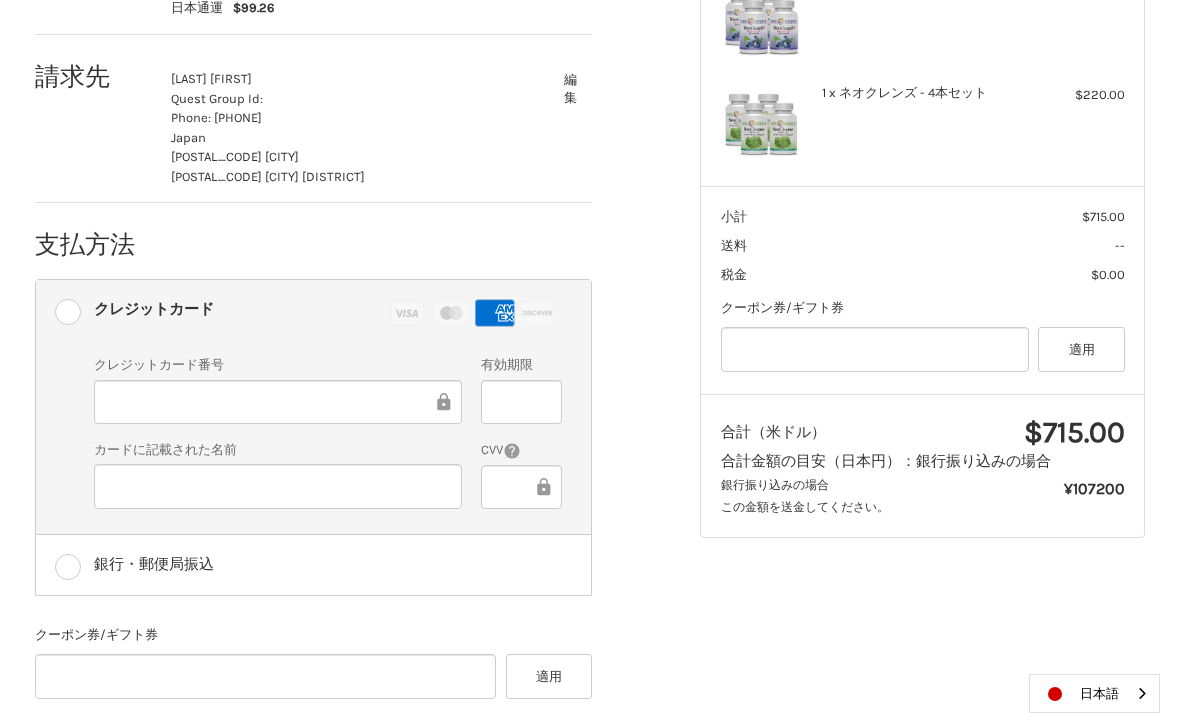 click on "お客様 yukiasaka.jp@gmail.com サインアウト 送付先 岡本 有紀  Quest Group Id: (QGID)  Phone: 09093760004 Japan  1740055 Tōkyō 板橋区 泉町26-15    浅香様方 日本通運 $99.26 編集 請求先 岡本 健  Quest Group Id:   Phone: 09093760004 Japan  2510038 Kanagawa 藤沢市 鵠沼松が岡2-1-7  編集 支払方法 支払い方法 クレジットカード クレジットカード Visa マスター アメックス ディスカバー クレジットカード クレジットカード番号 有効期限 カードに記載された名前 CVV 銀行・郵便局振込 償還可能な支払い クーポン券/ギフト券 ギフト券またはクーポンコード 適用 注文する ご注文の内容 カートを編集する 3項目 1 x ネオパック - 4セーブセット・プロモ $285.00 1 x ネオガードプラス - 4本セット $210.00 1 x ネオクレンズ - 4本セット $220.00 小計   $715.00 送料  -- 税金   $0.00 クーポン券/ギフト券 適用 $715.00 ¥107200" at bounding box center [590, 277] 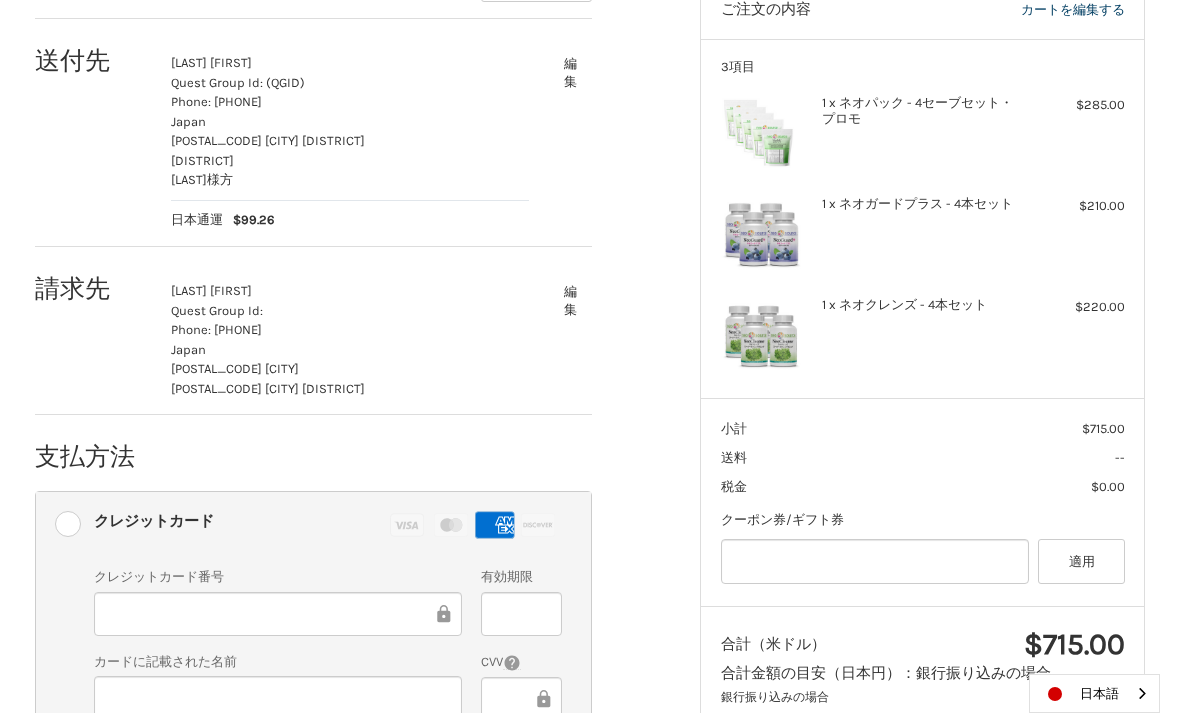 scroll, scrollTop: 599, scrollLeft: 0, axis: vertical 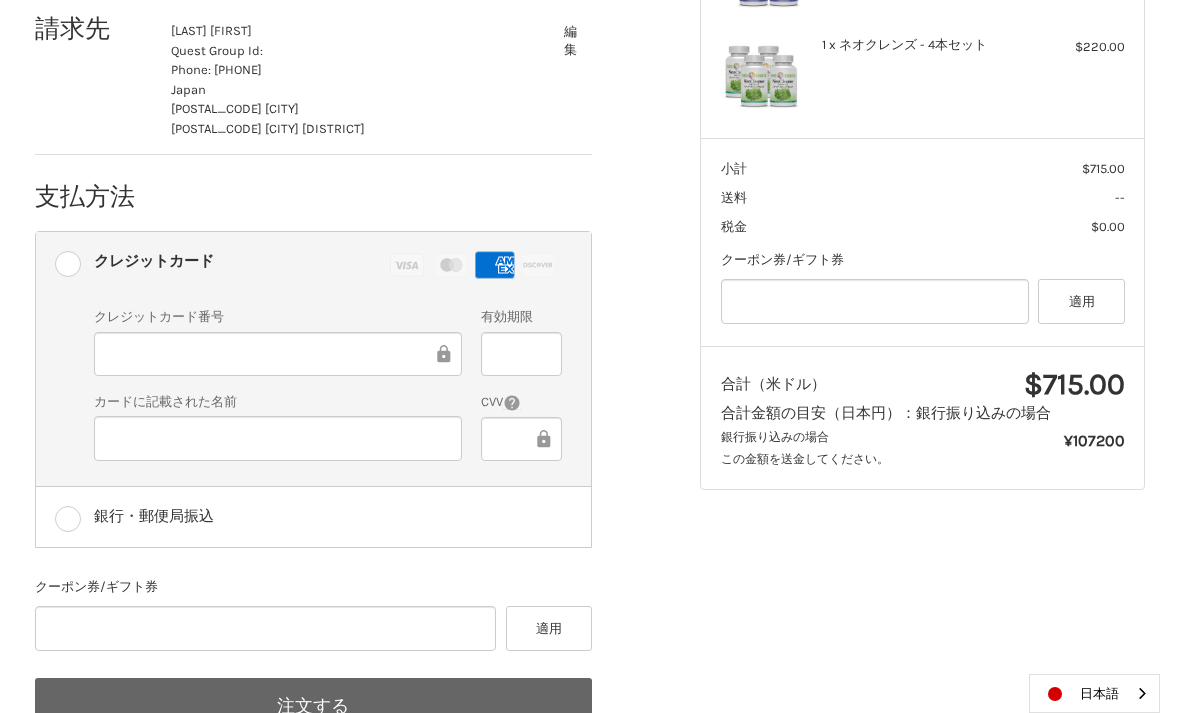 click on "注文する" at bounding box center (314, 706) 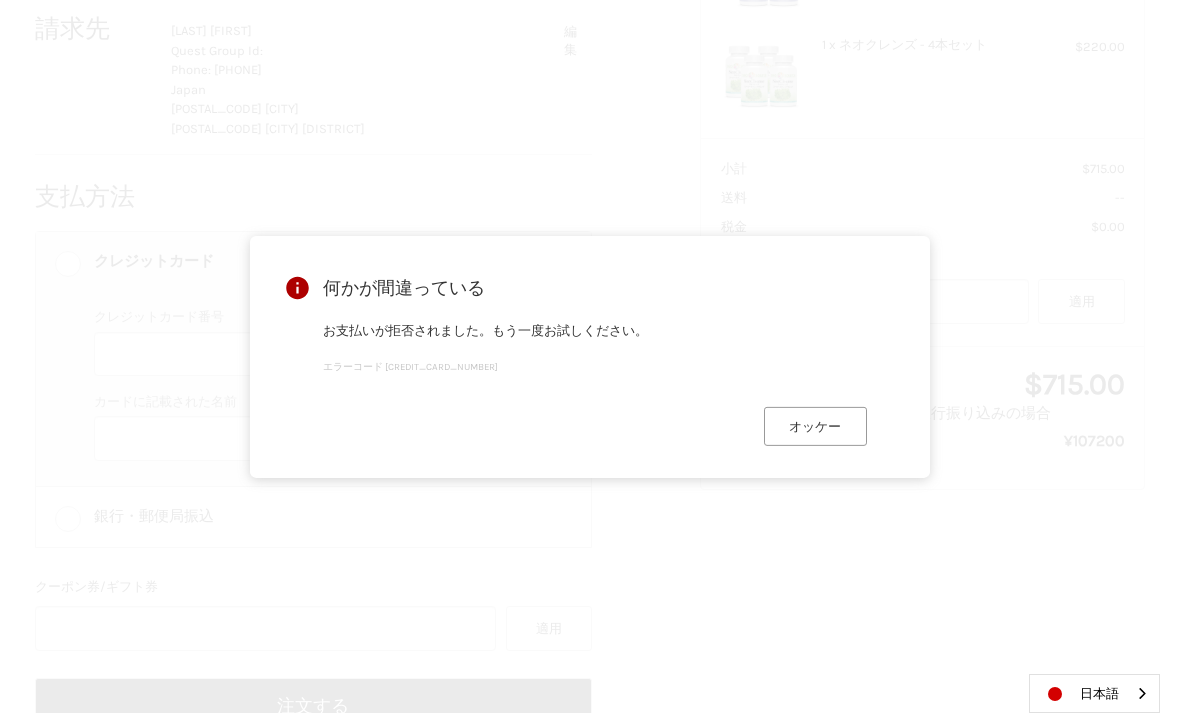 click on "オッケー" at bounding box center (815, 426) 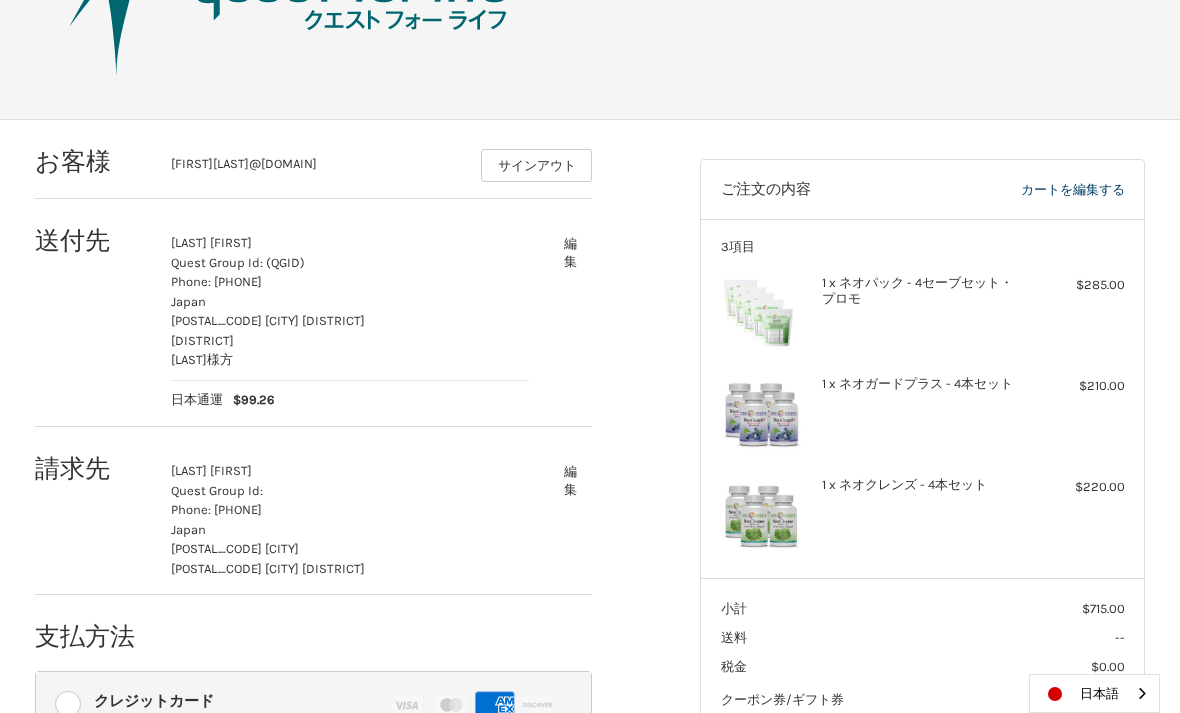 scroll, scrollTop: 0, scrollLeft: 0, axis: both 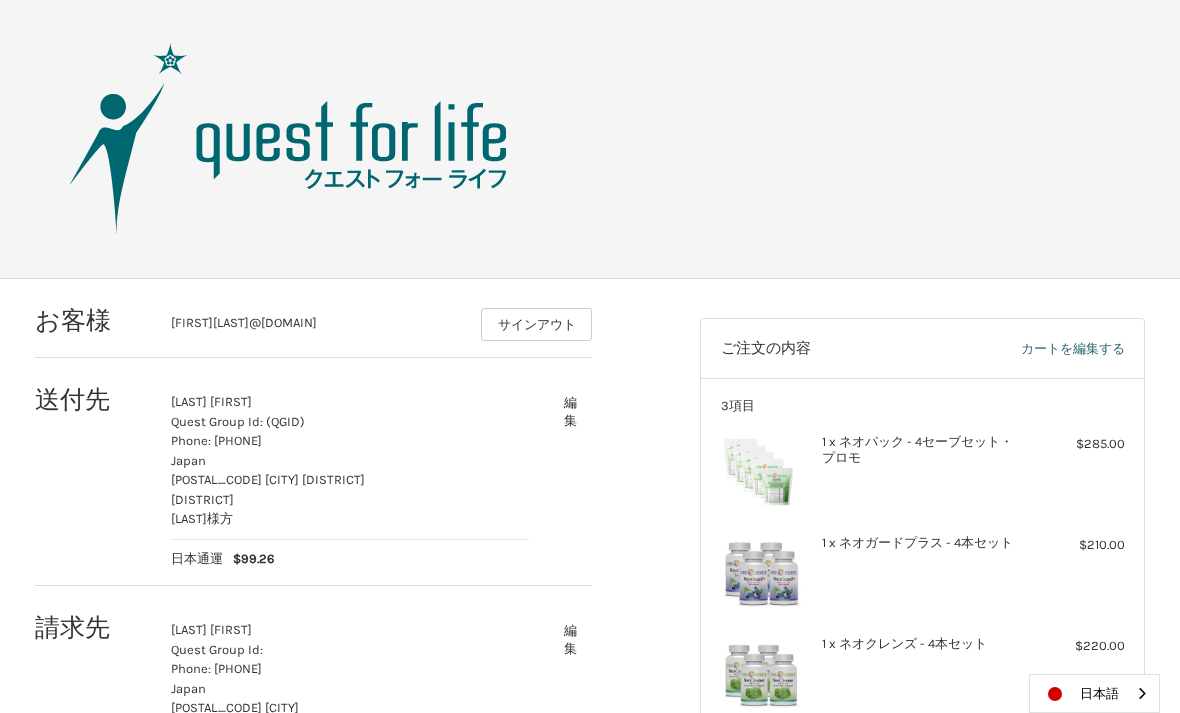 click on "カートを編集する" at bounding box center [1016, 349] 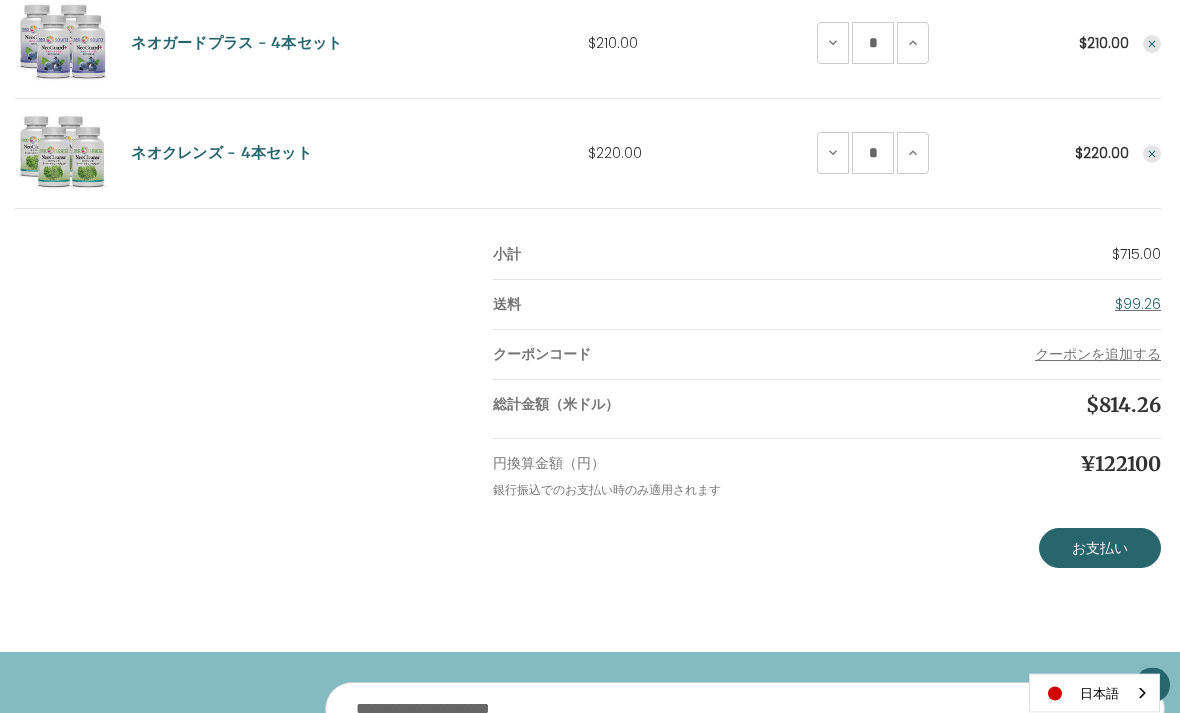 scroll, scrollTop: 622, scrollLeft: 0, axis: vertical 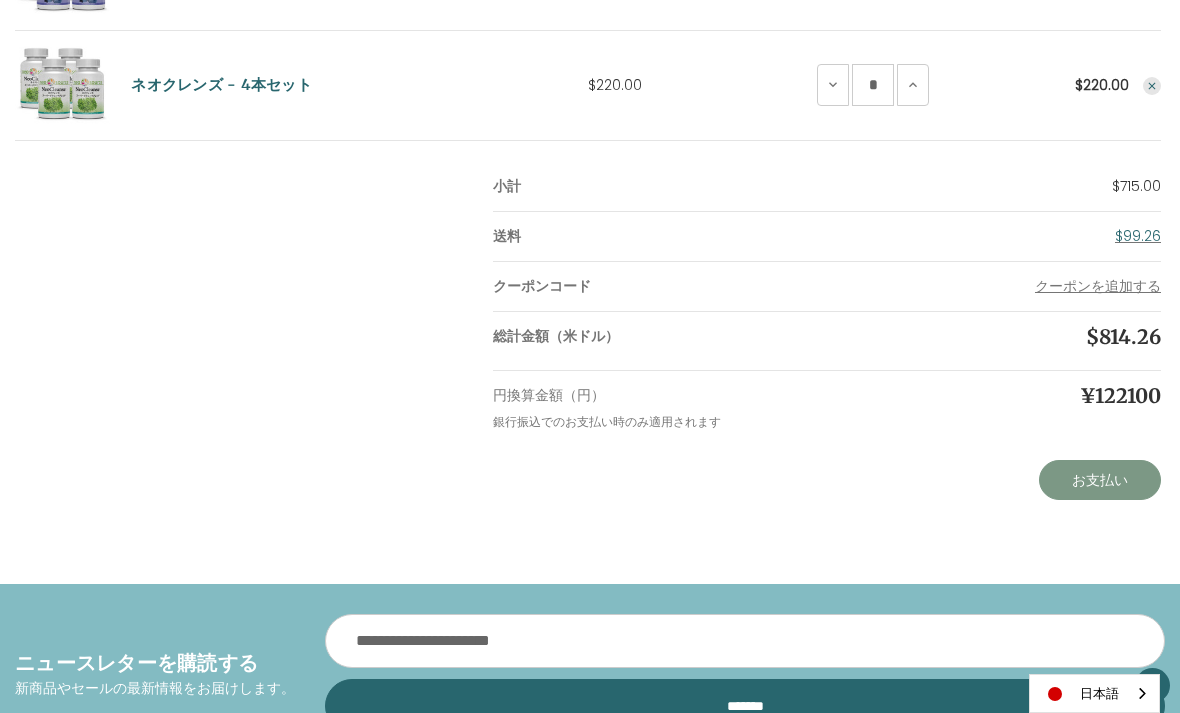click on "お支払い" at bounding box center [1100, 480] 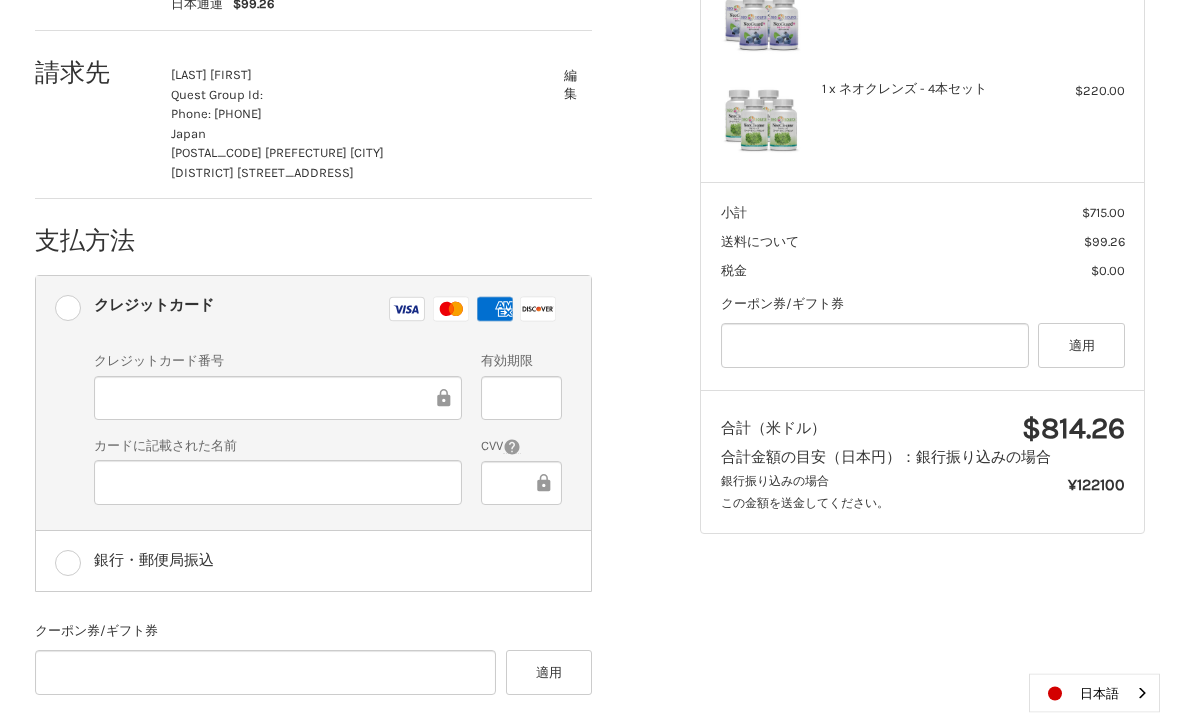 scroll, scrollTop: 556, scrollLeft: 0, axis: vertical 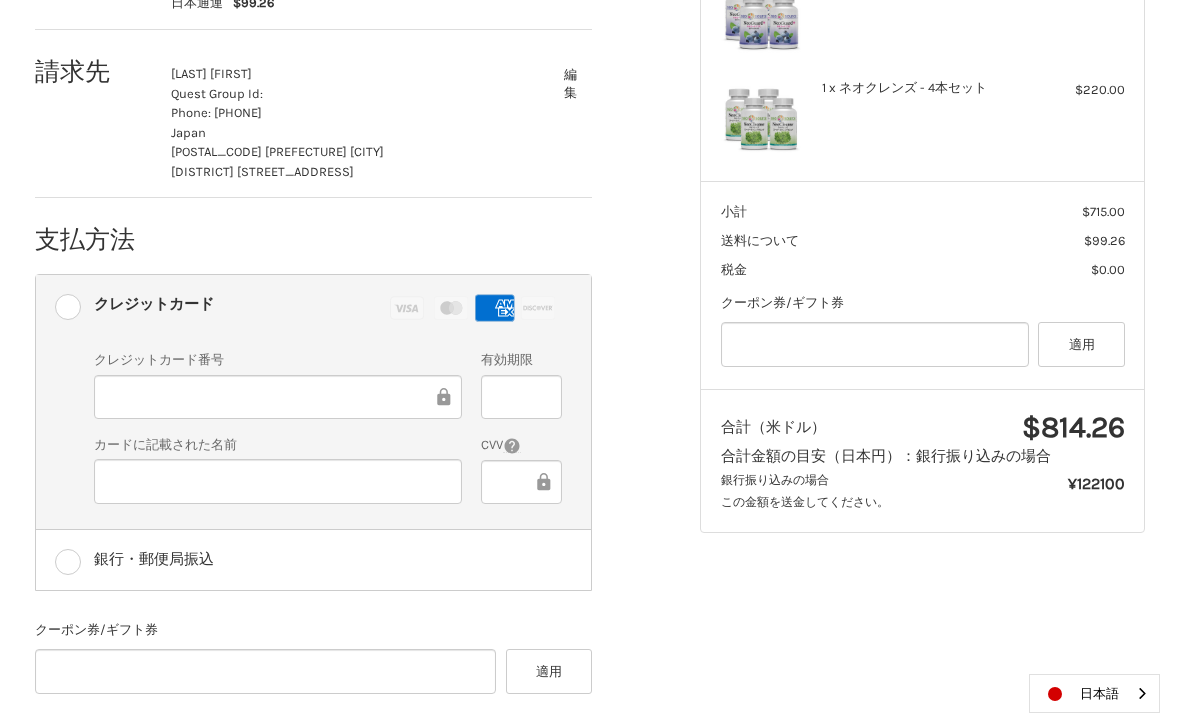 click at bounding box center [521, 482] 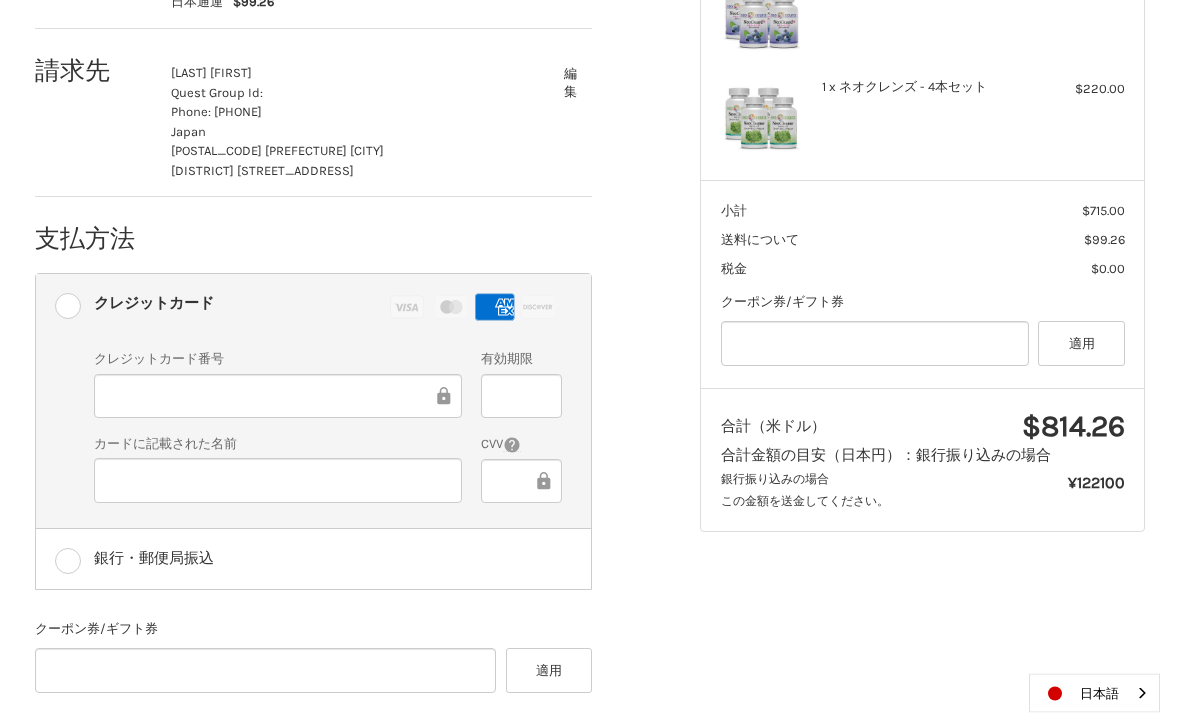 scroll, scrollTop: 599, scrollLeft: 0, axis: vertical 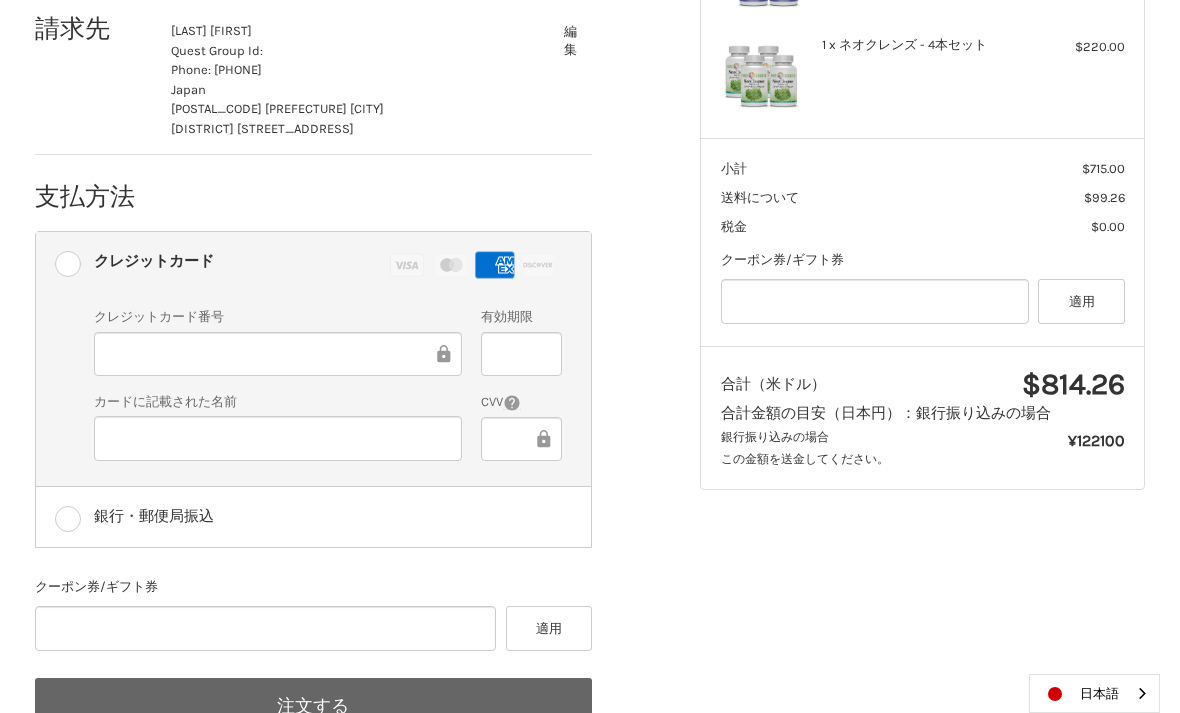 click on "注文する" at bounding box center [314, 706] 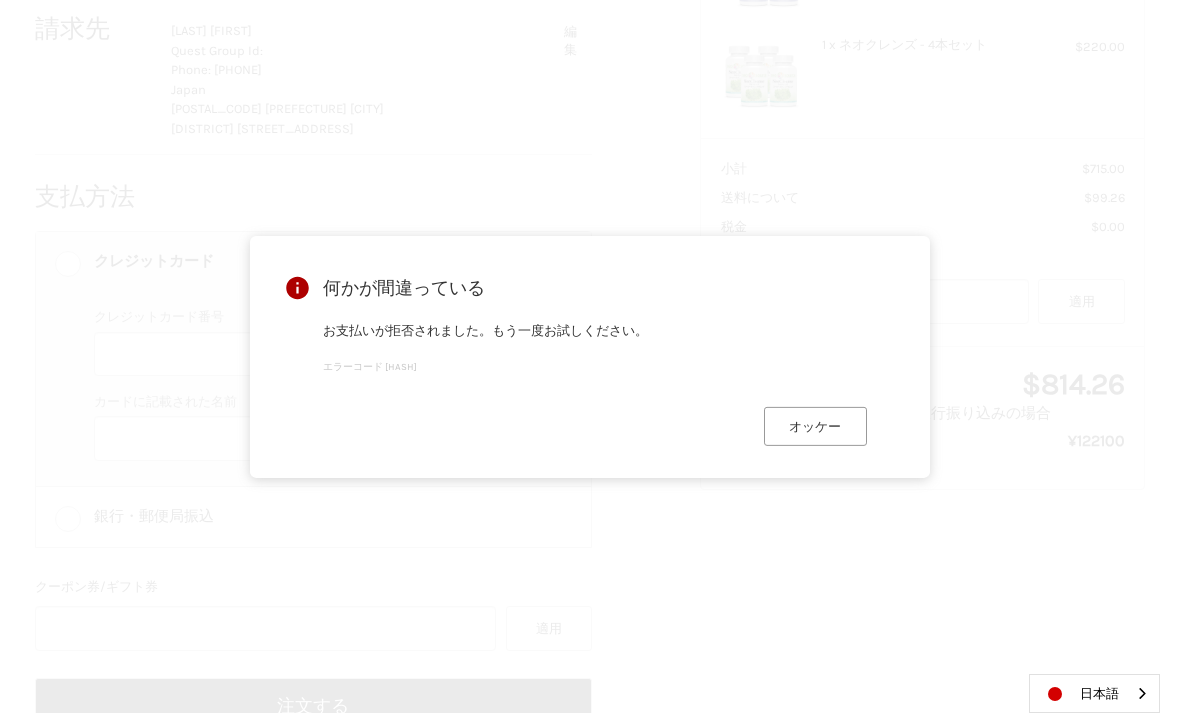 click on "オッケー" at bounding box center [815, 426] 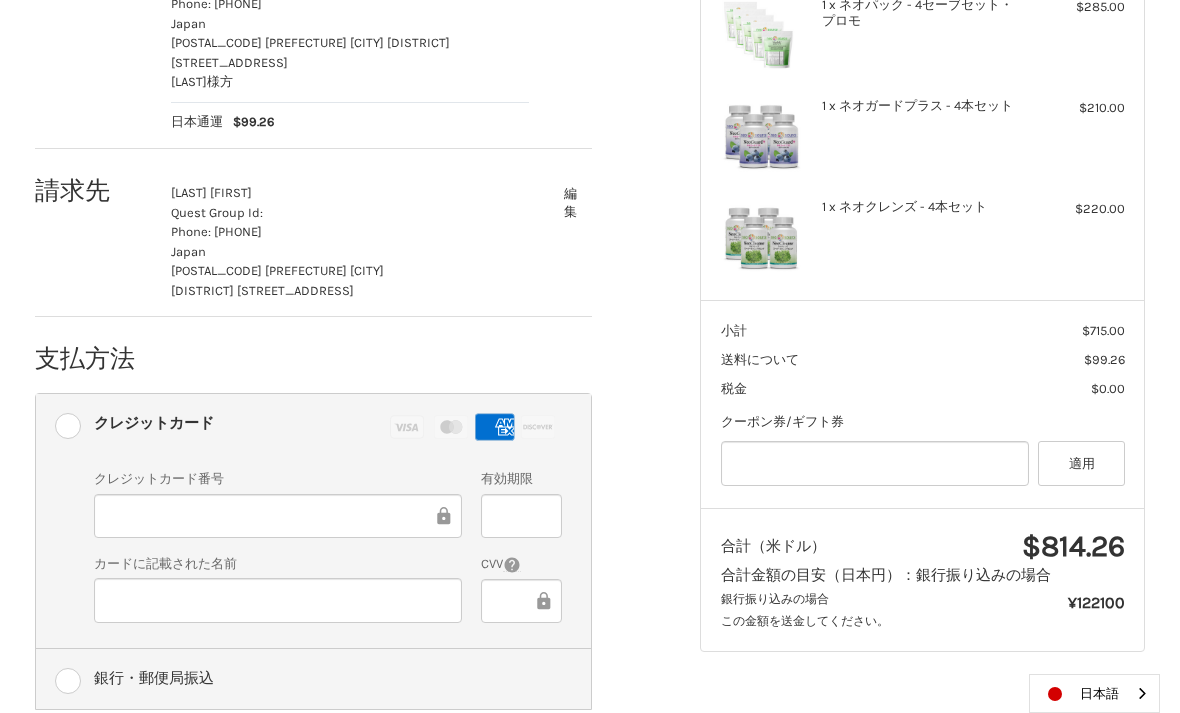 scroll, scrollTop: 599, scrollLeft: 0, axis: vertical 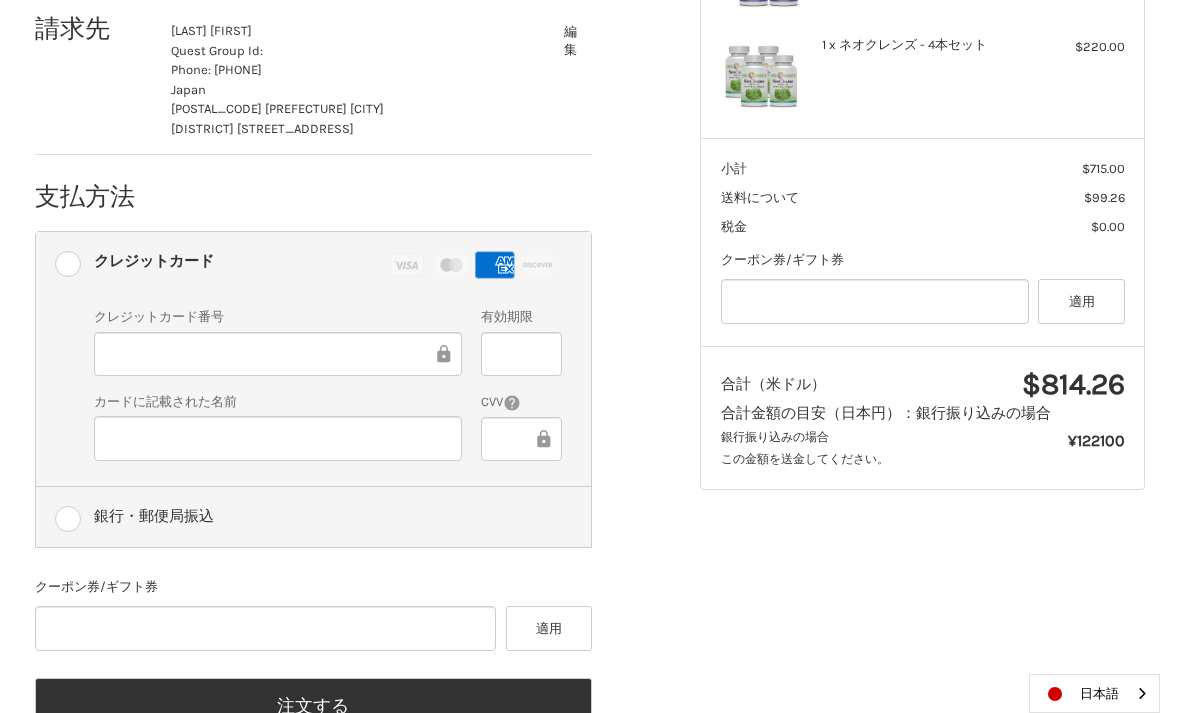 click on "銀行・郵便局振込" at bounding box center [314, 517] 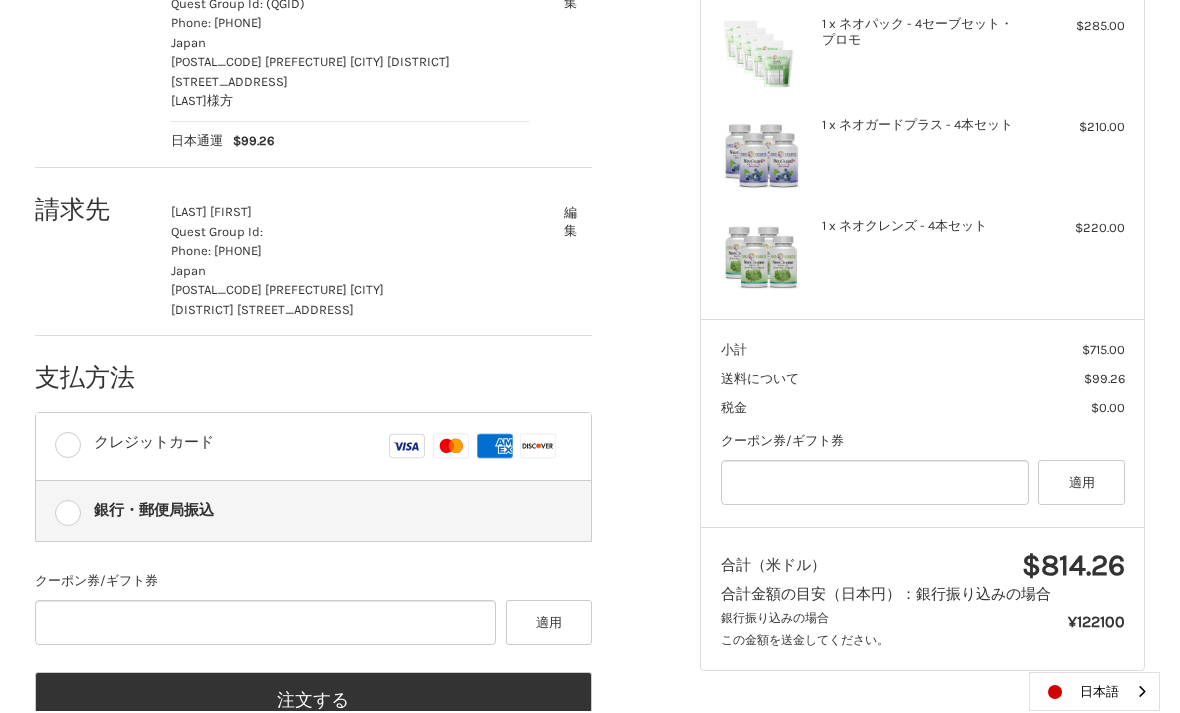 scroll, scrollTop: 413, scrollLeft: 0, axis: vertical 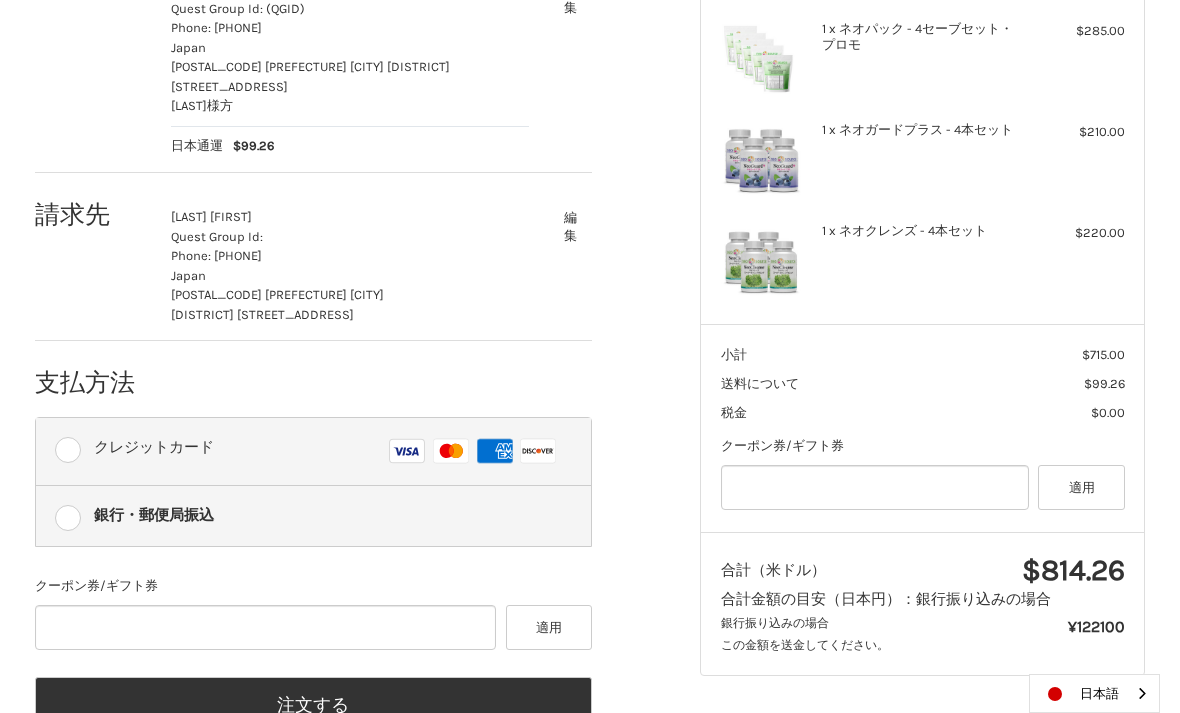 click on "クレジットカード Visa マスター アメックス ディスカバー" at bounding box center [314, 451] 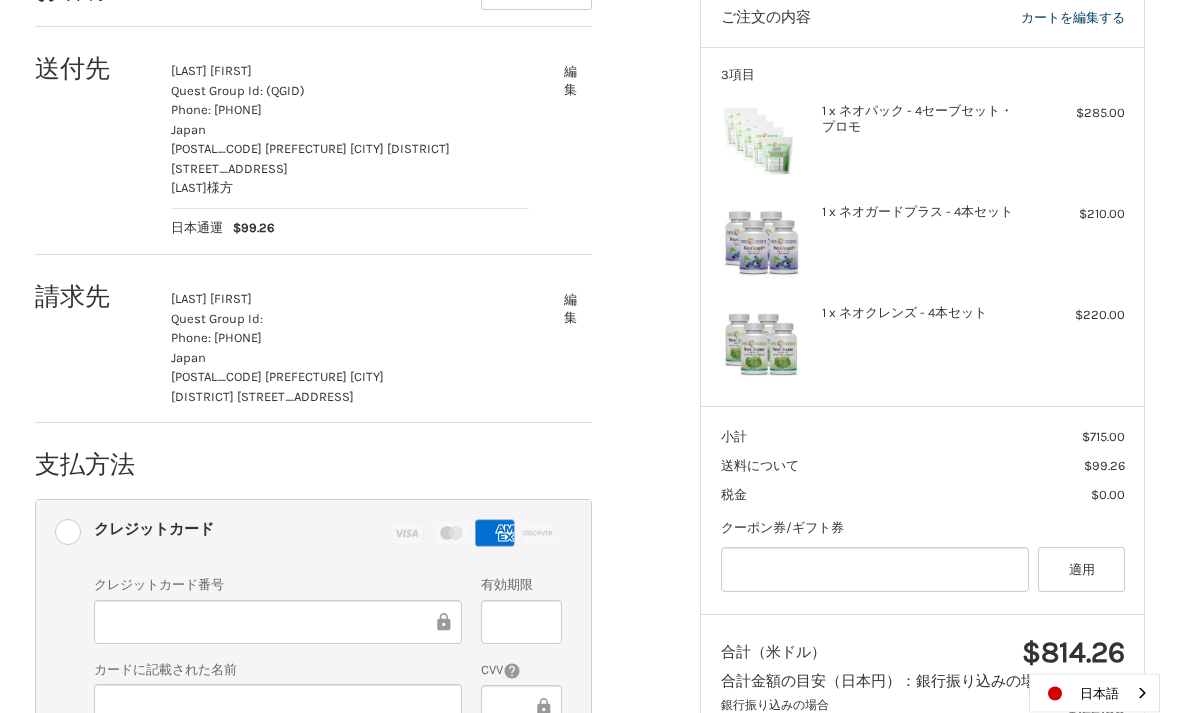 scroll, scrollTop: 331, scrollLeft: 0, axis: vertical 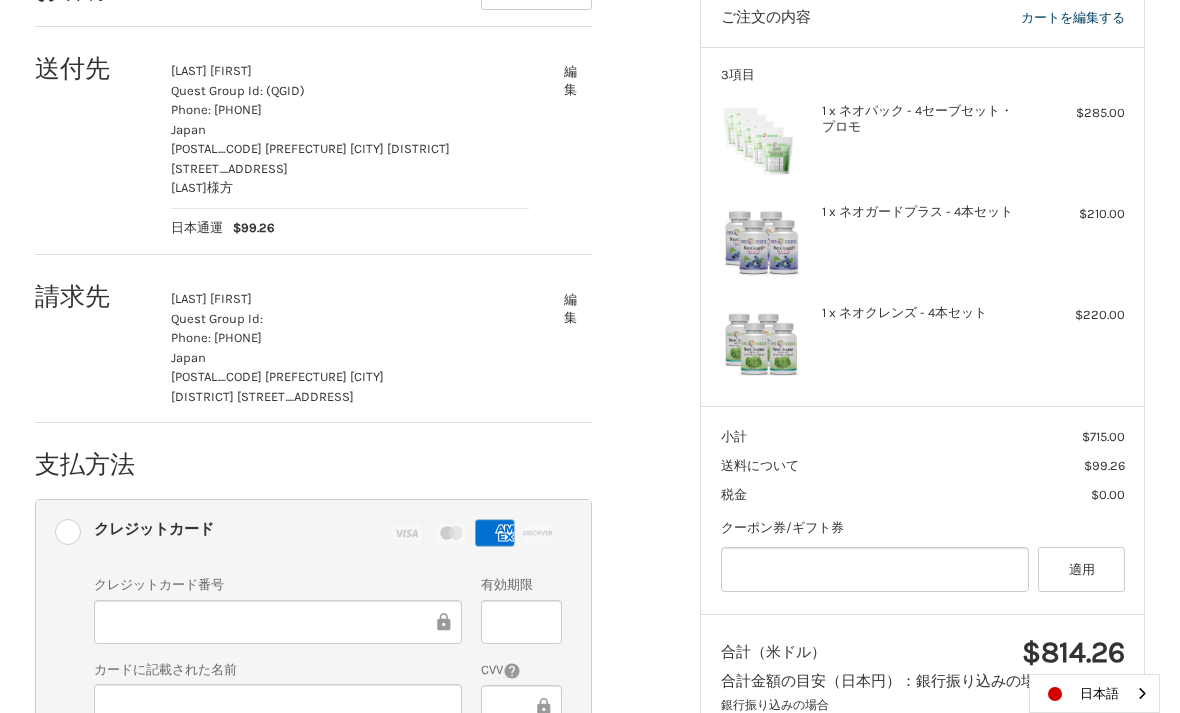 click on "Japan  2510038 Kanagawa 藤沢市 鵠沼松が岡2-1-7" at bounding box center (350, 377) 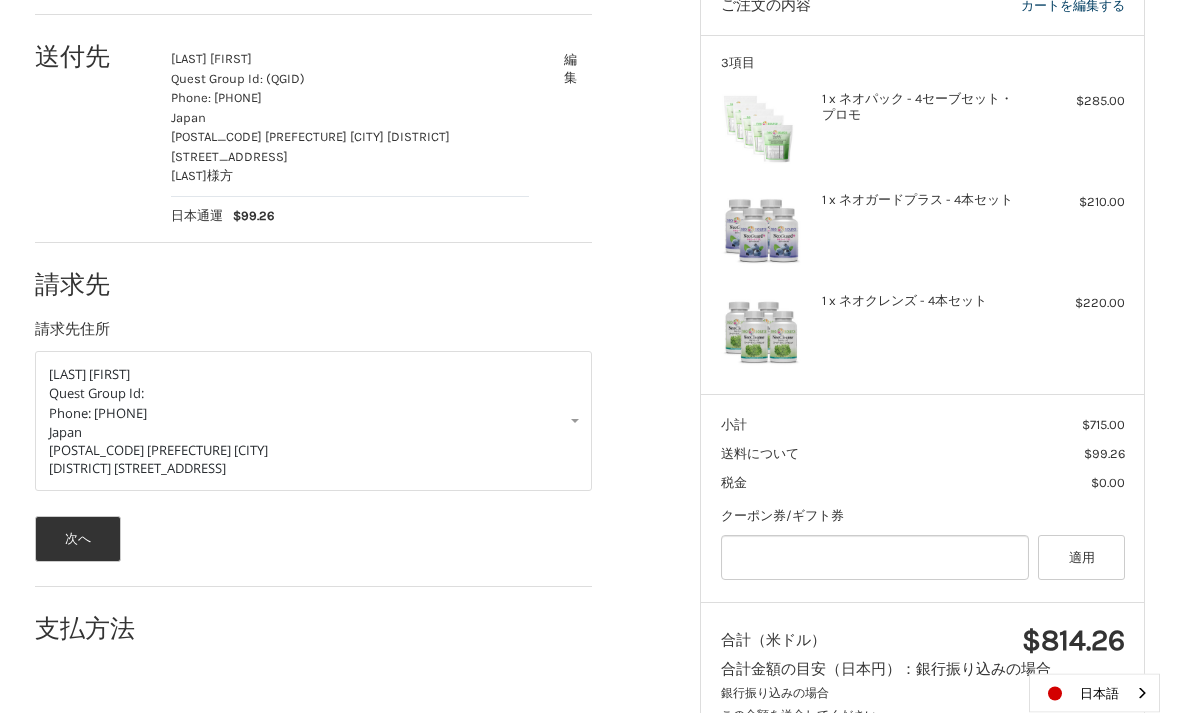 scroll, scrollTop: 346, scrollLeft: 0, axis: vertical 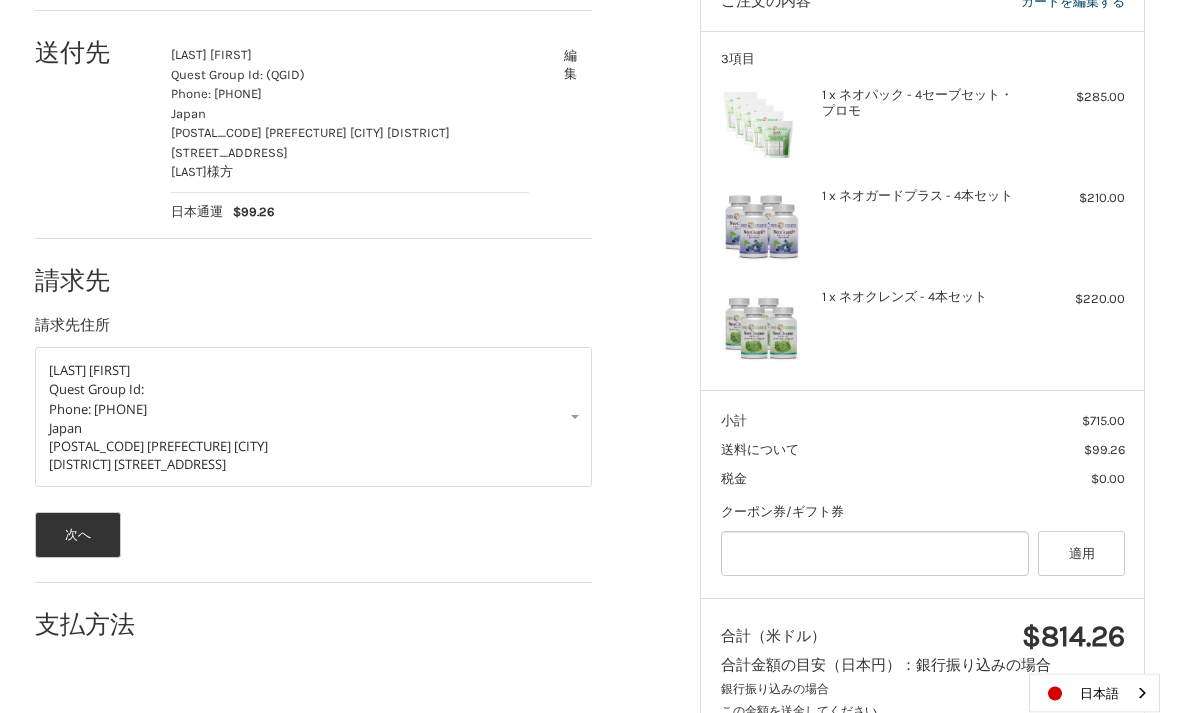 click on "Japan  1740055 Tōkyō 板橋区 泉町26-15    浅香様方" at bounding box center [350, 144] 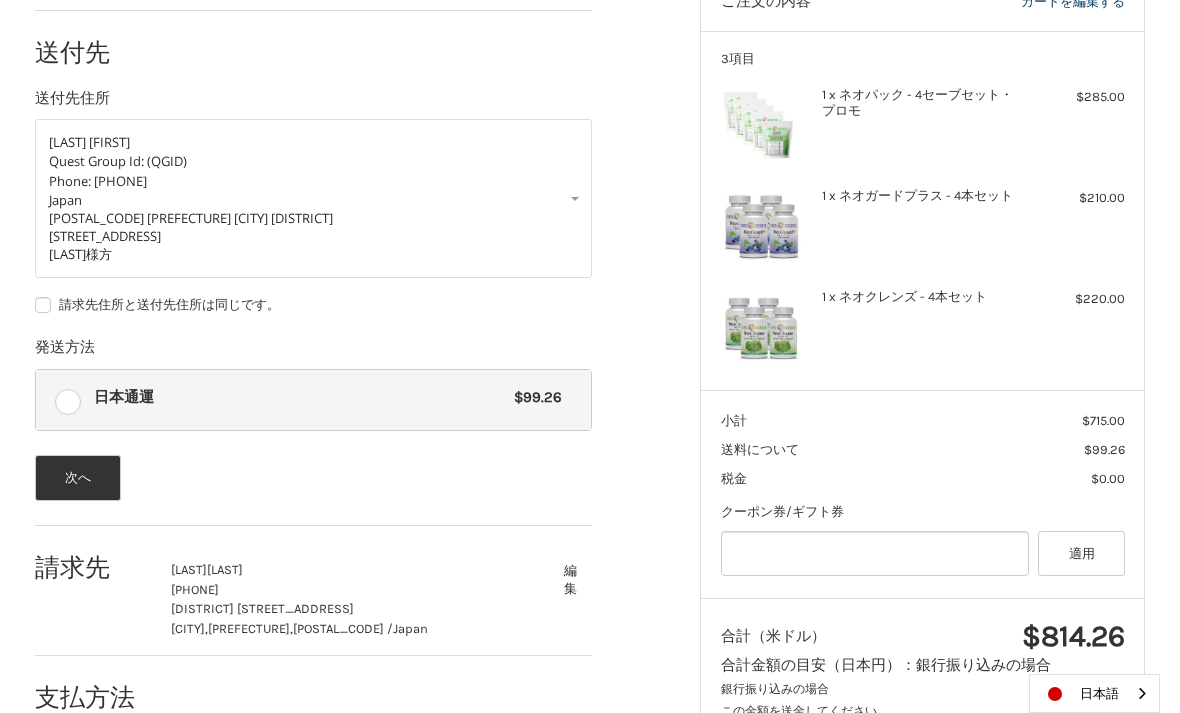 click on "編集" at bounding box center [570, 579] 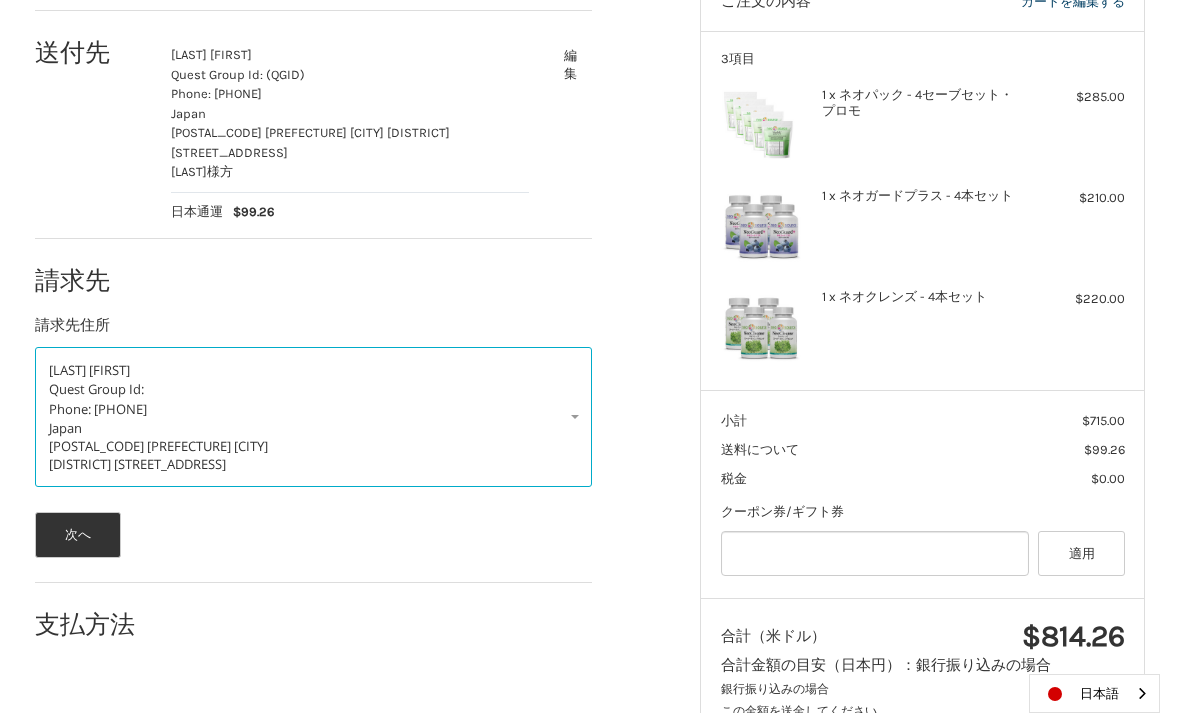 click on "Quest Group Id:   Phone: 09093760004" at bounding box center [314, 399] 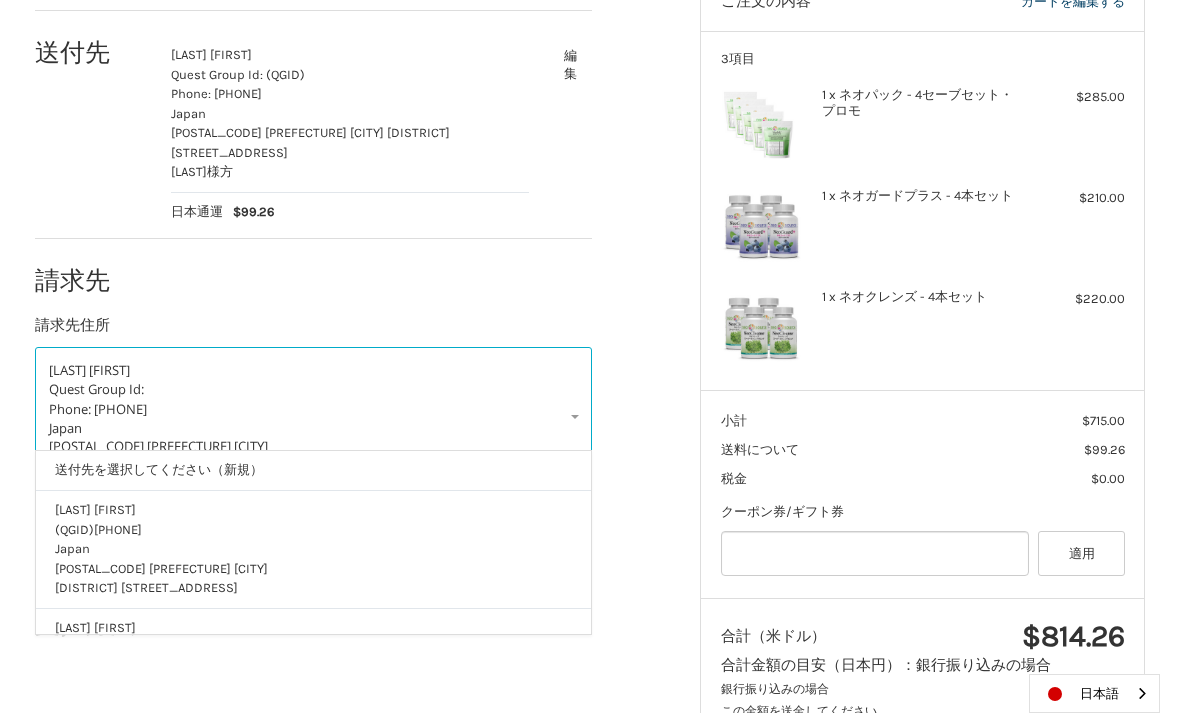 click on "Japan  2510038 Kanagawa 藤沢市 鵠沼松が岡2-1-7" at bounding box center [313, 568] 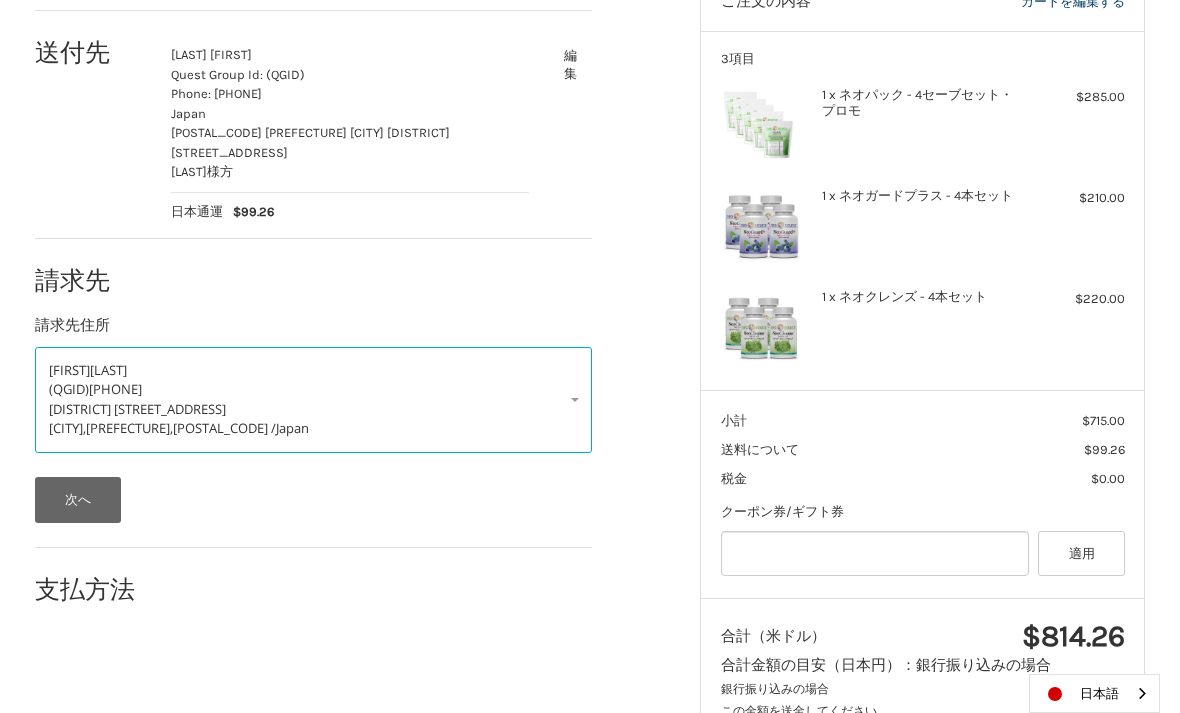 click on "次へ" at bounding box center [78, 500] 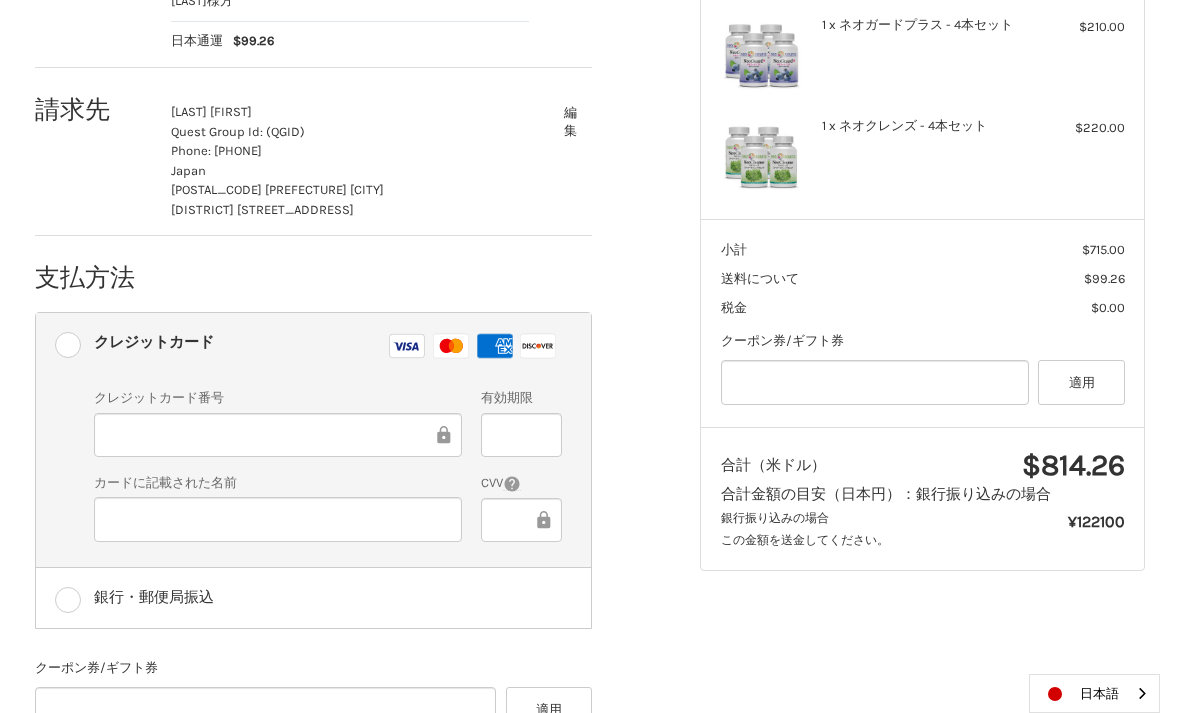 scroll, scrollTop: 534, scrollLeft: 0, axis: vertical 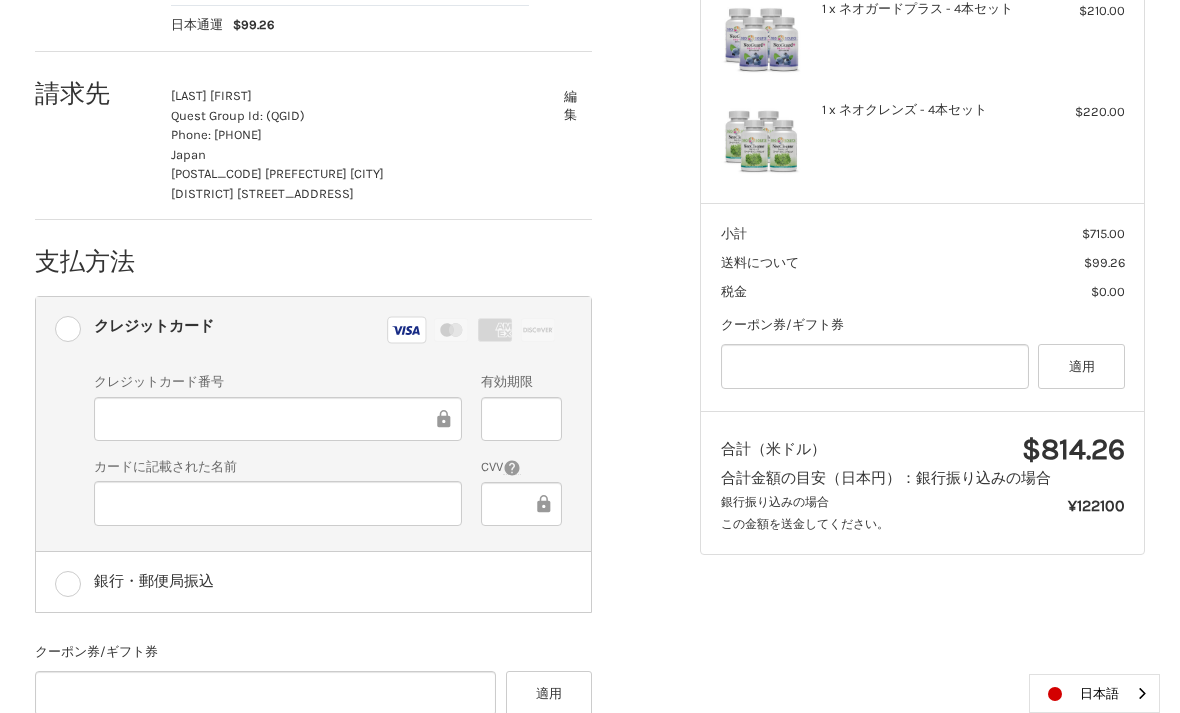 click at bounding box center [278, 503] 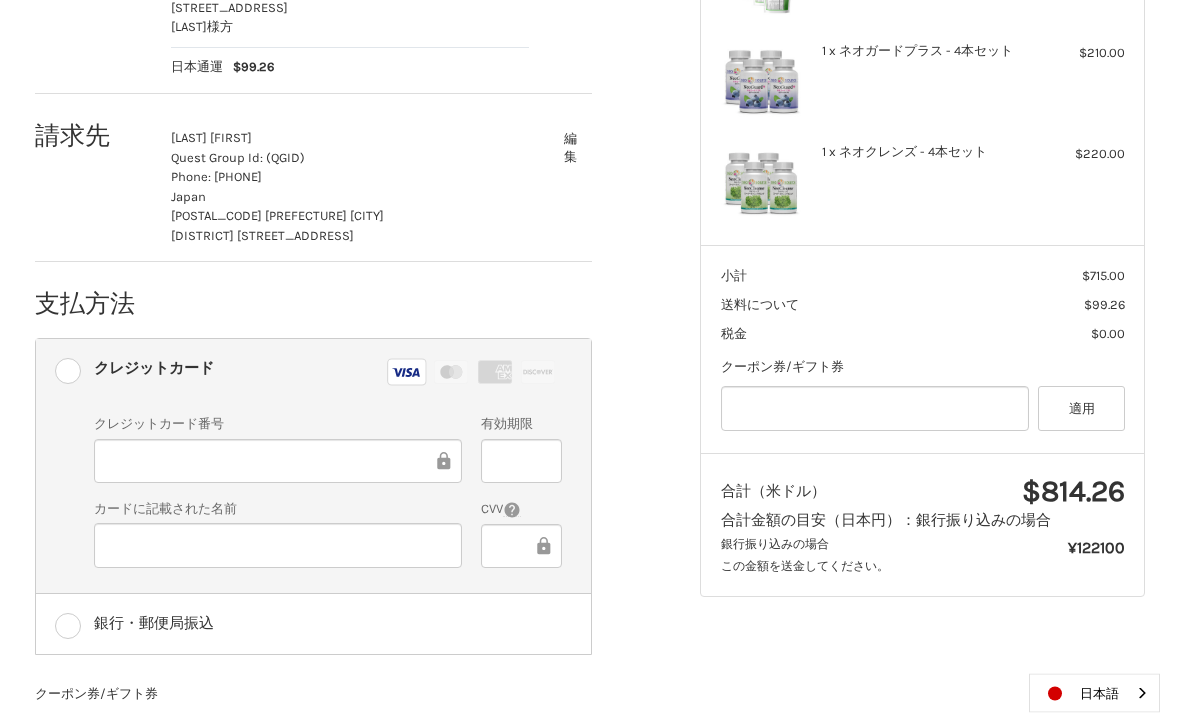 scroll, scrollTop: 599, scrollLeft: 0, axis: vertical 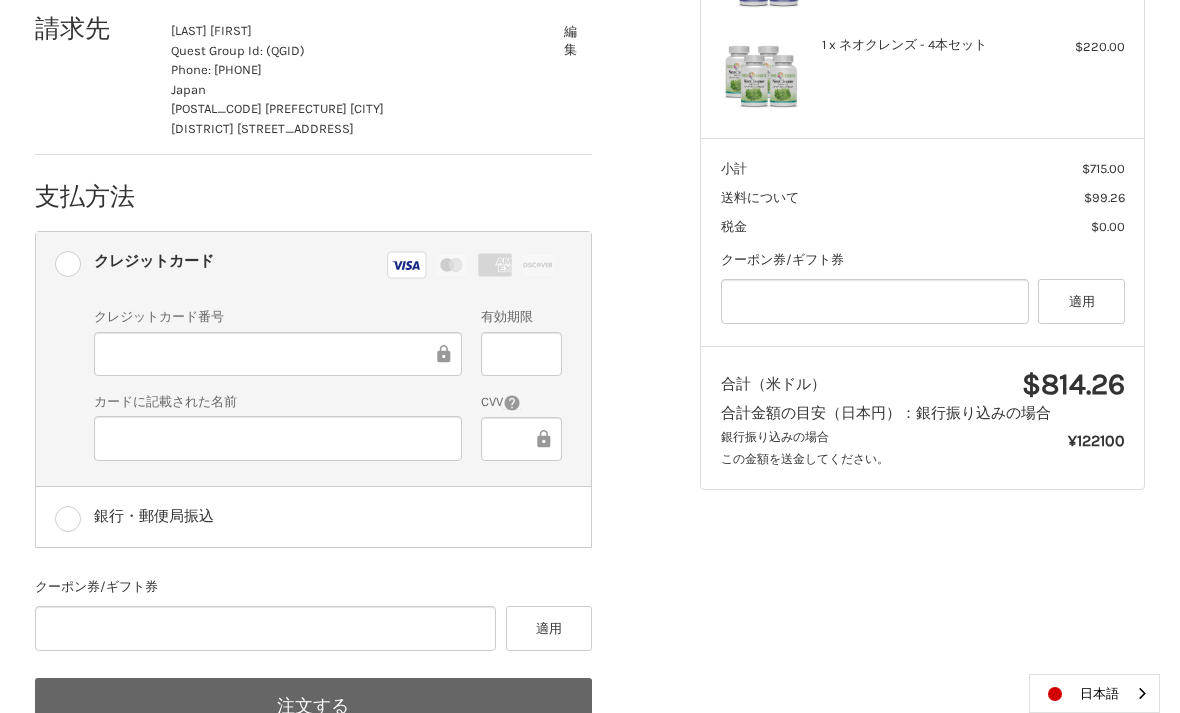 click on "注文する" at bounding box center [314, 706] 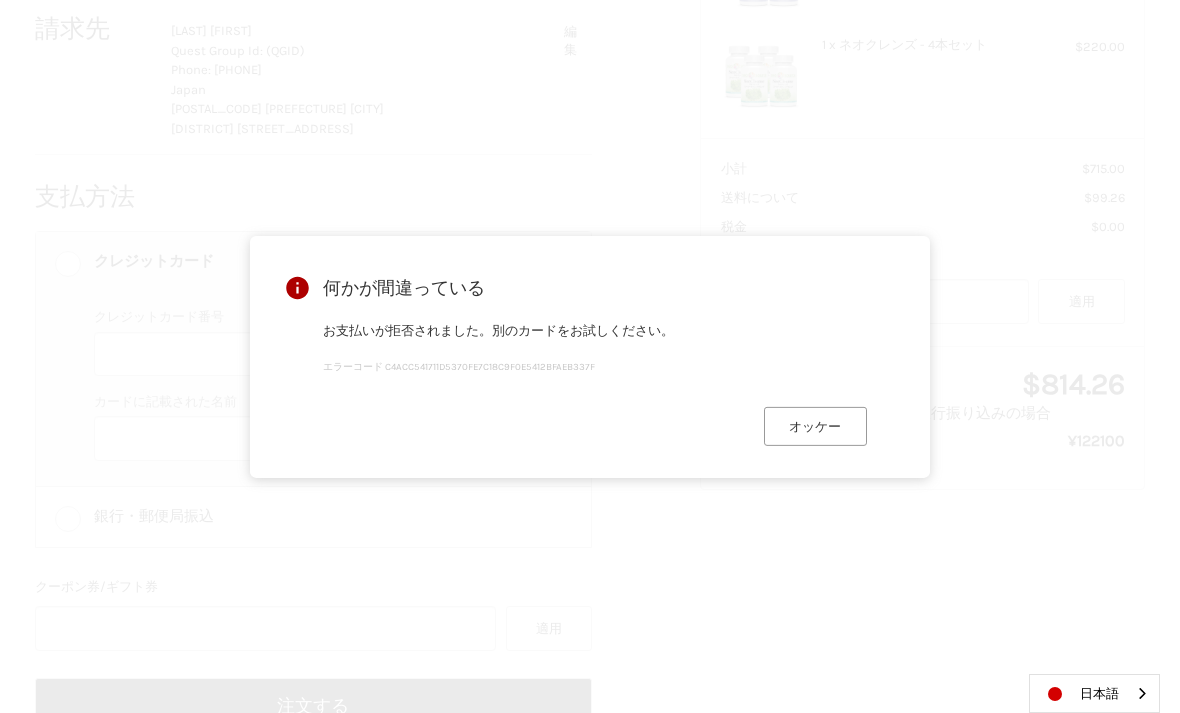 click on "オッケー" at bounding box center [815, 426] 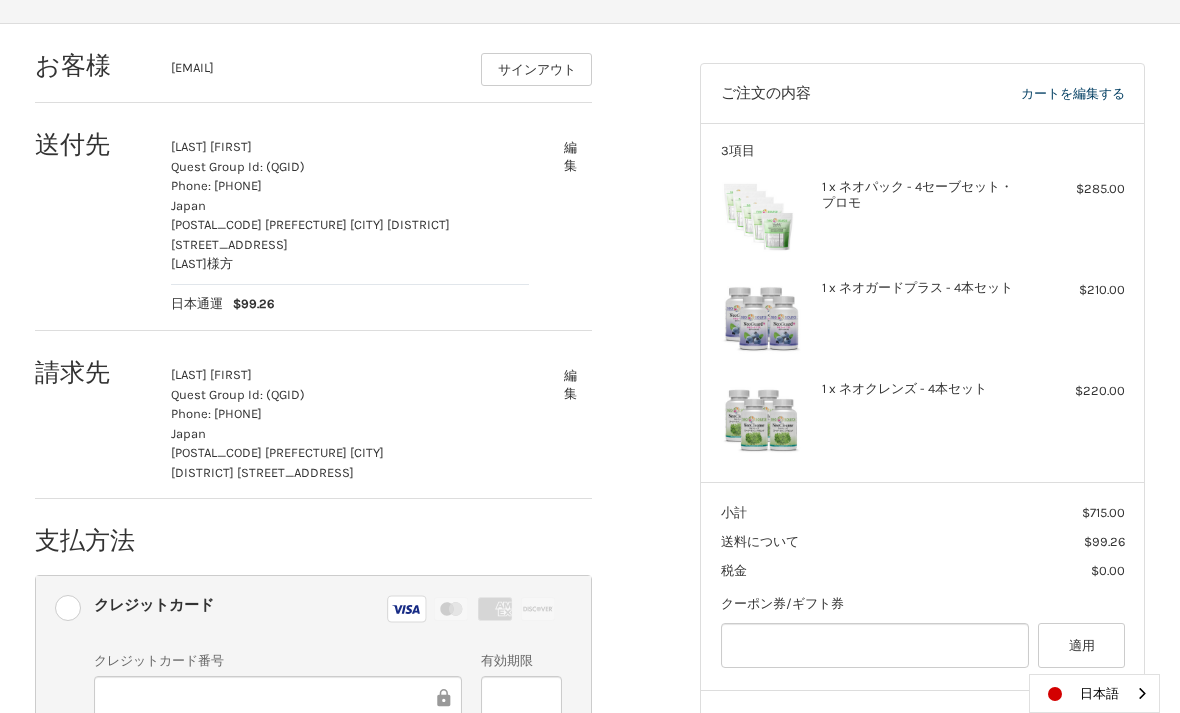 scroll, scrollTop: 0, scrollLeft: 0, axis: both 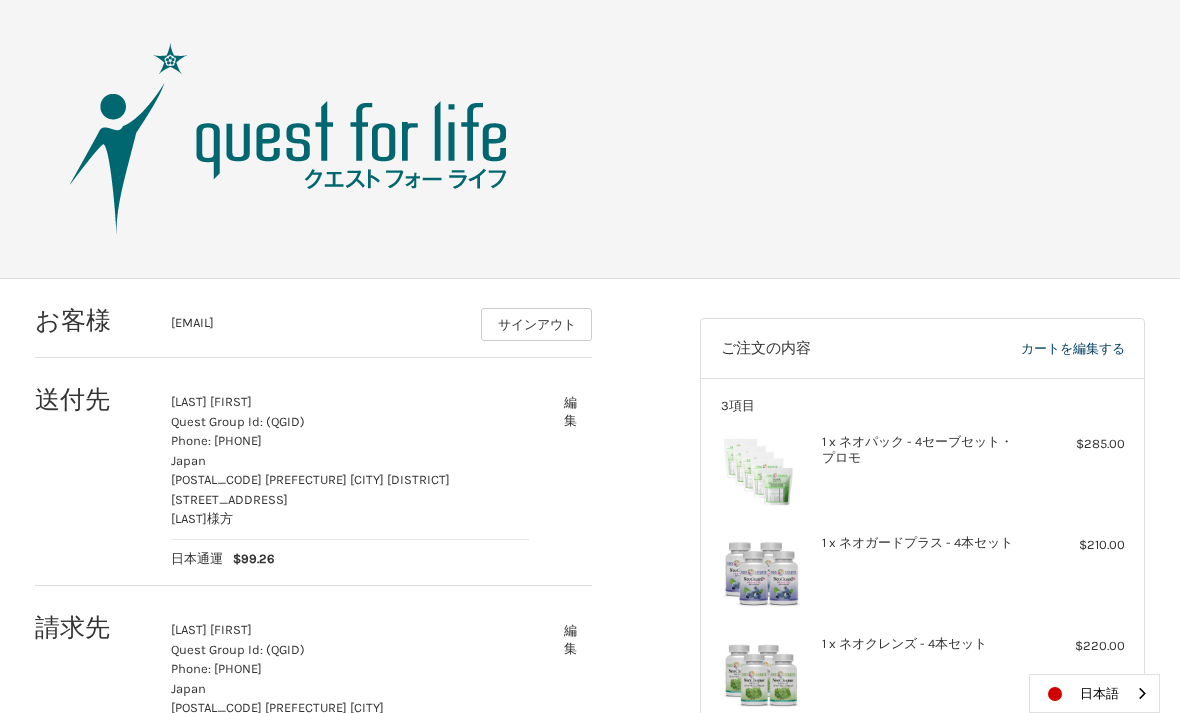 click at bounding box center [289, 139] 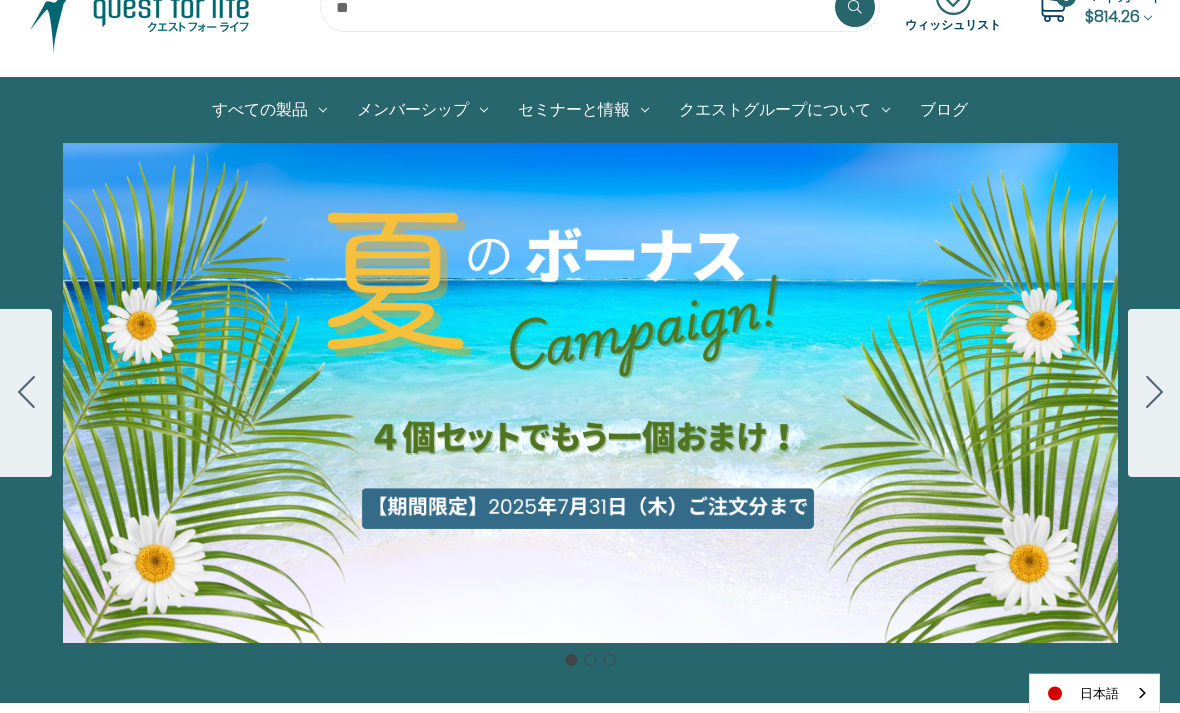 scroll, scrollTop: 114, scrollLeft: 0, axis: vertical 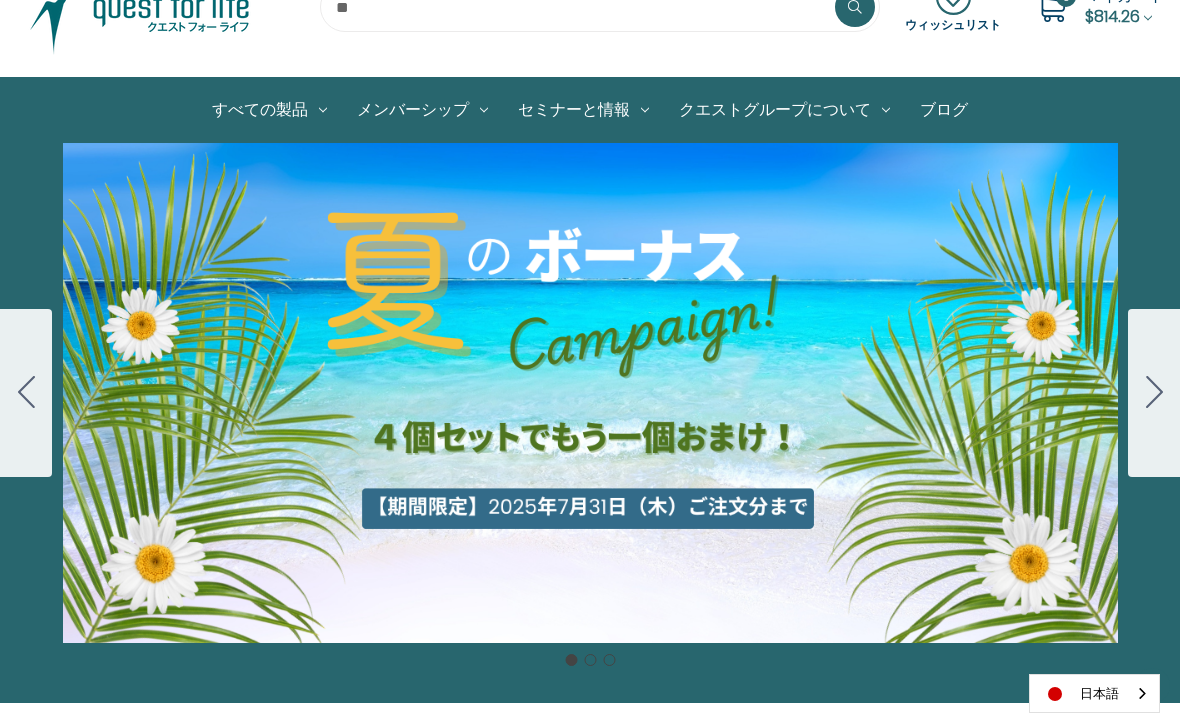 click on "細胞プロテクトセット
通常188ドル
セール価格160ドル
$28 OFF
2025年4月1日～4月30日
12月１日〜23日
販売中" at bounding box center [590, 393] 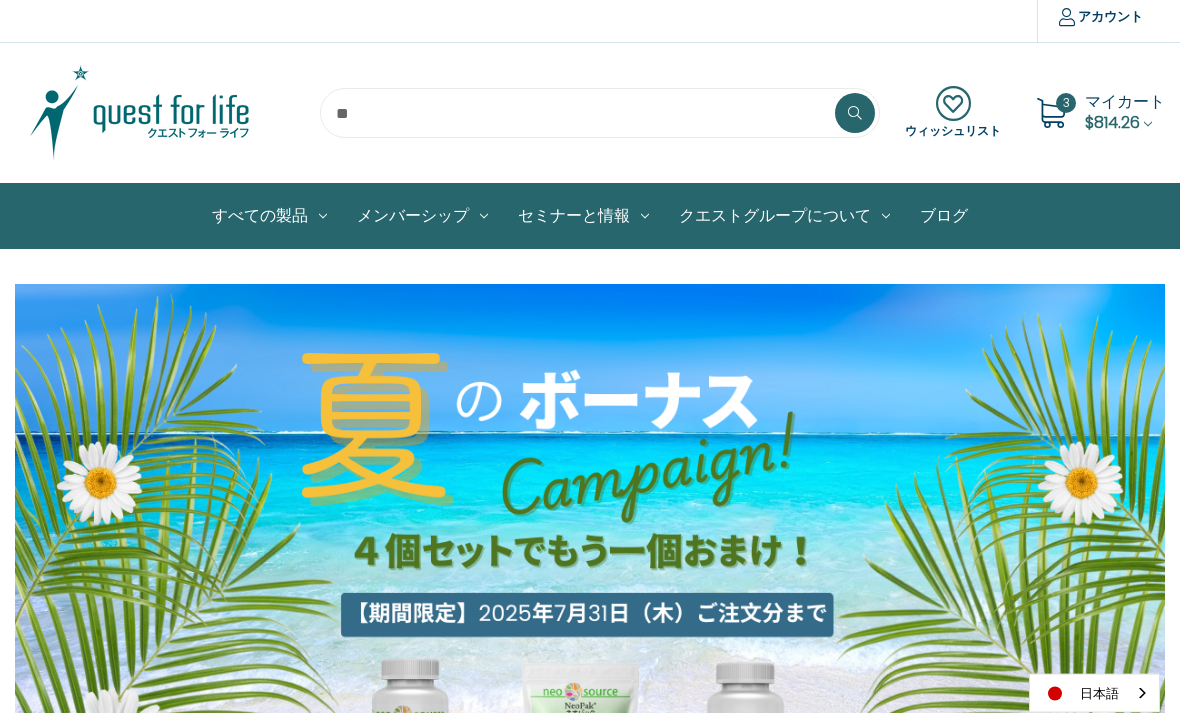 scroll, scrollTop: 0, scrollLeft: 0, axis: both 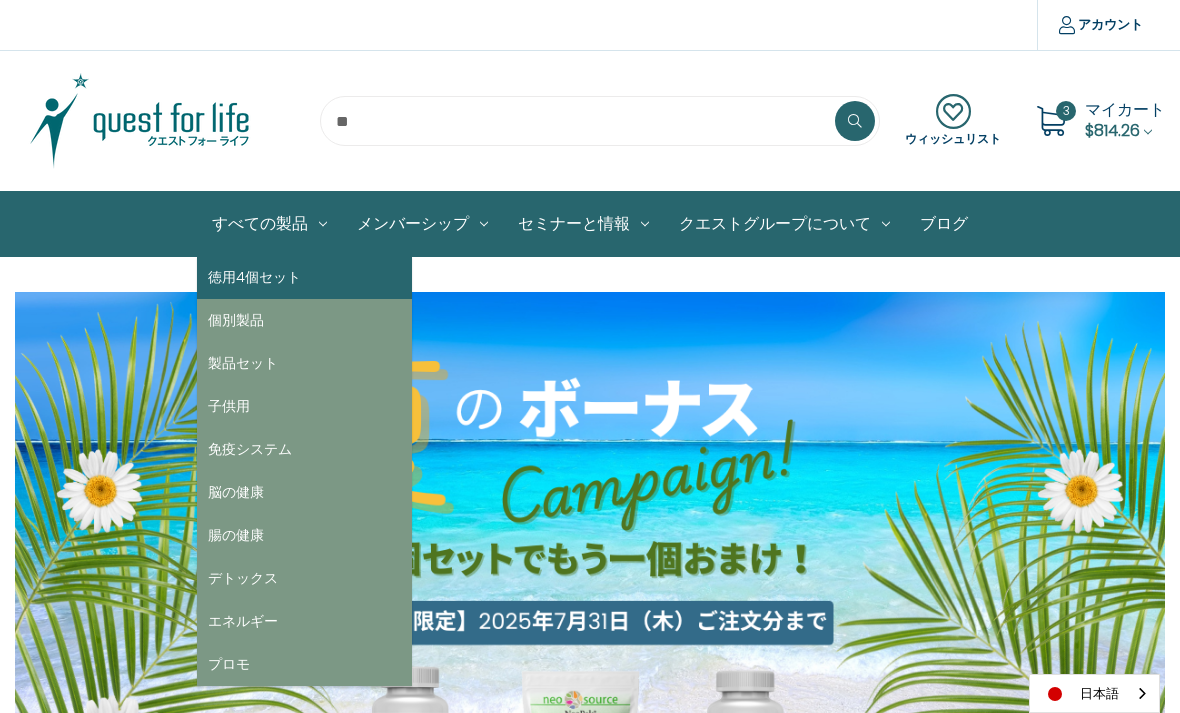 click on "徳用4個セット" at bounding box center (304, 277) 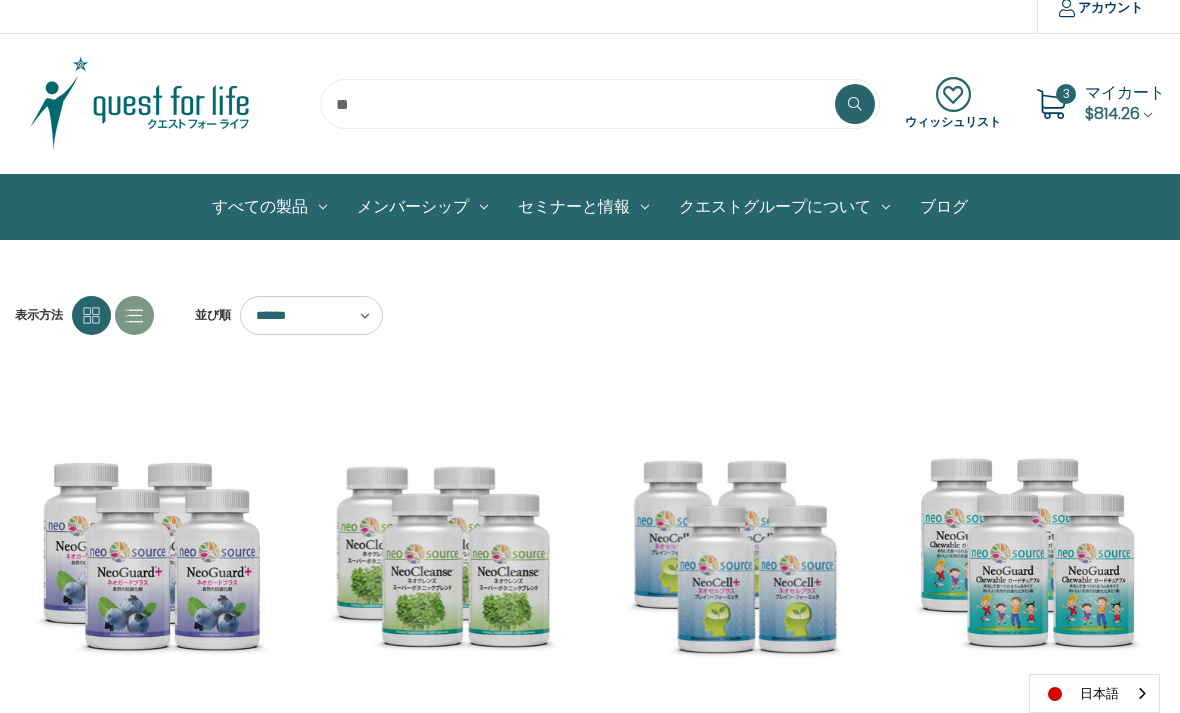scroll, scrollTop: 0, scrollLeft: 0, axis: both 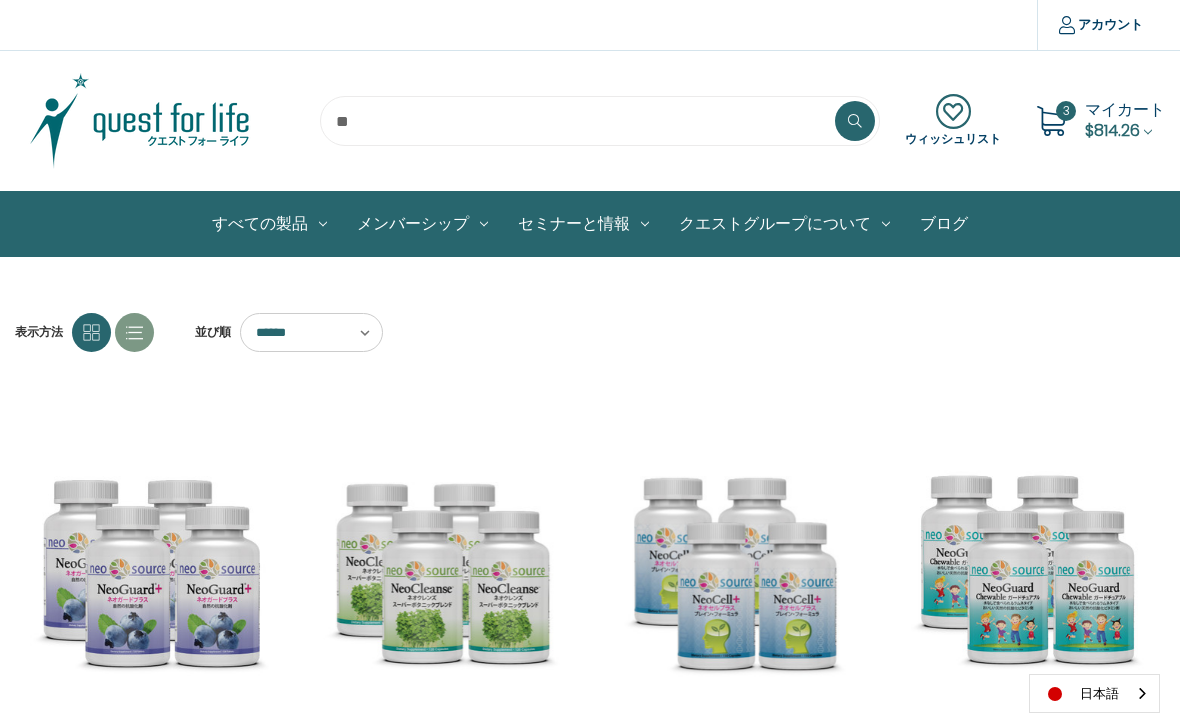 click on "$814.26" at bounding box center [1112, 130] 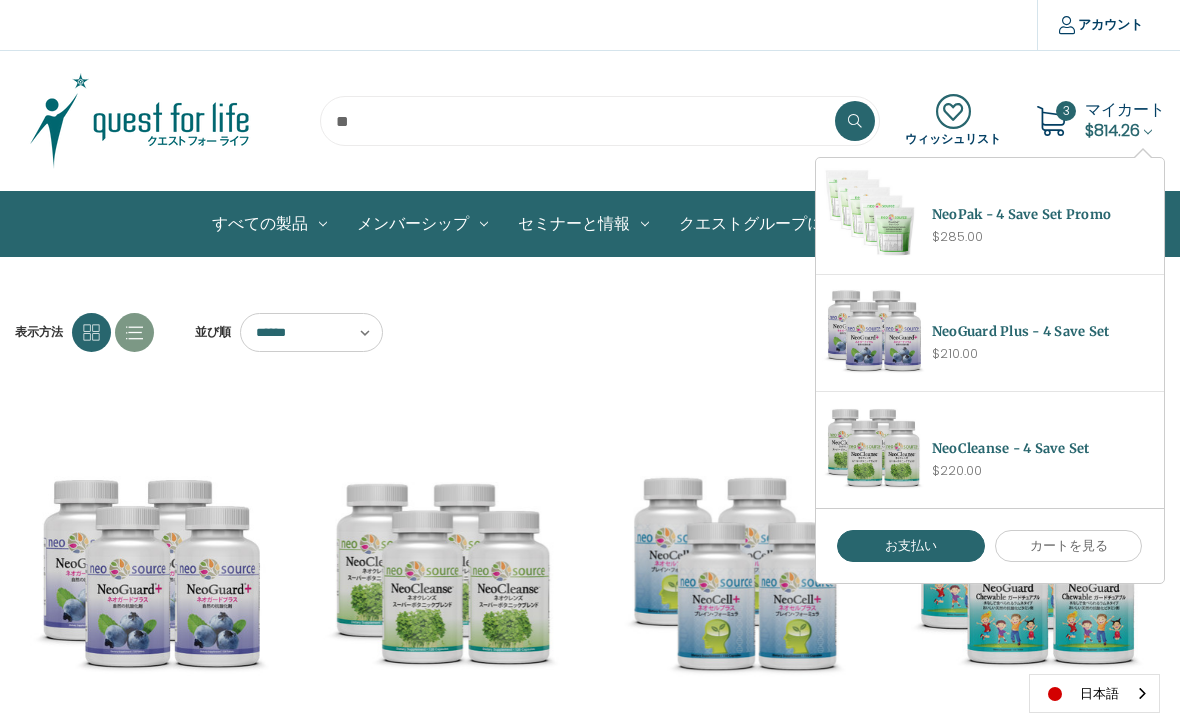 click on "表示方法
並び順
******
******
******
******
*****
*******
****
****
クイックビュー
ネオガードプラス - 4本セット
希望小売価格" at bounding box center (590, 898) 